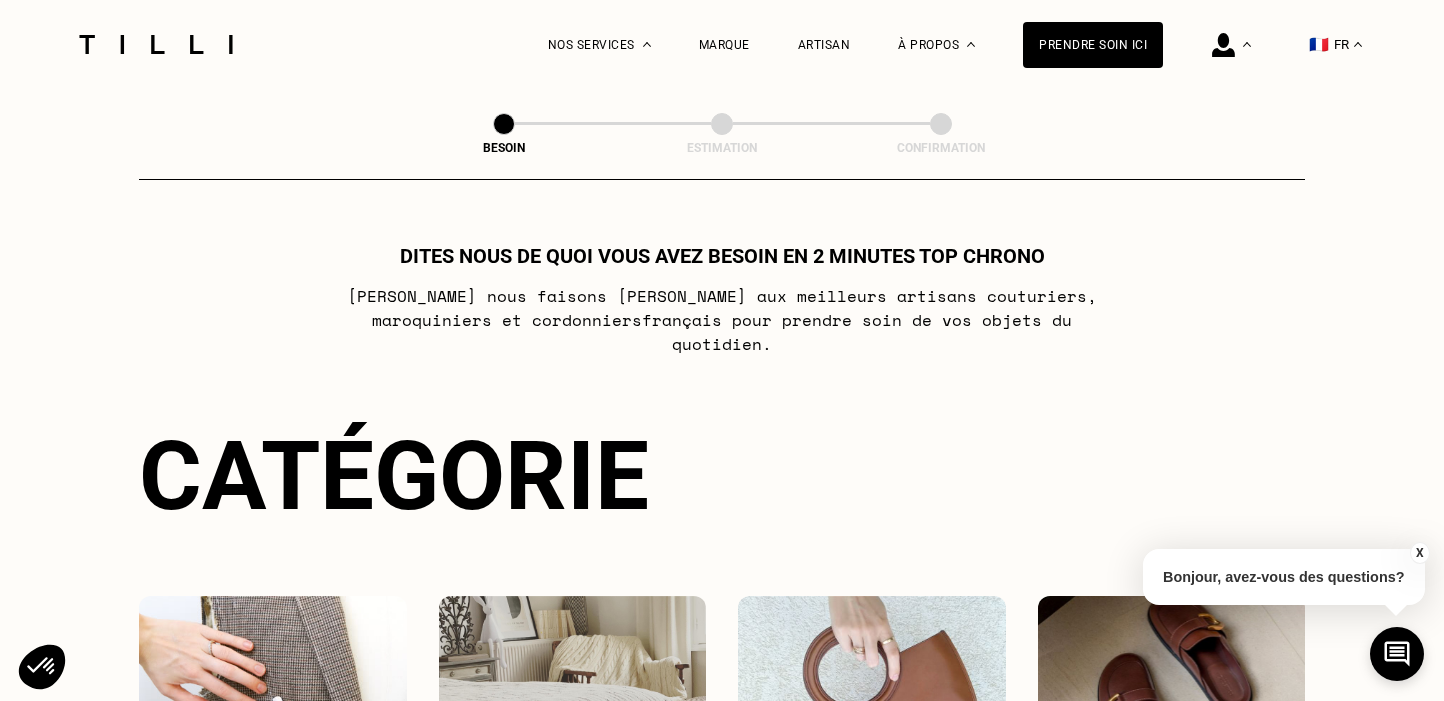 scroll, scrollTop: 0, scrollLeft: 0, axis: both 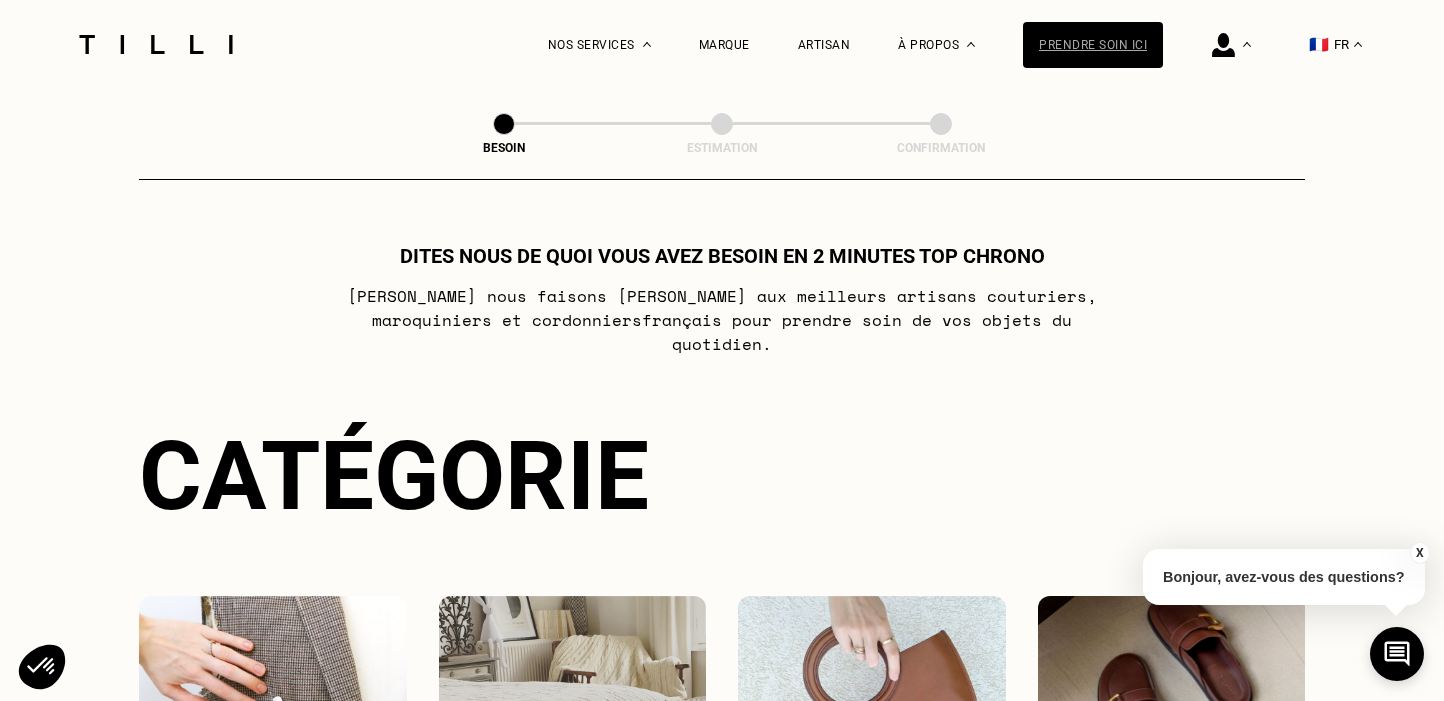 click on "Prendre soin ici" at bounding box center (1093, 45) 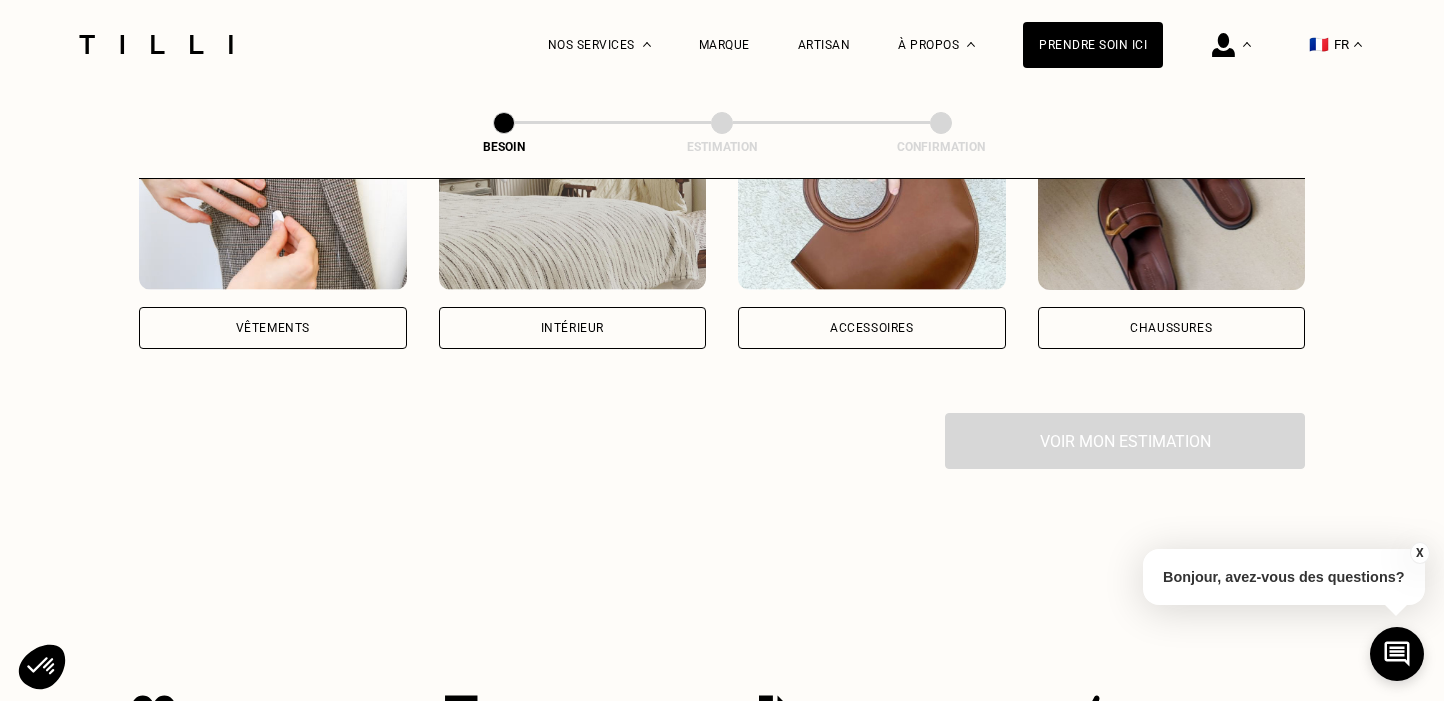 scroll, scrollTop: 488, scrollLeft: 0, axis: vertical 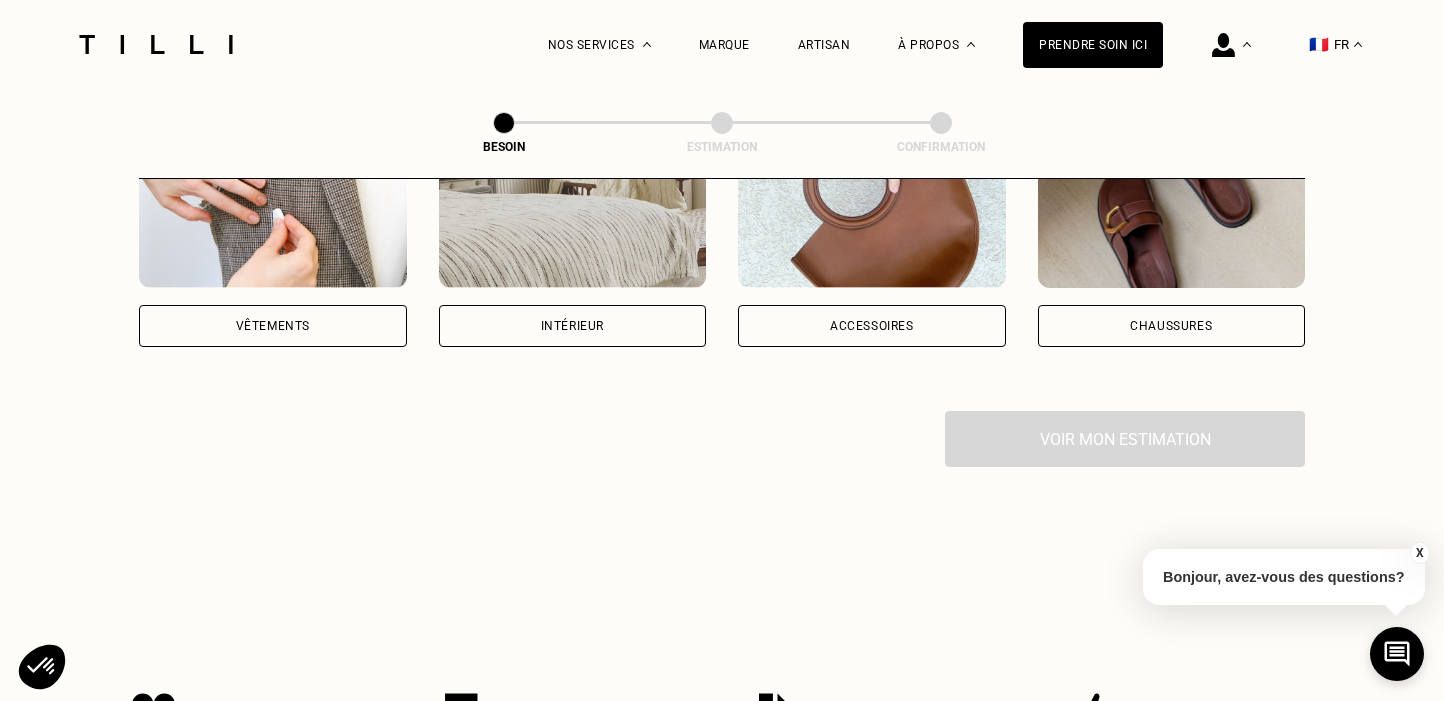 click on "Vêtements" at bounding box center (273, 326) 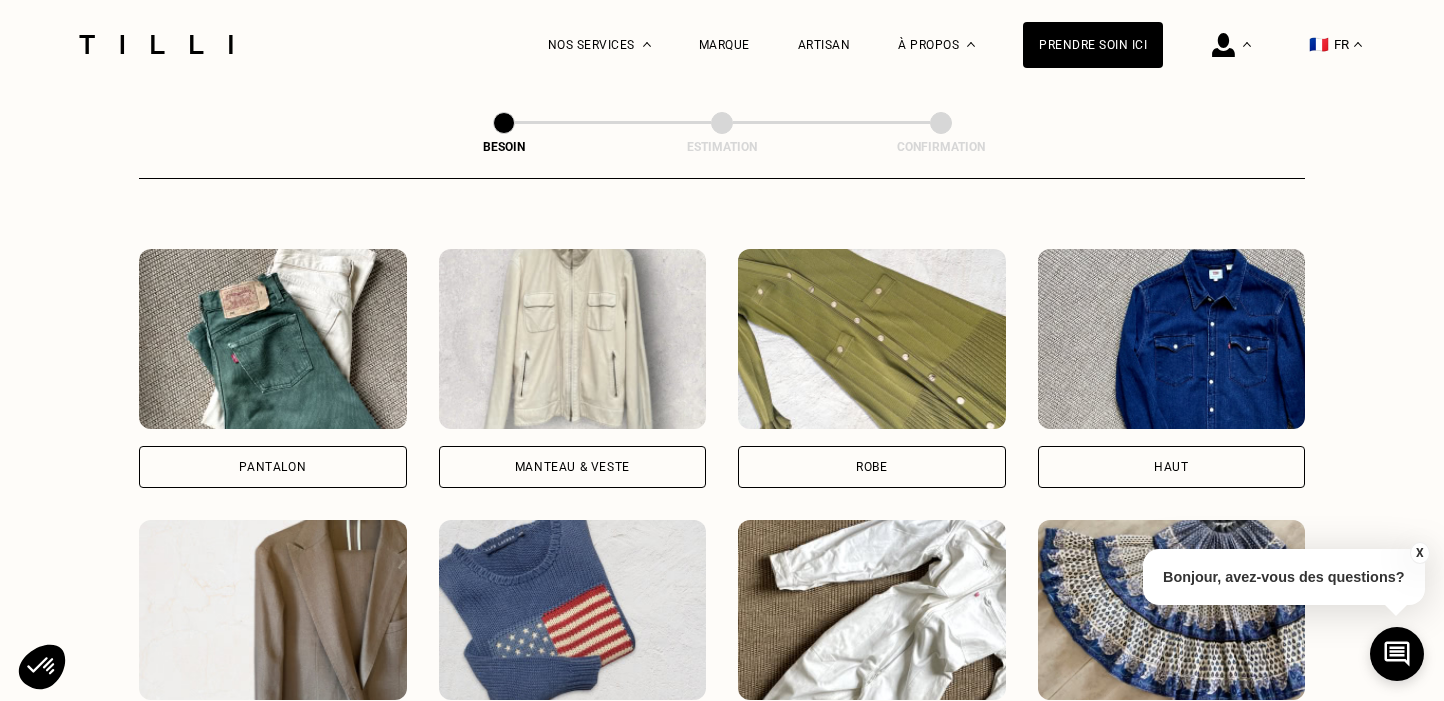 scroll, scrollTop: 902, scrollLeft: 0, axis: vertical 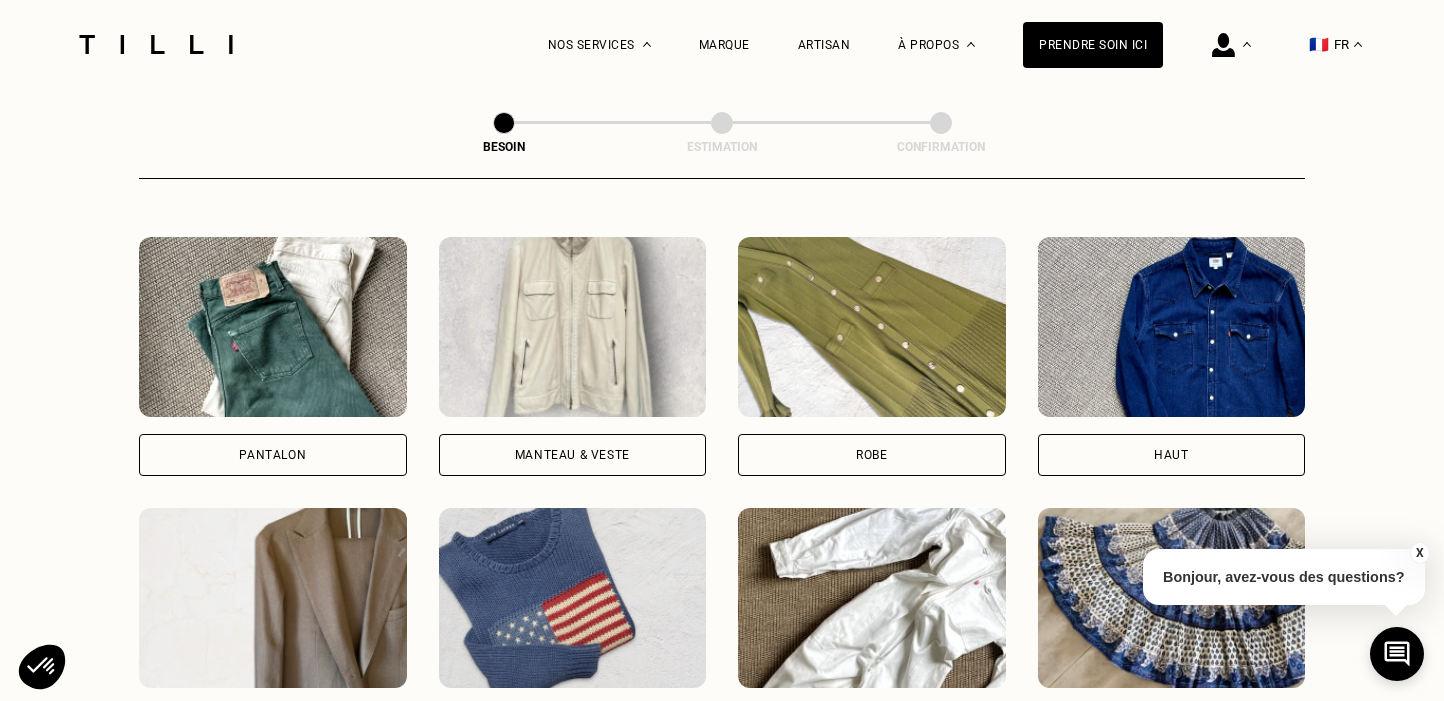 click on "Pantalon" at bounding box center (273, 455) 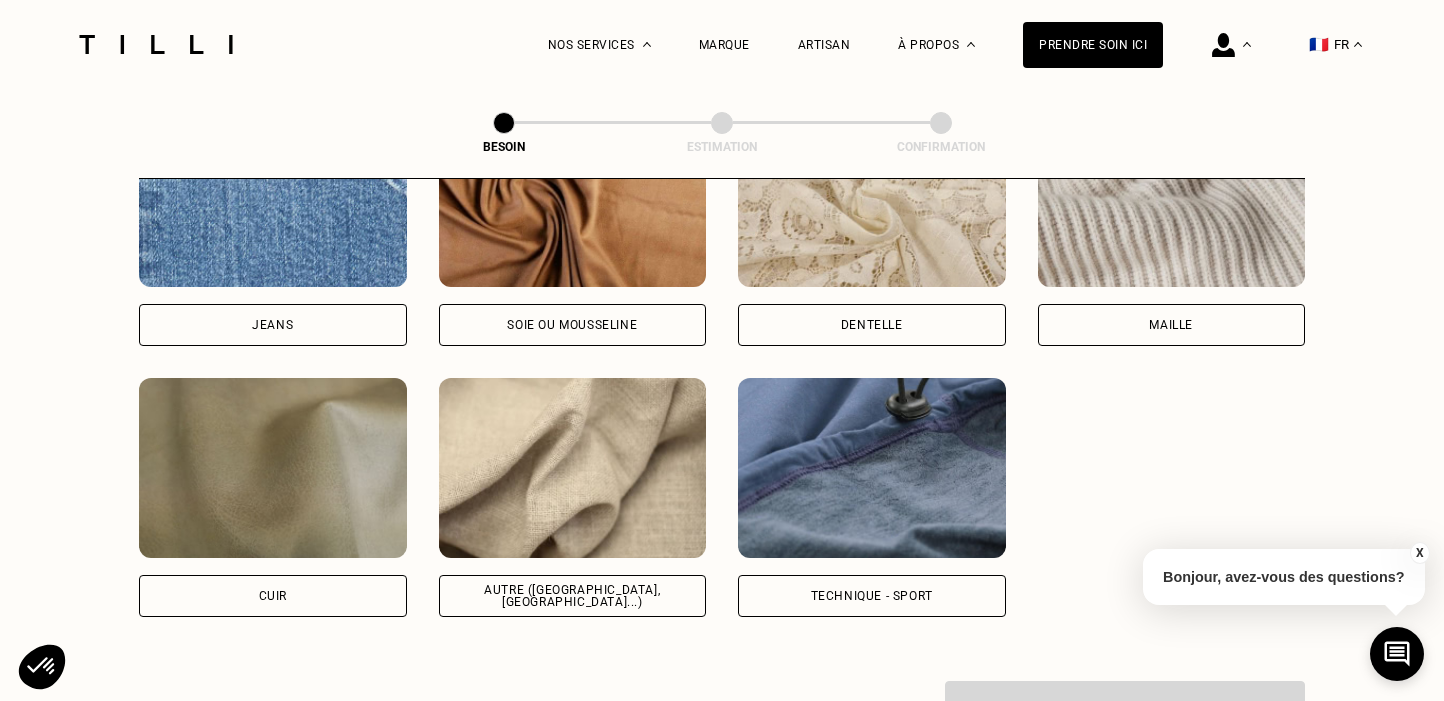 scroll, scrollTop: 2414, scrollLeft: 0, axis: vertical 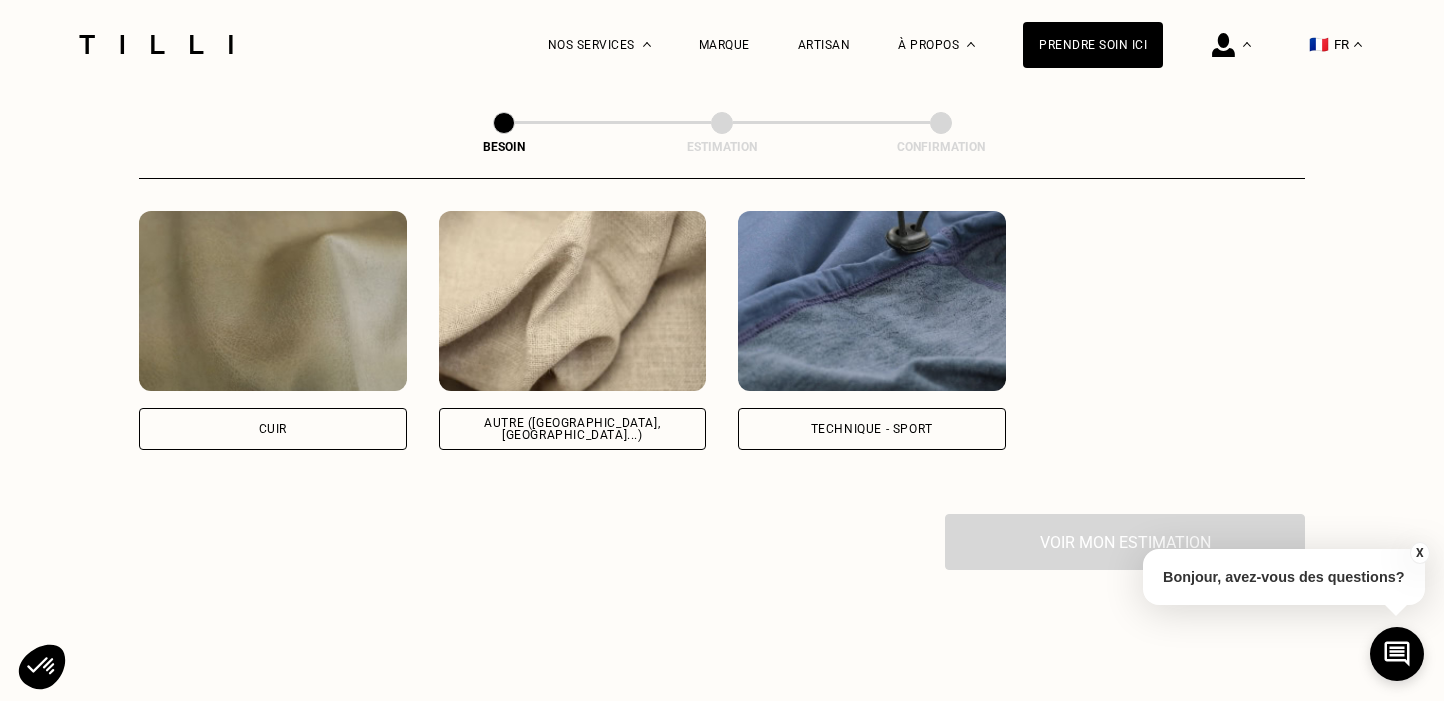 click on "Autre ([GEOGRAPHIC_DATA], [GEOGRAPHIC_DATA]...)" at bounding box center (573, 429) 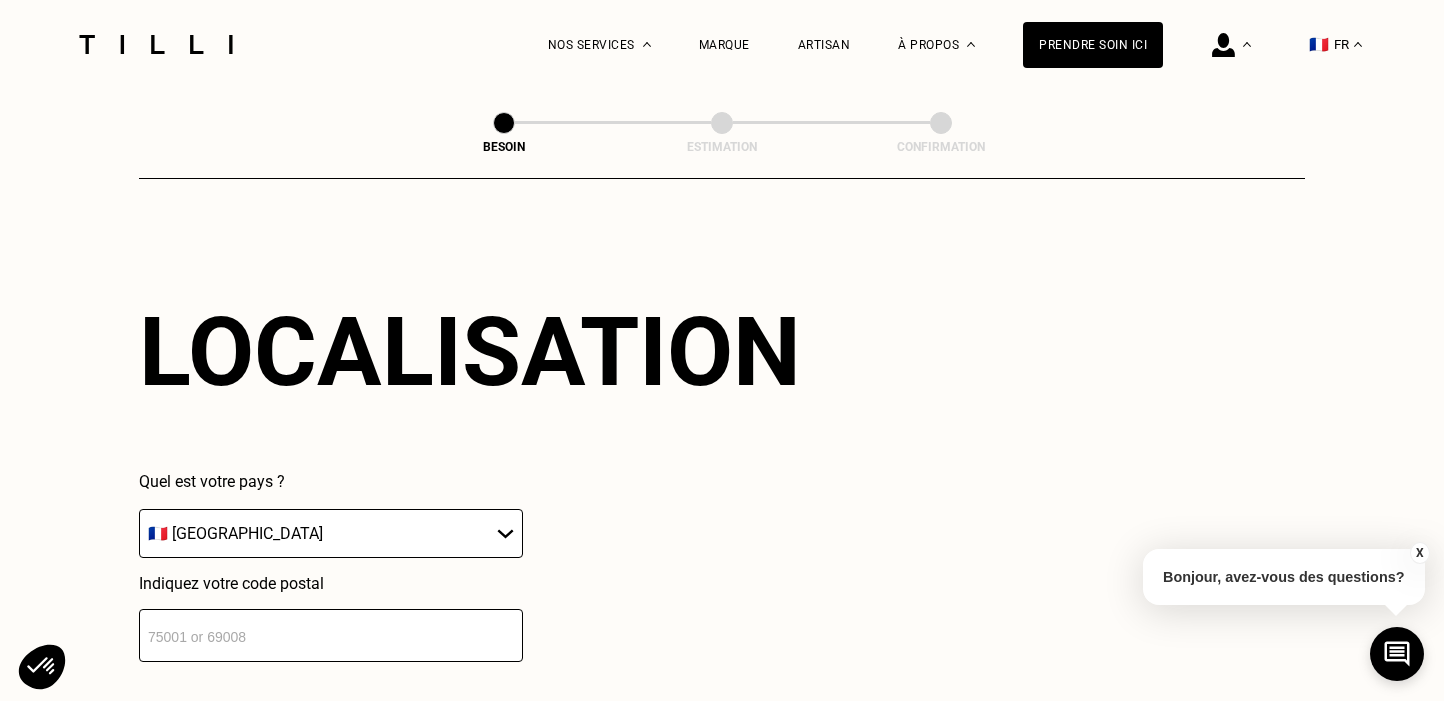 scroll, scrollTop: 2934, scrollLeft: 0, axis: vertical 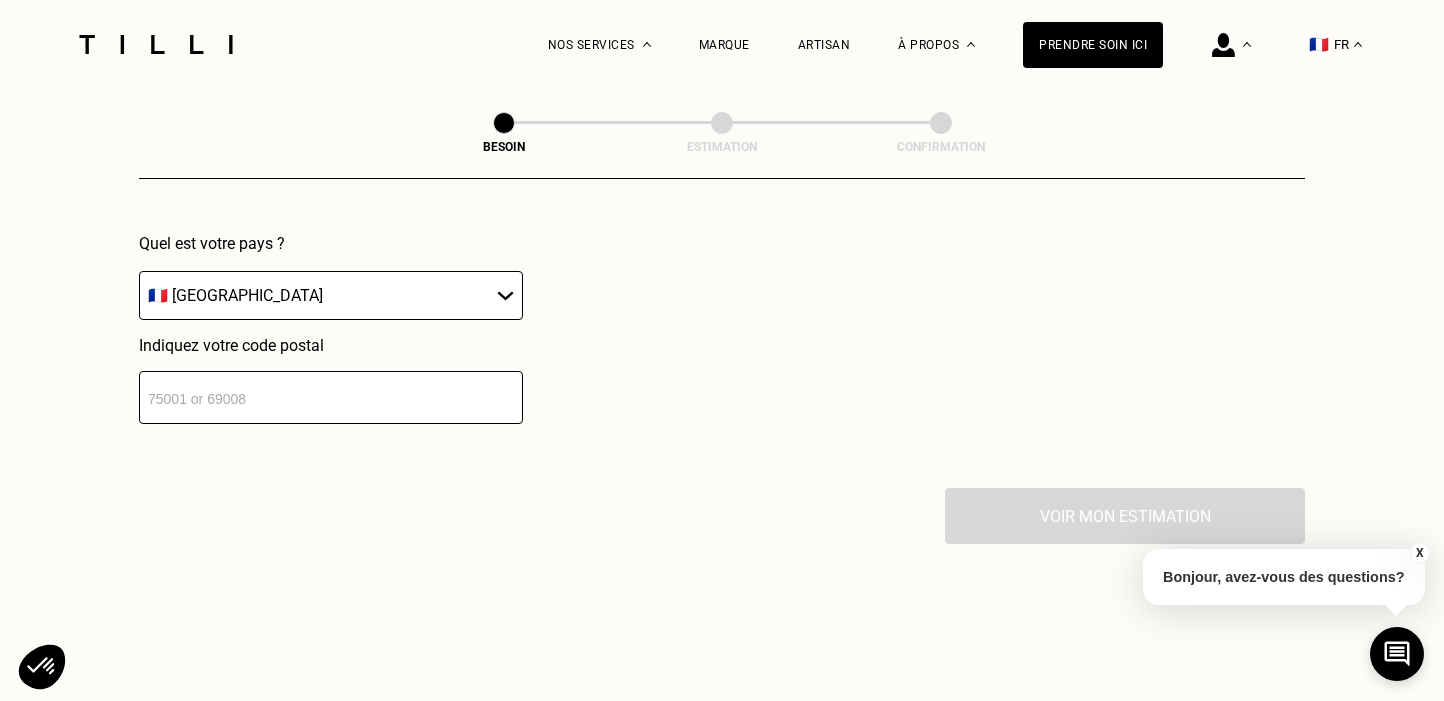 click at bounding box center (331, 397) 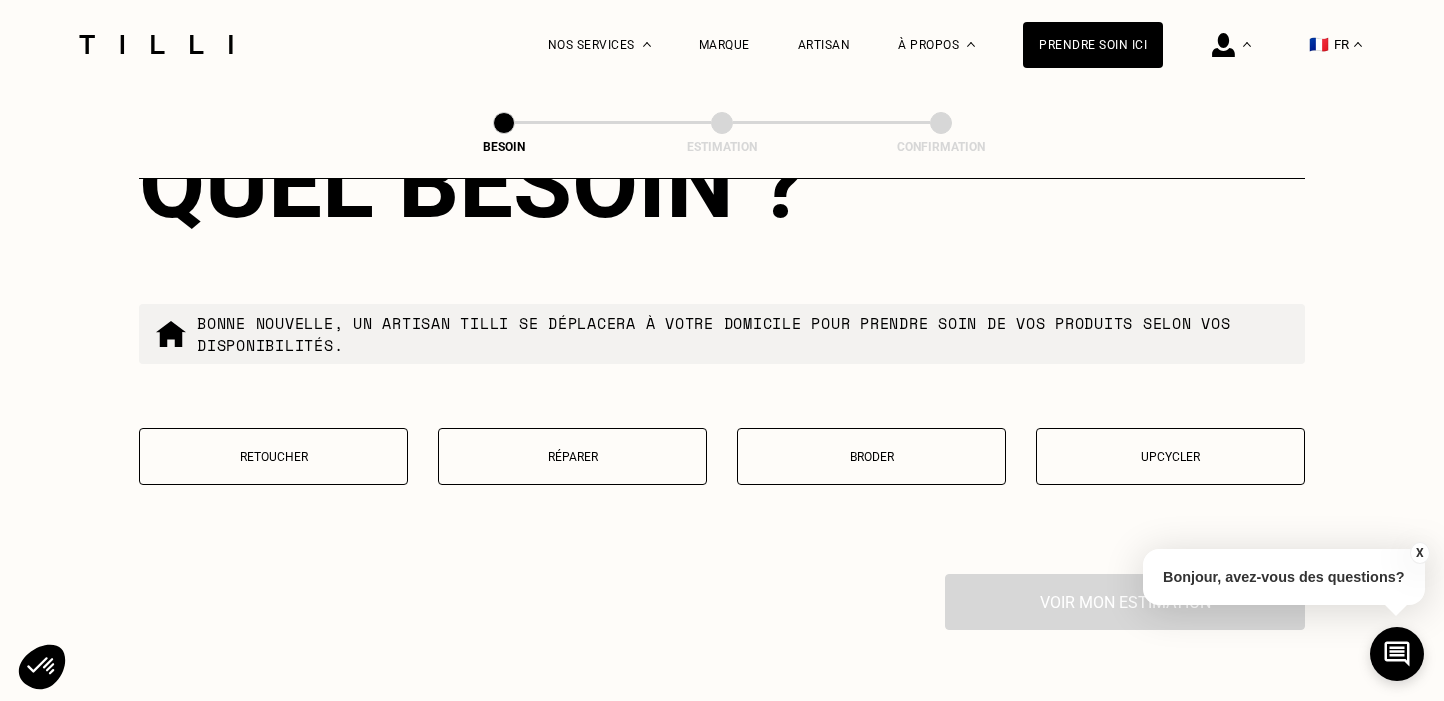 type on "75016" 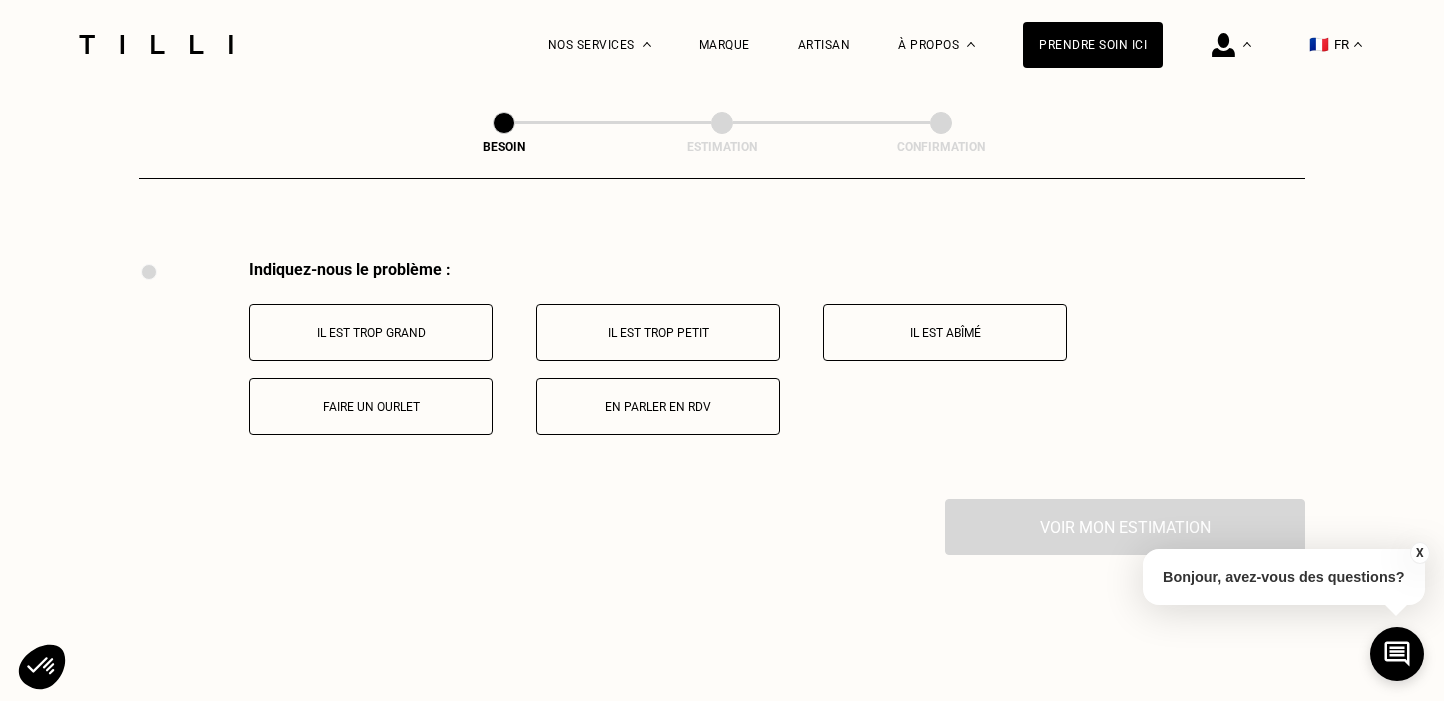 scroll, scrollTop: 3658, scrollLeft: 0, axis: vertical 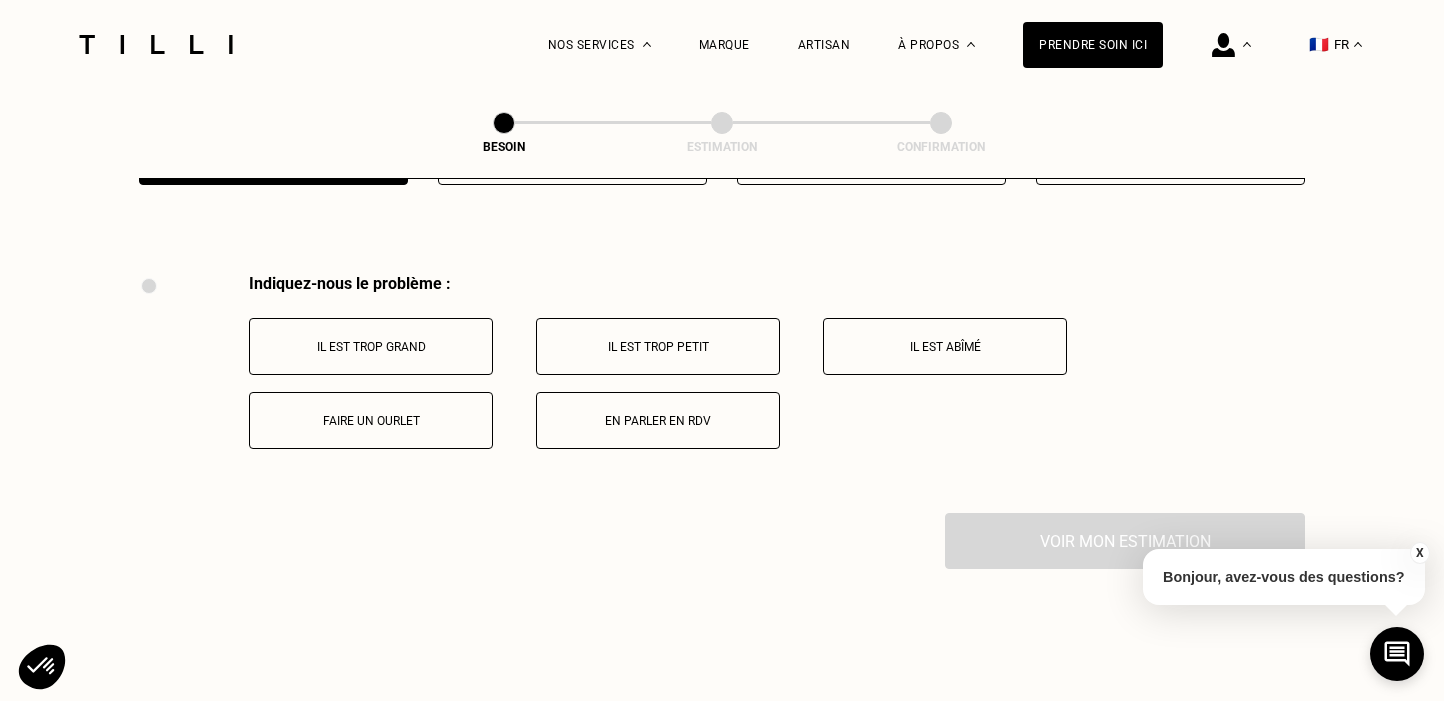 click on "Il est trop grand" at bounding box center (371, 347) 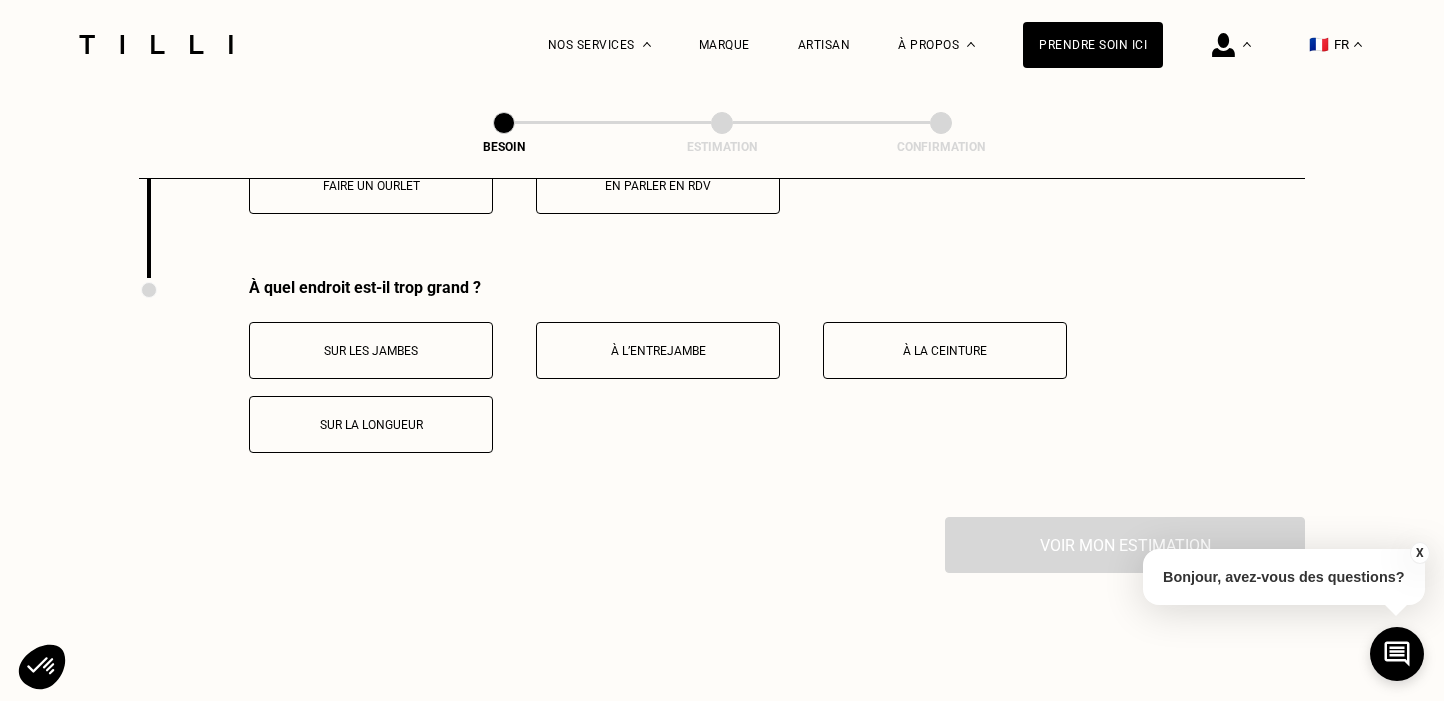 scroll, scrollTop: 3930, scrollLeft: 0, axis: vertical 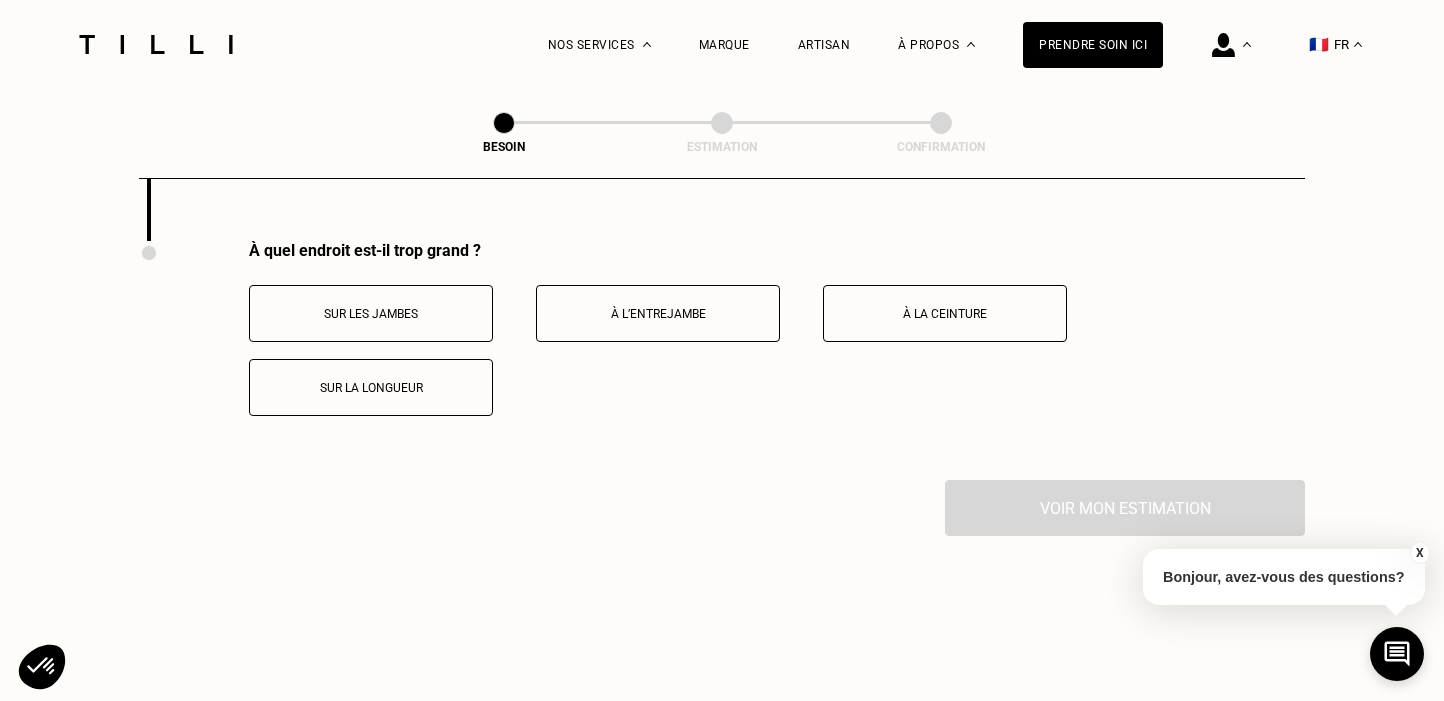 click on "Sur la longueur" at bounding box center (371, 387) 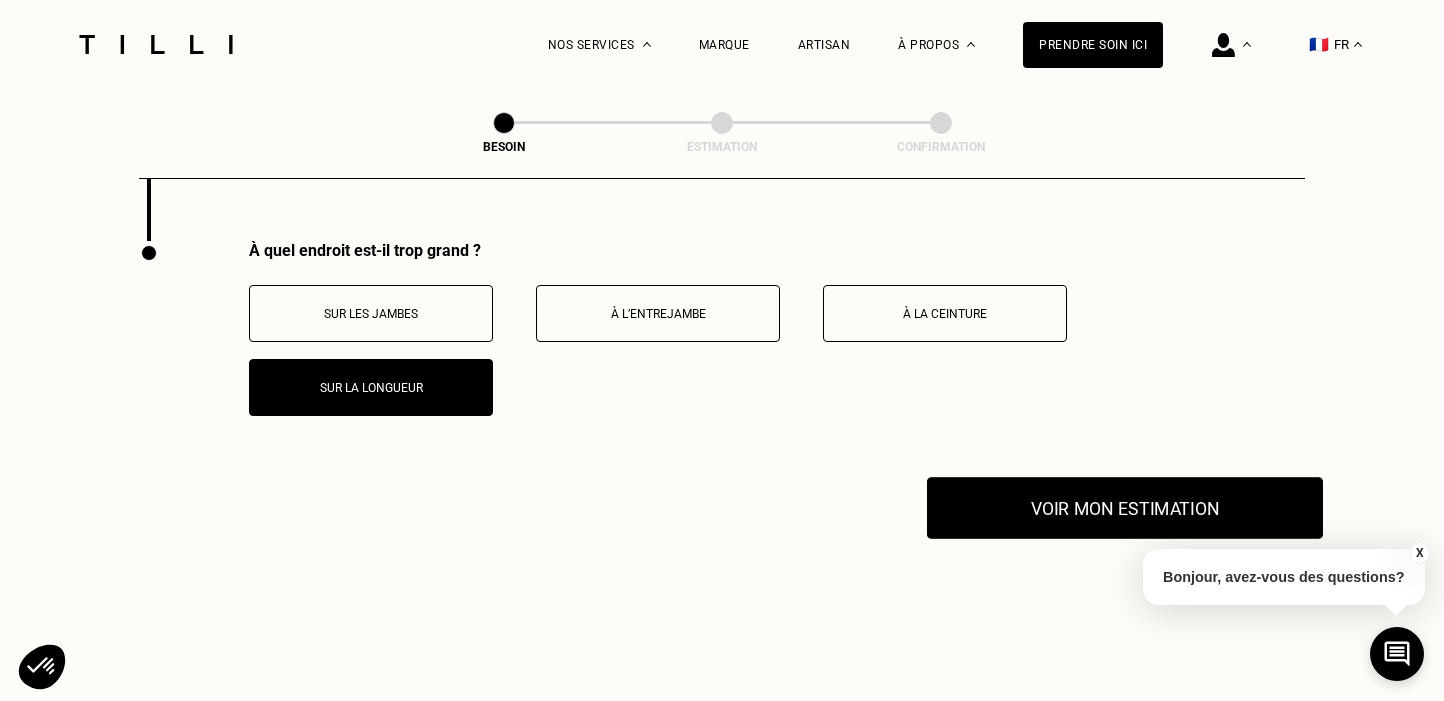 click on "Voir mon estimation" at bounding box center (1125, 508) 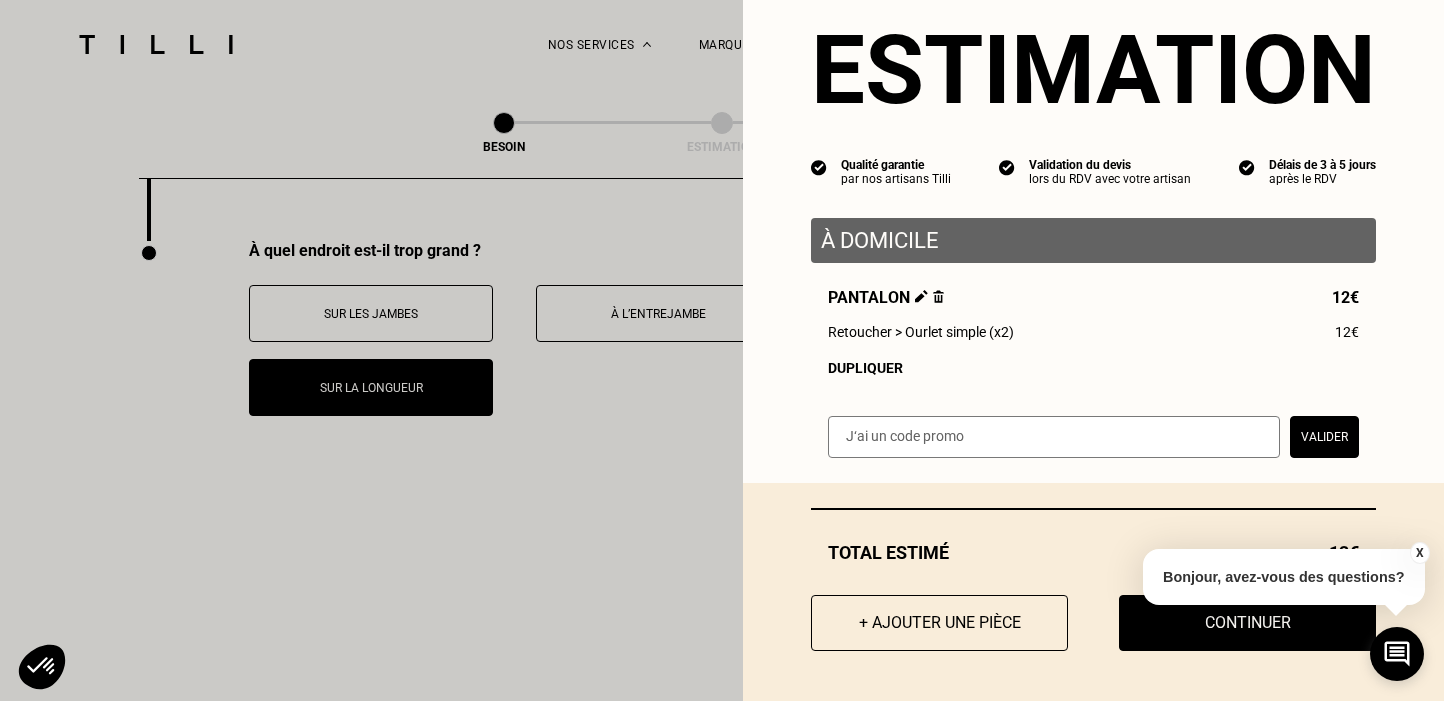 scroll, scrollTop: 49, scrollLeft: 0, axis: vertical 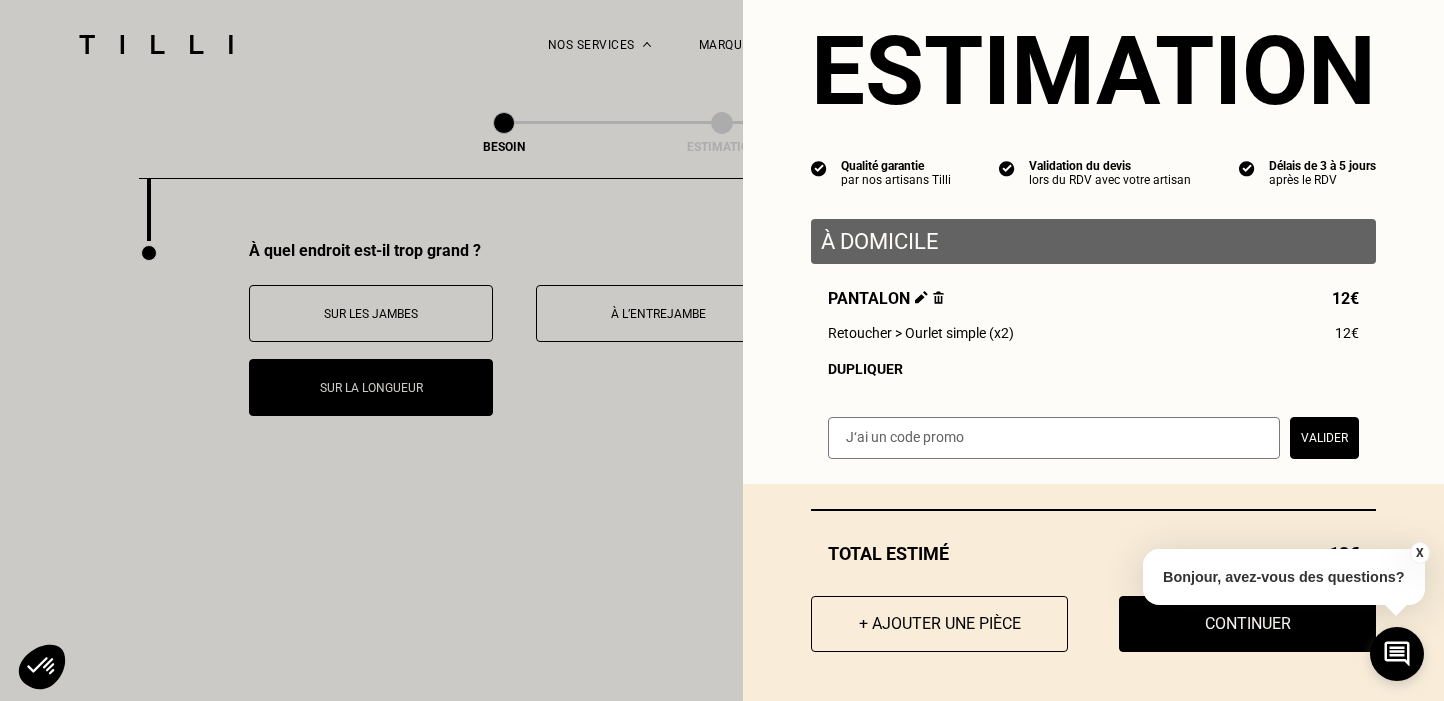 click on "Dupliquer" at bounding box center (1093, 369) 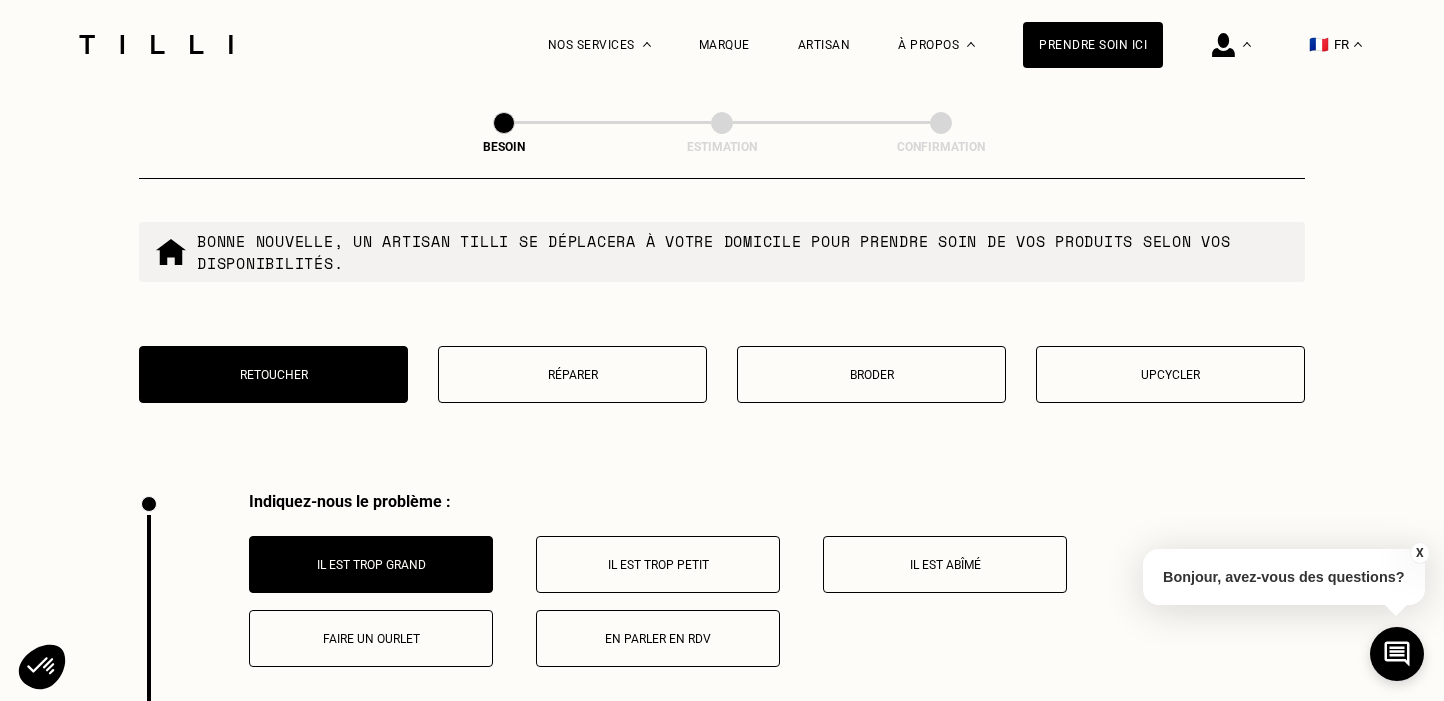 scroll, scrollTop: 3075, scrollLeft: 0, axis: vertical 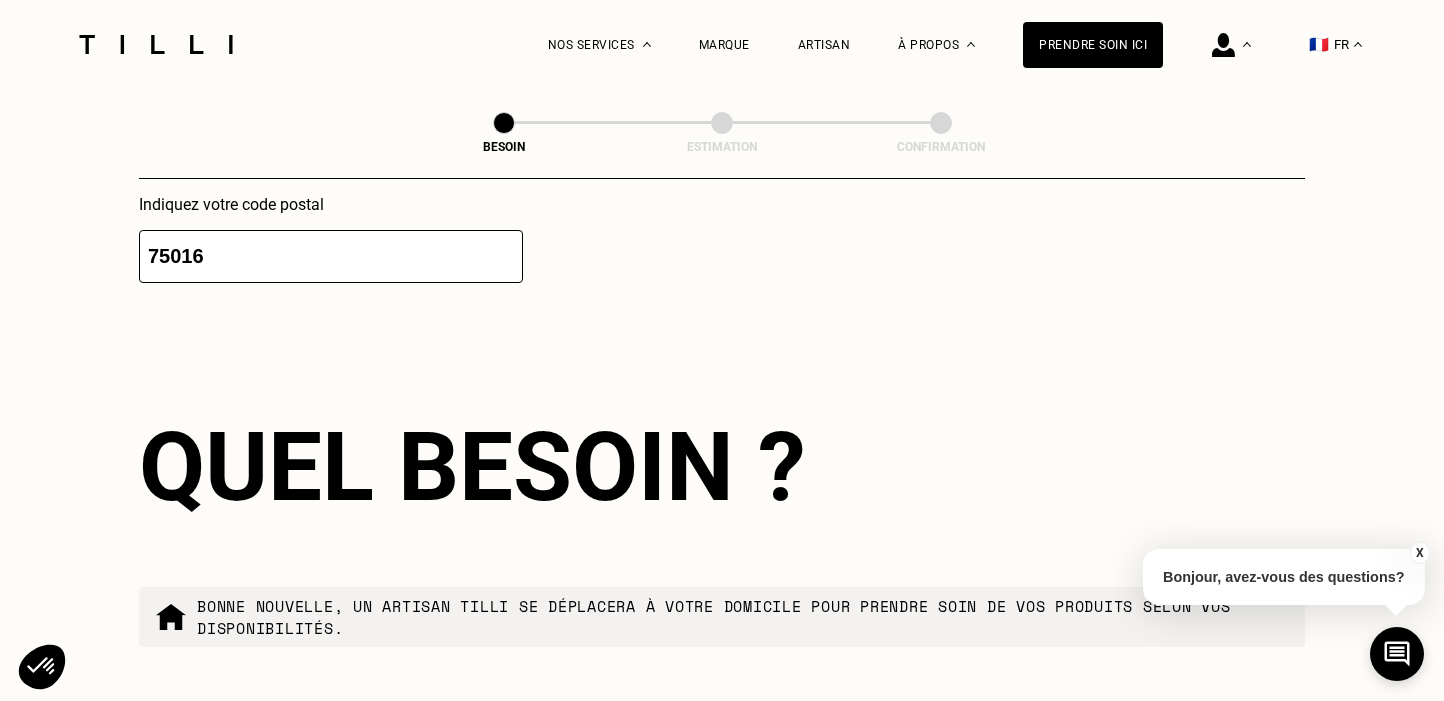 click on "Prendre soin ici" at bounding box center (1093, 44) 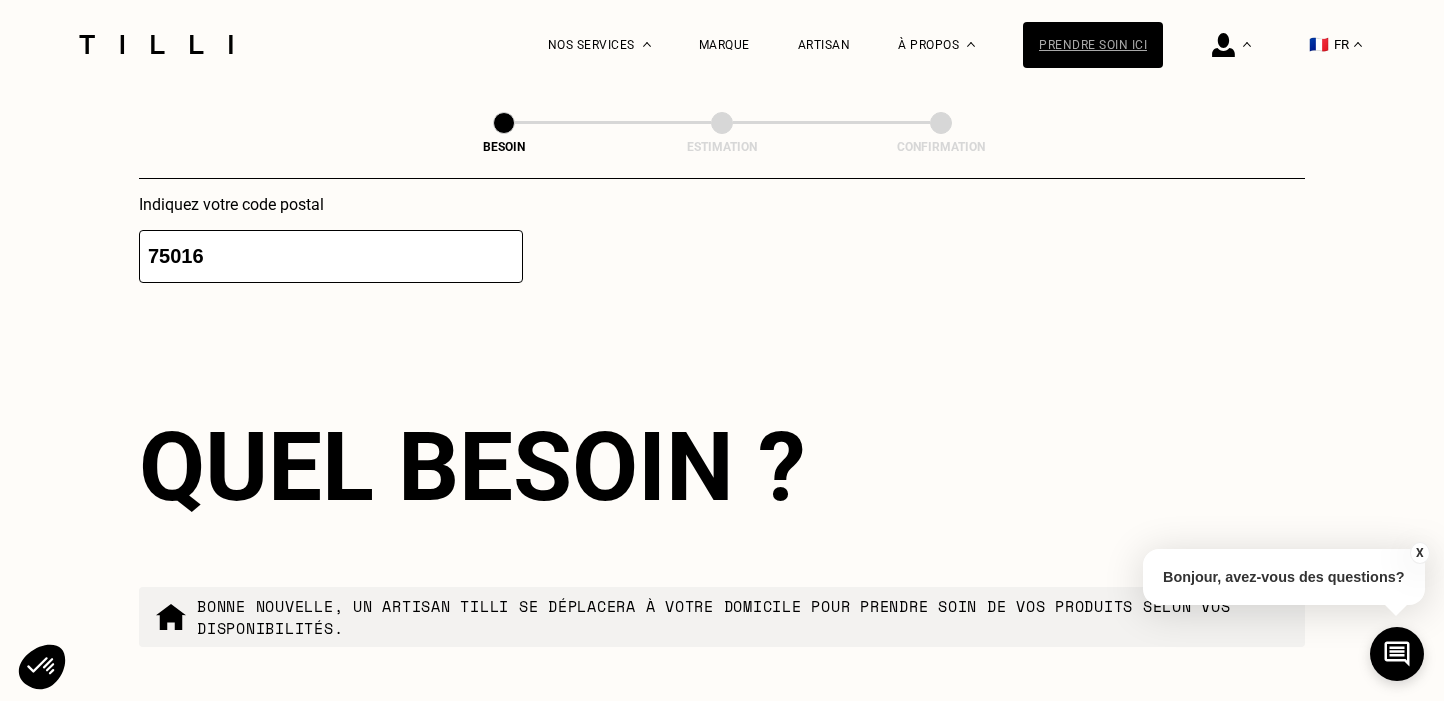 click on "Prendre soin ici" at bounding box center (1093, 45) 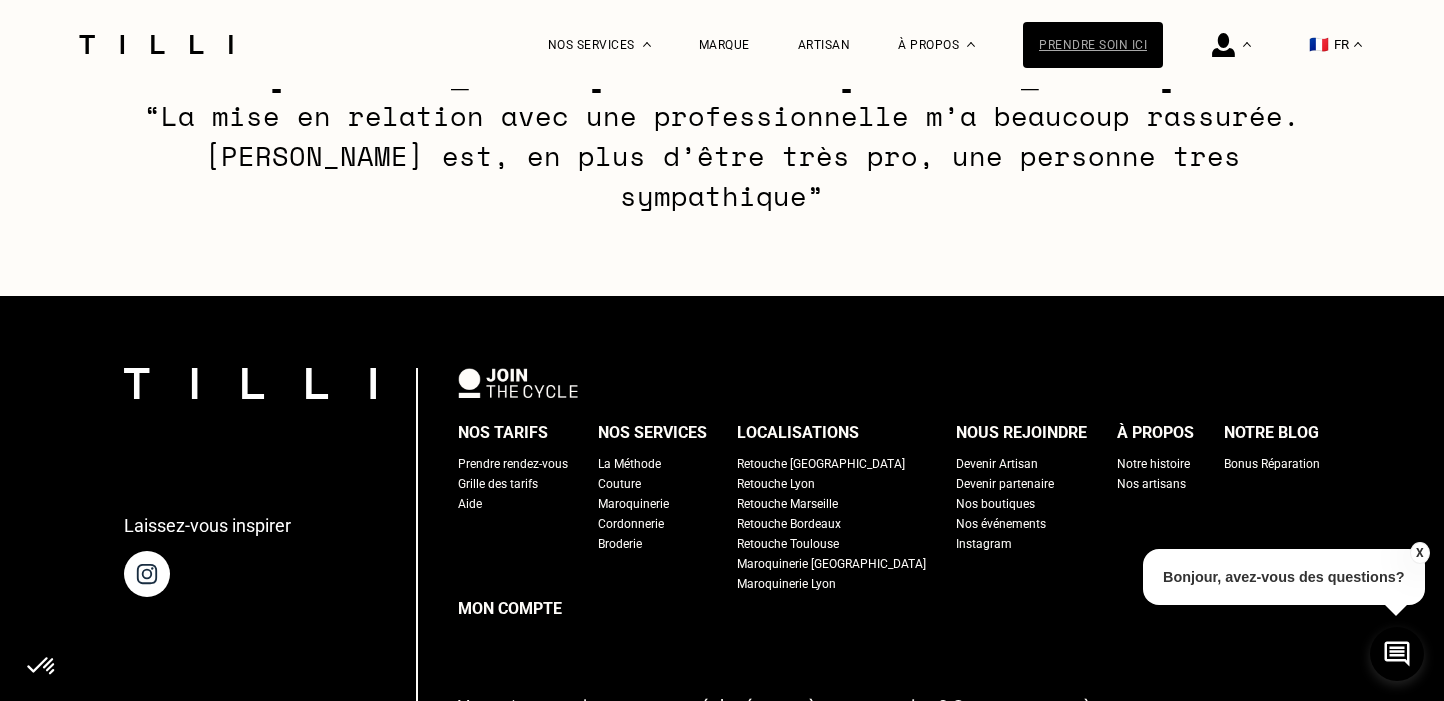 scroll, scrollTop: 0, scrollLeft: 0, axis: both 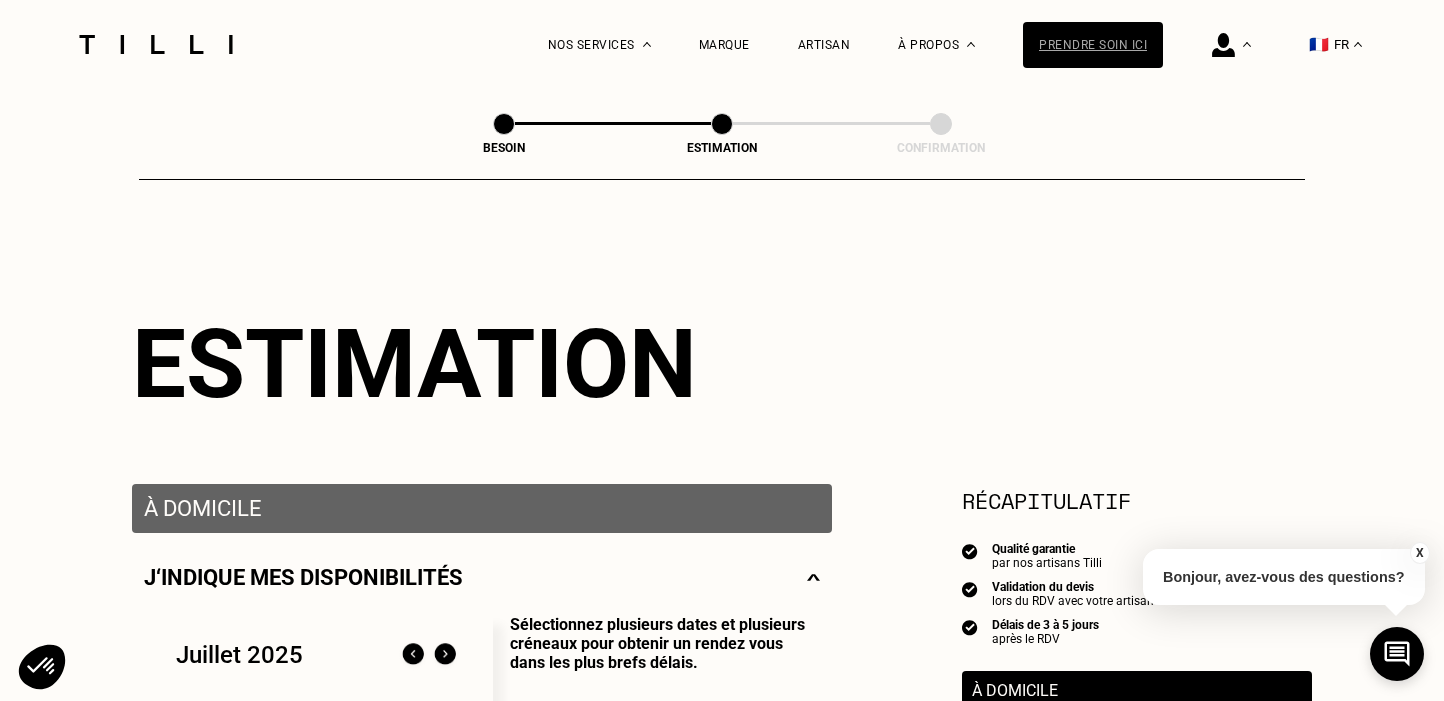 type on "06 43 47 66 28" 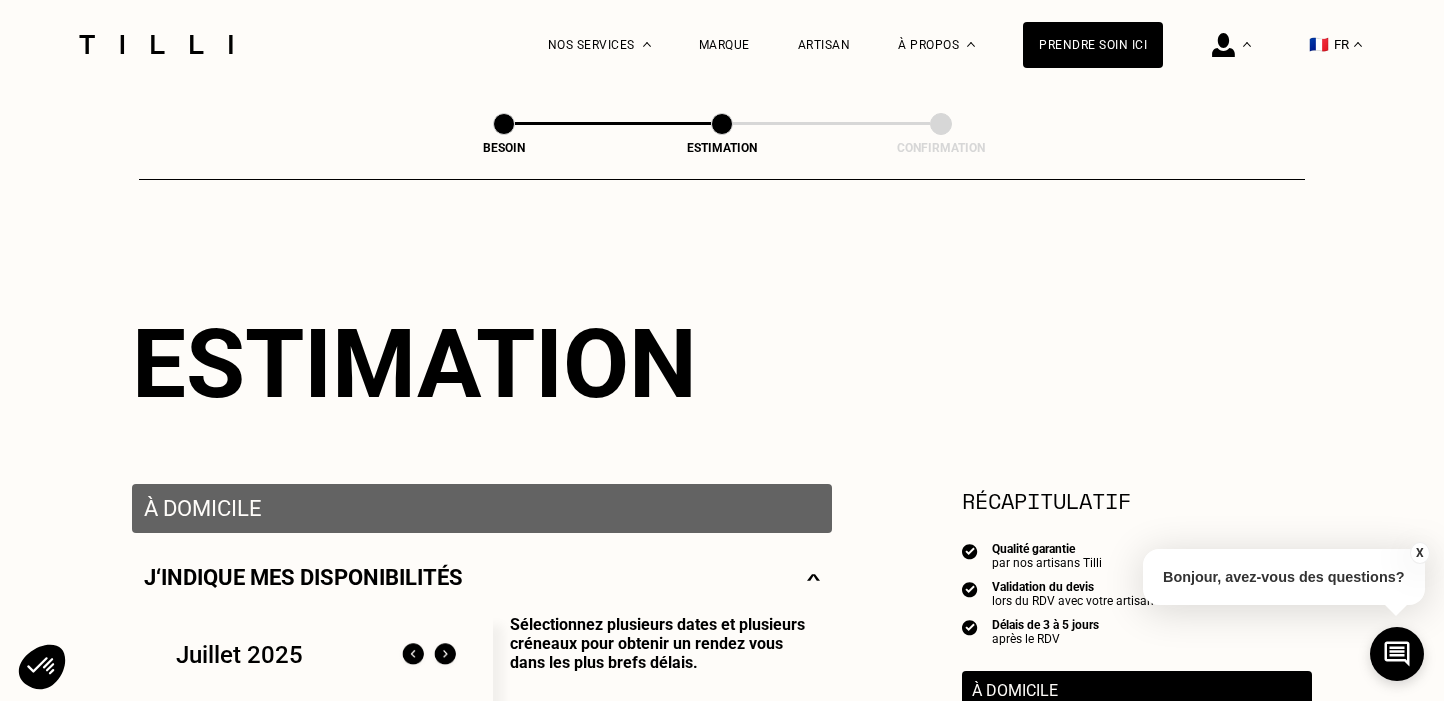 scroll, scrollTop: 0, scrollLeft: 0, axis: both 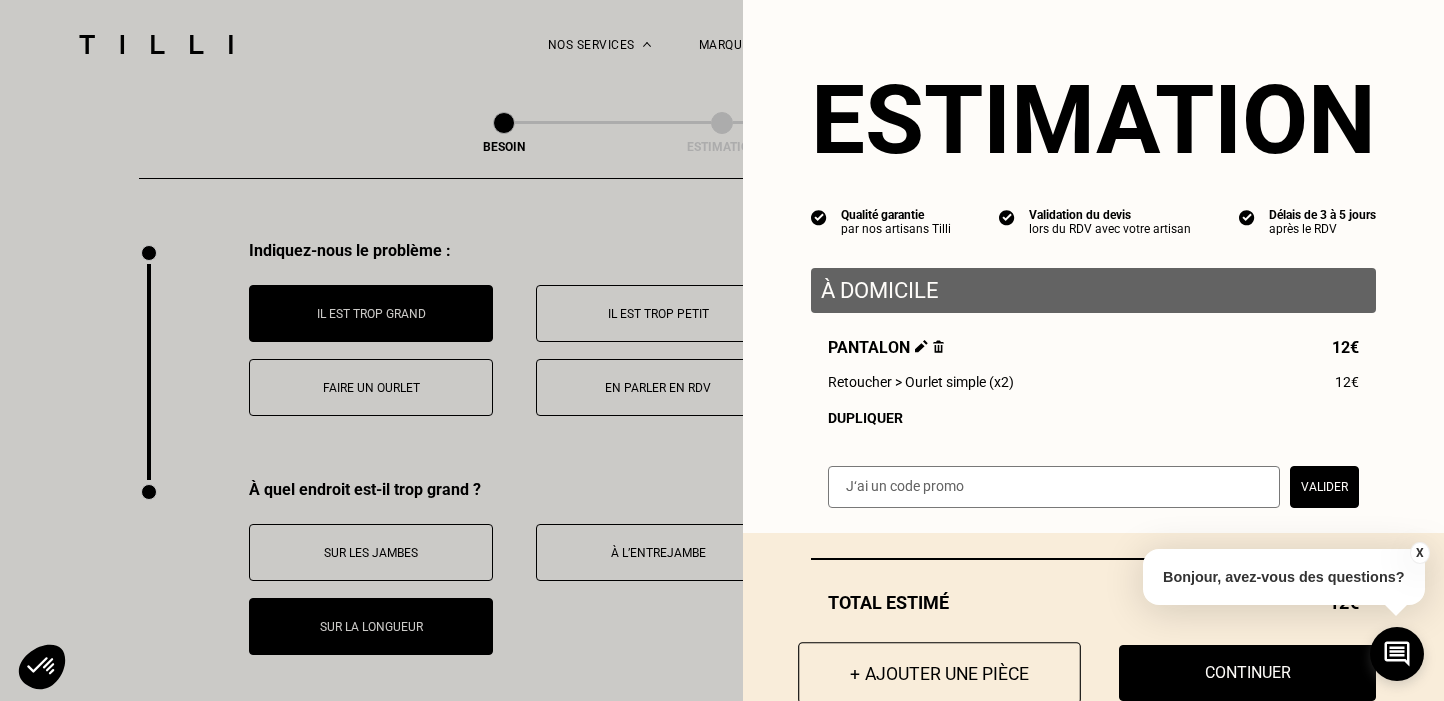 click on "+ Ajouter une pièce" at bounding box center (939, 673) 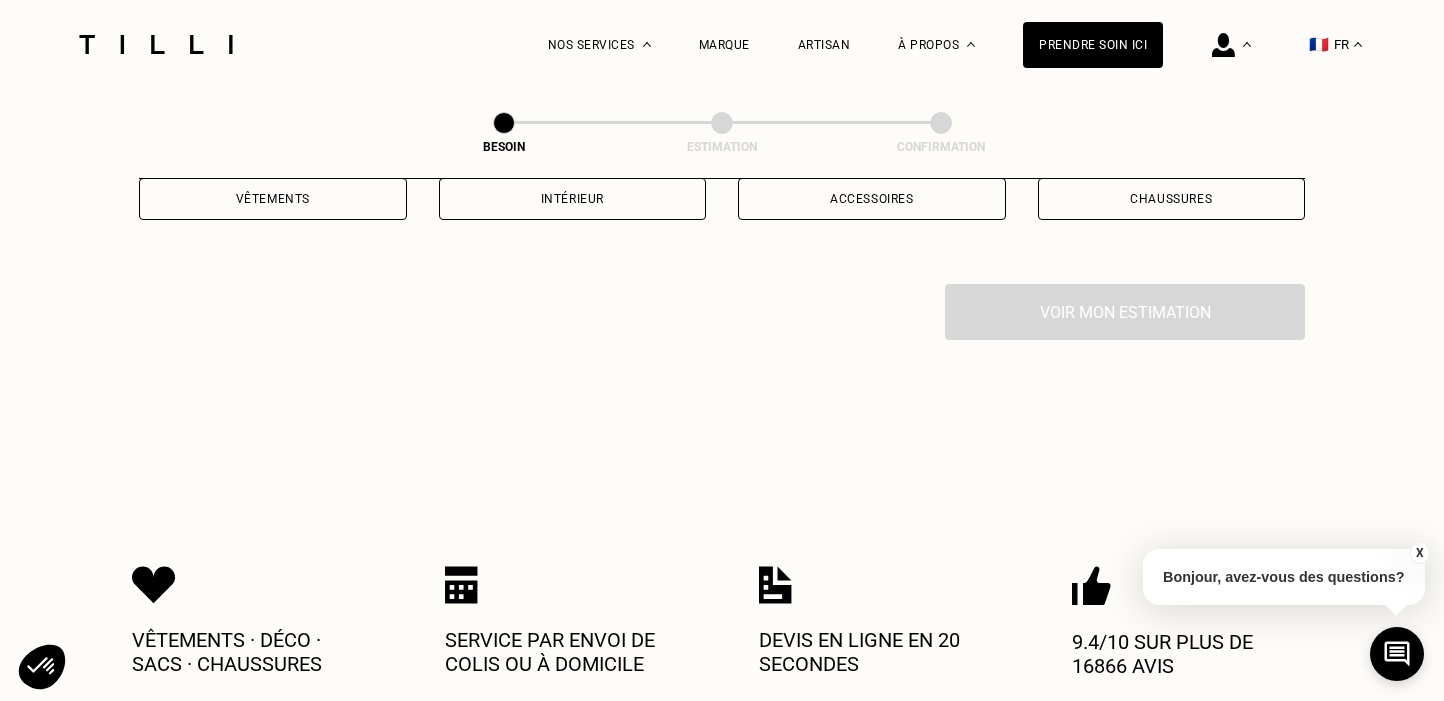 scroll, scrollTop: 408, scrollLeft: 0, axis: vertical 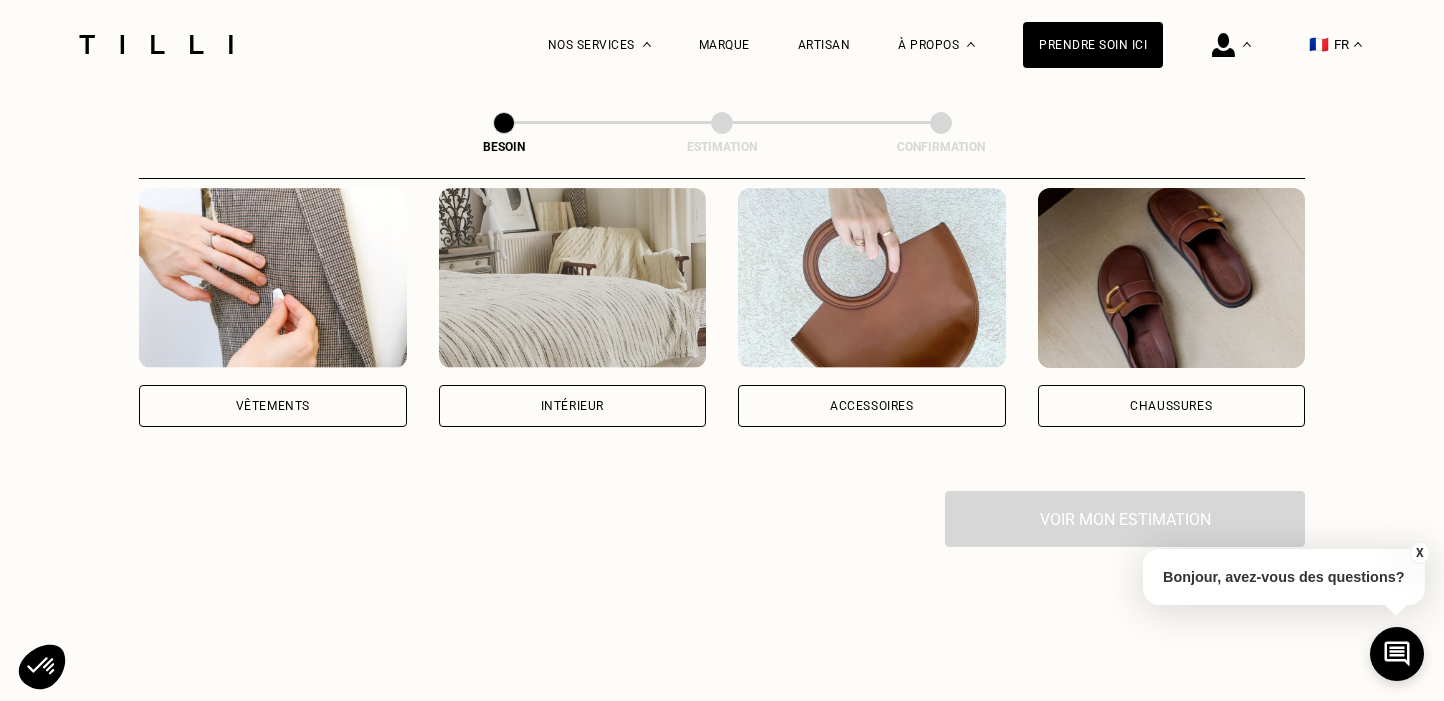 click on "Catégorie Vêtements Intérieur Accessoires Chaussures Voir mon estimation" at bounding box center (722, 279) 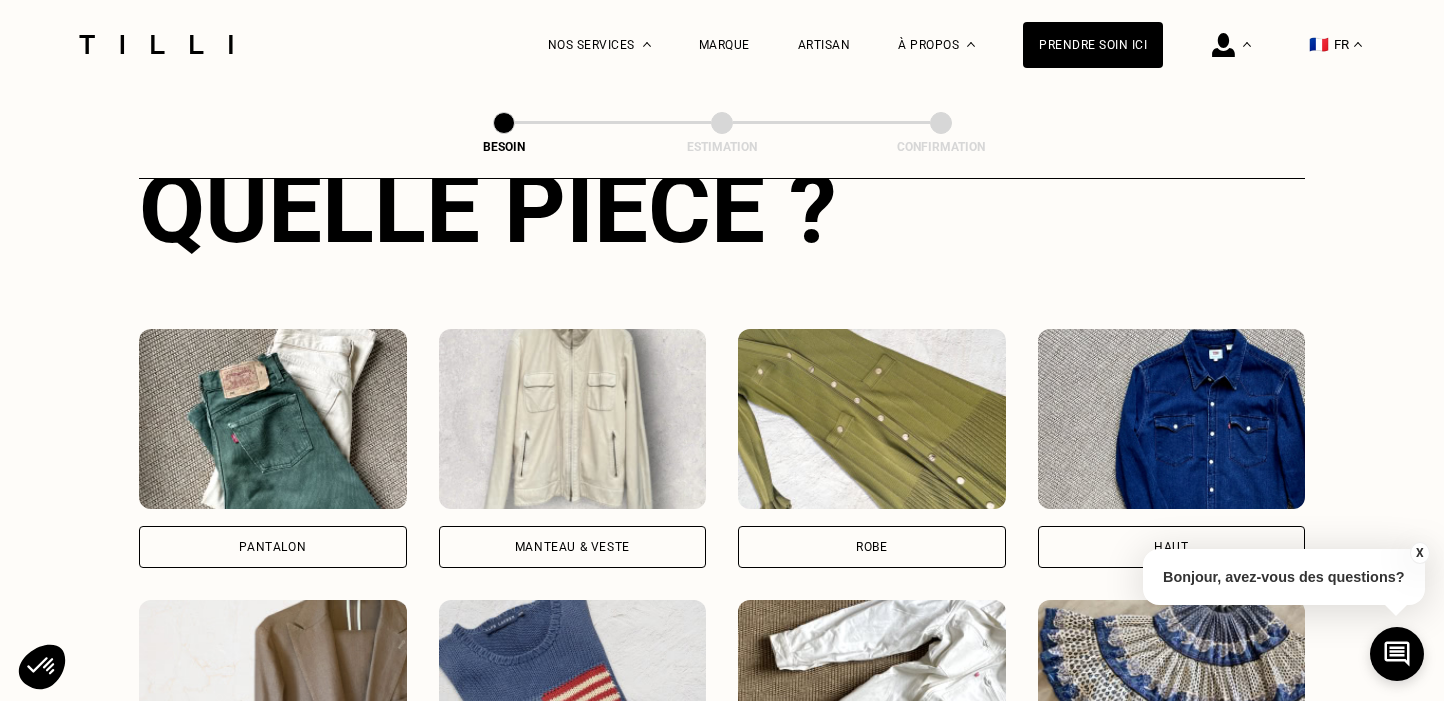 scroll, scrollTop: 868, scrollLeft: 0, axis: vertical 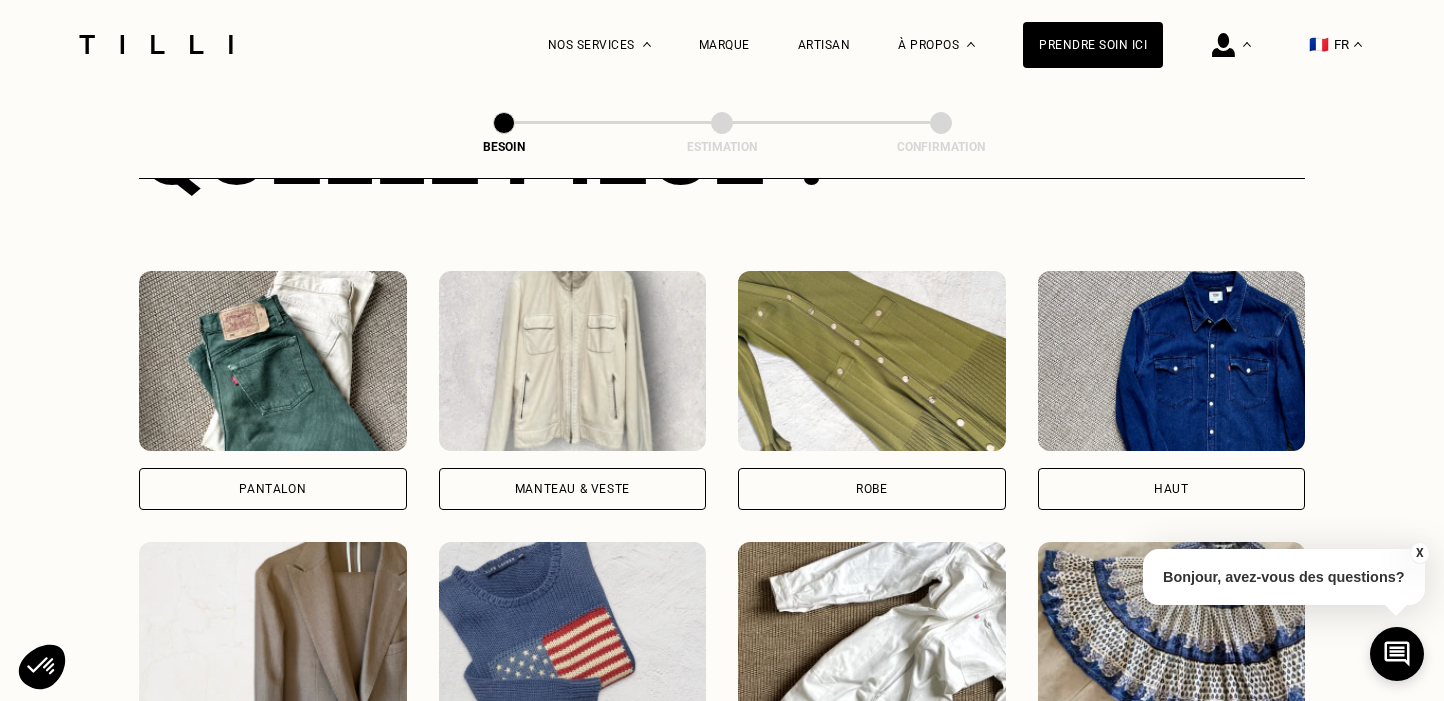 click on "Robe" at bounding box center (872, 489) 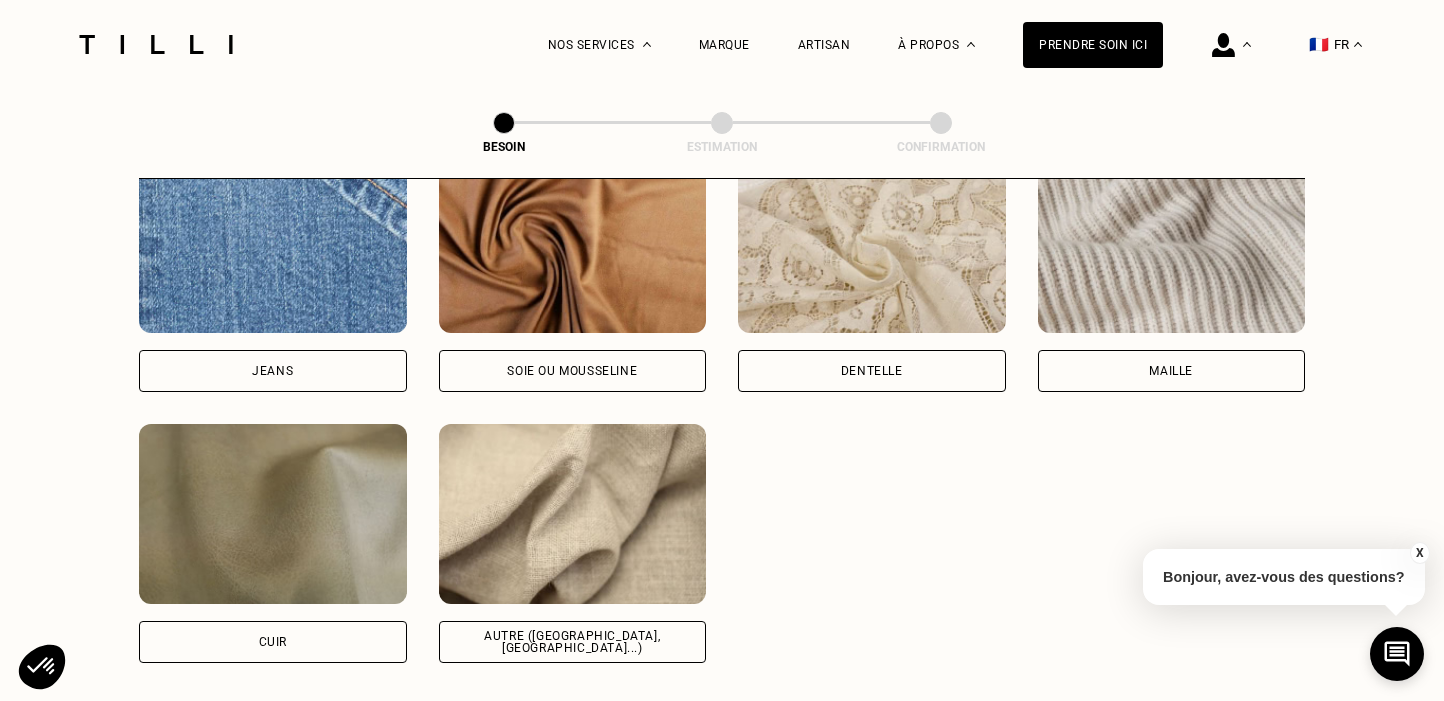 scroll, scrollTop: 2193, scrollLeft: 0, axis: vertical 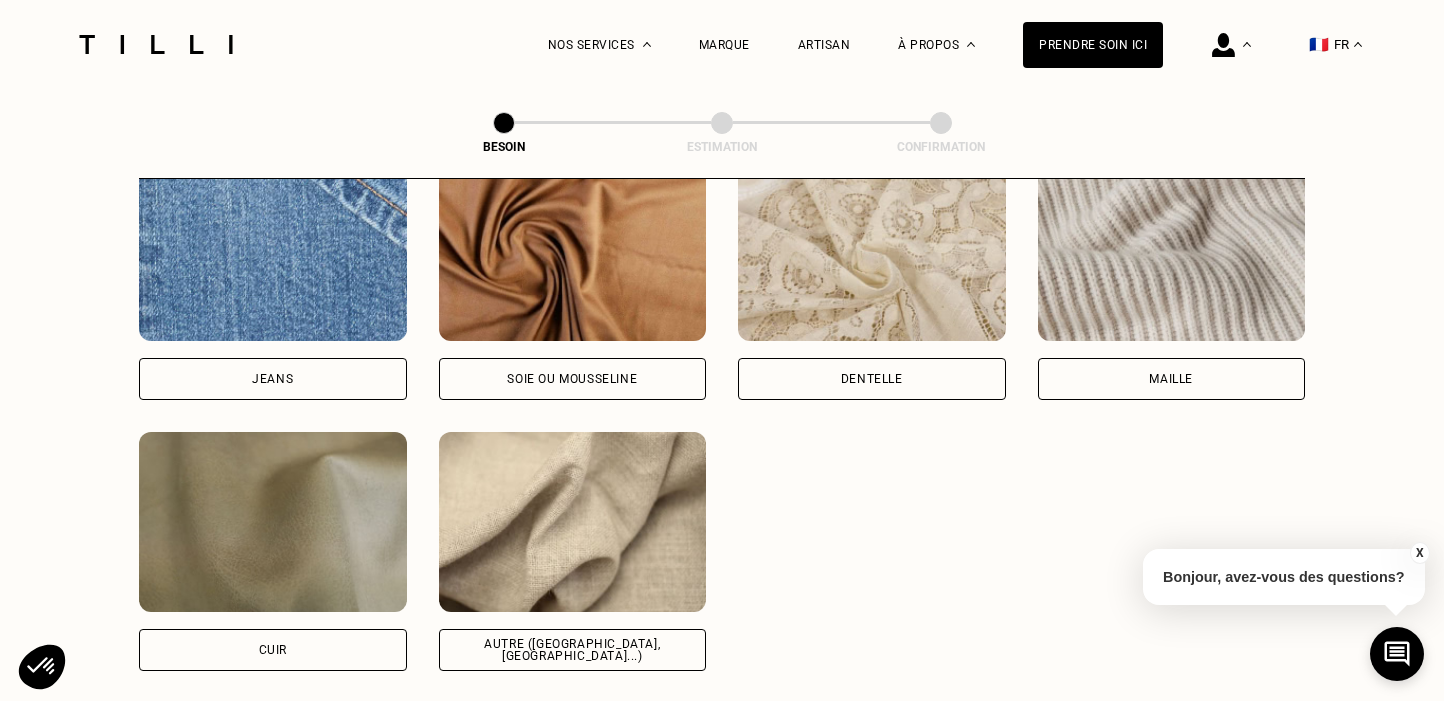 click on "Autre ([GEOGRAPHIC_DATA], [GEOGRAPHIC_DATA]...)" at bounding box center [573, 650] 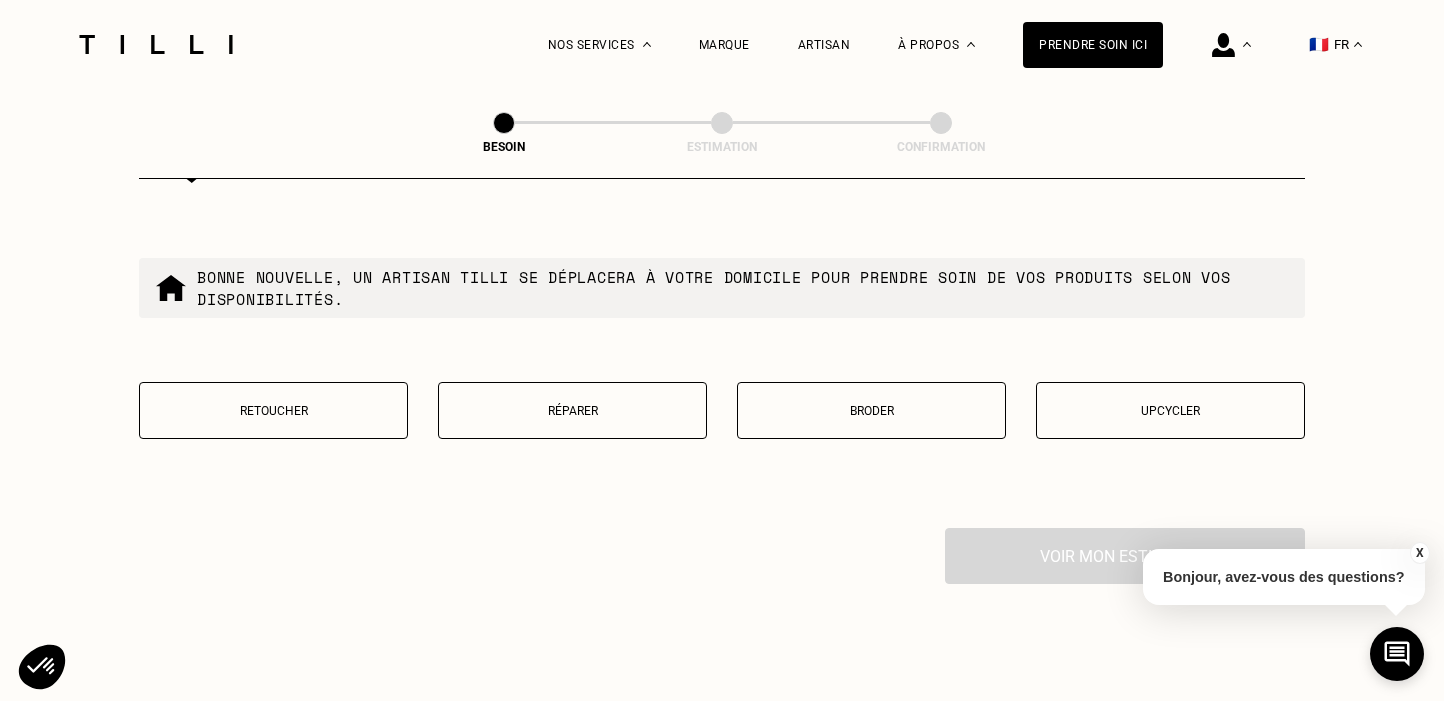 scroll, scrollTop: 3412, scrollLeft: 0, axis: vertical 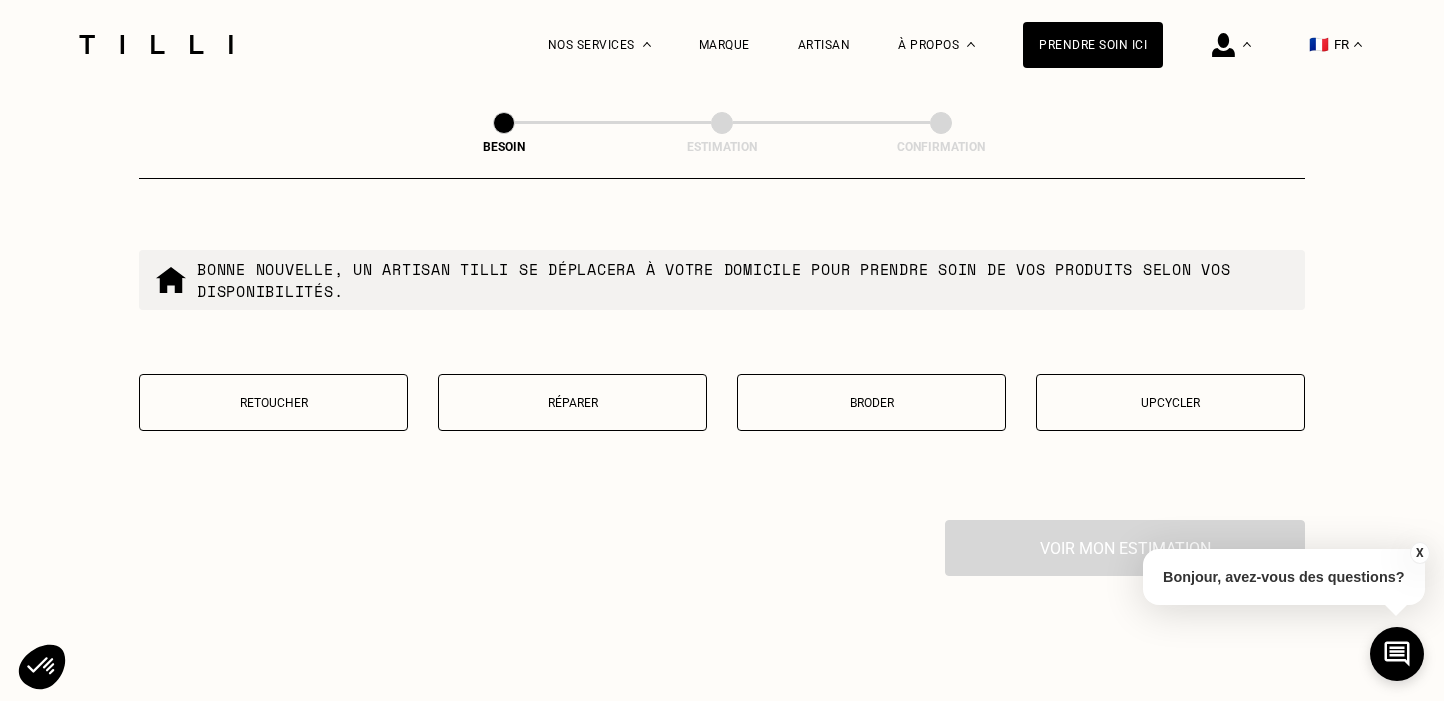 click on "Retoucher" at bounding box center (273, 402) 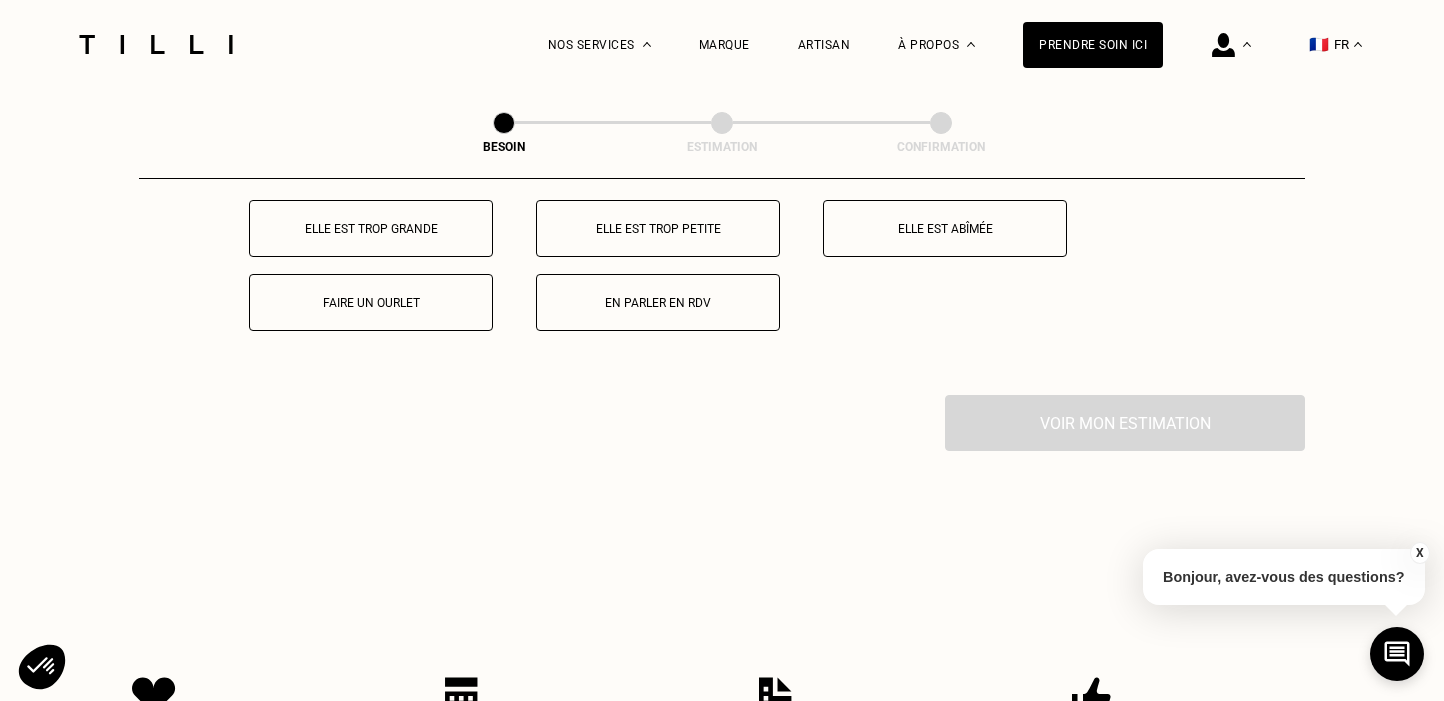scroll, scrollTop: 3677, scrollLeft: 0, axis: vertical 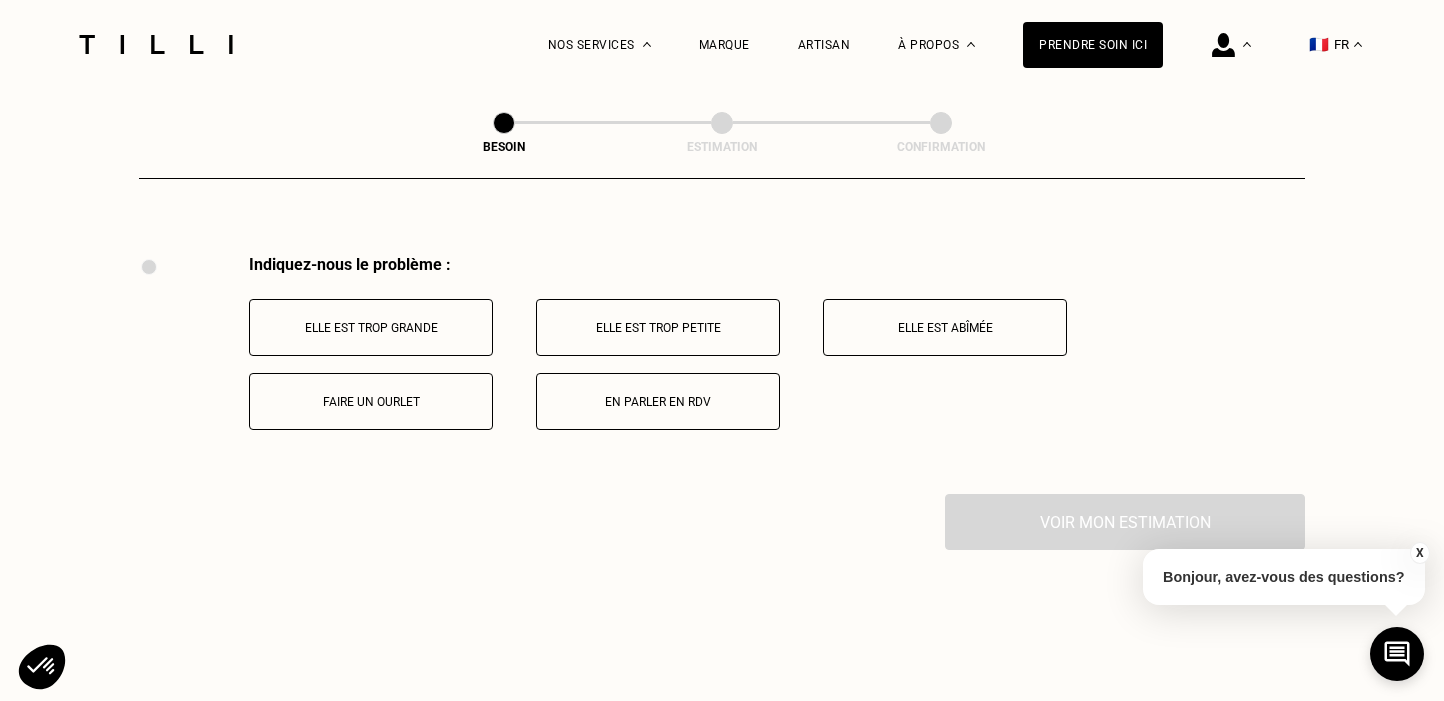click on "Elle est trop grande" at bounding box center (371, 328) 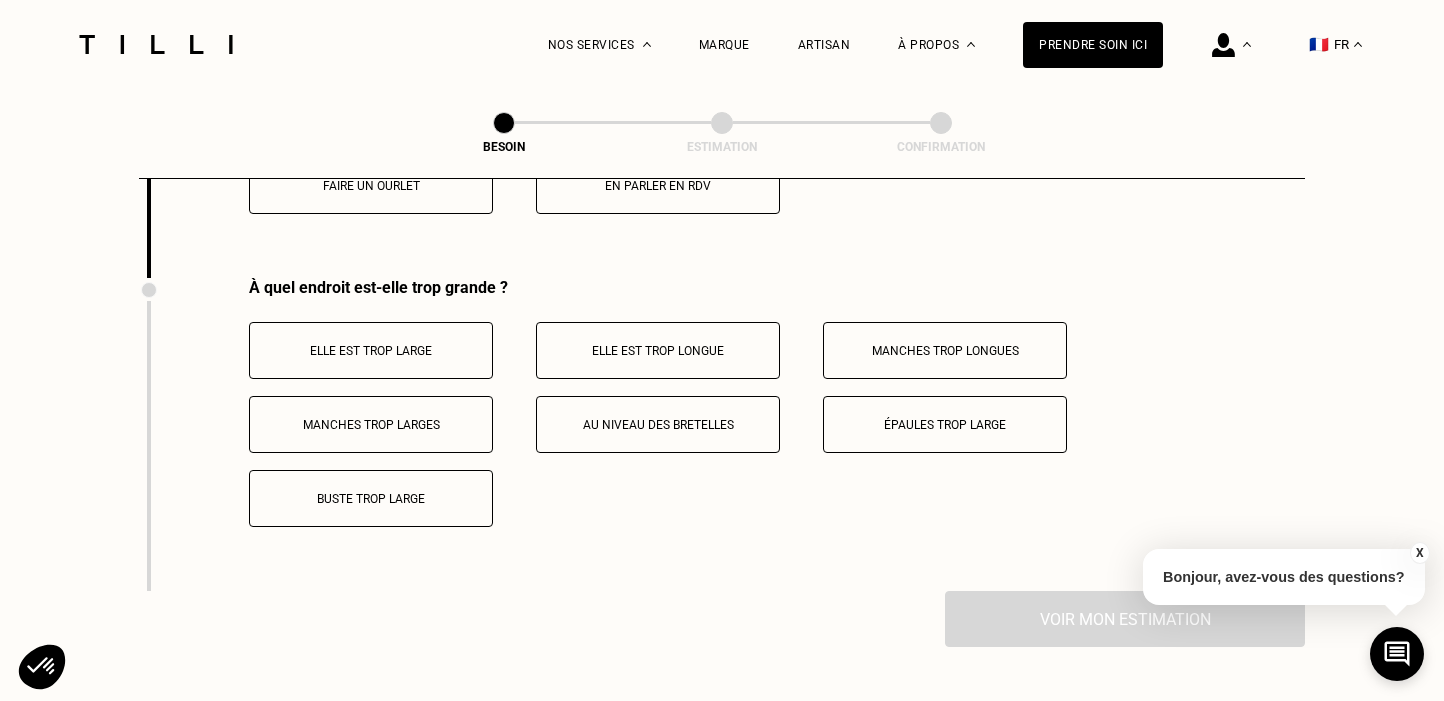 scroll, scrollTop: 3930, scrollLeft: 0, axis: vertical 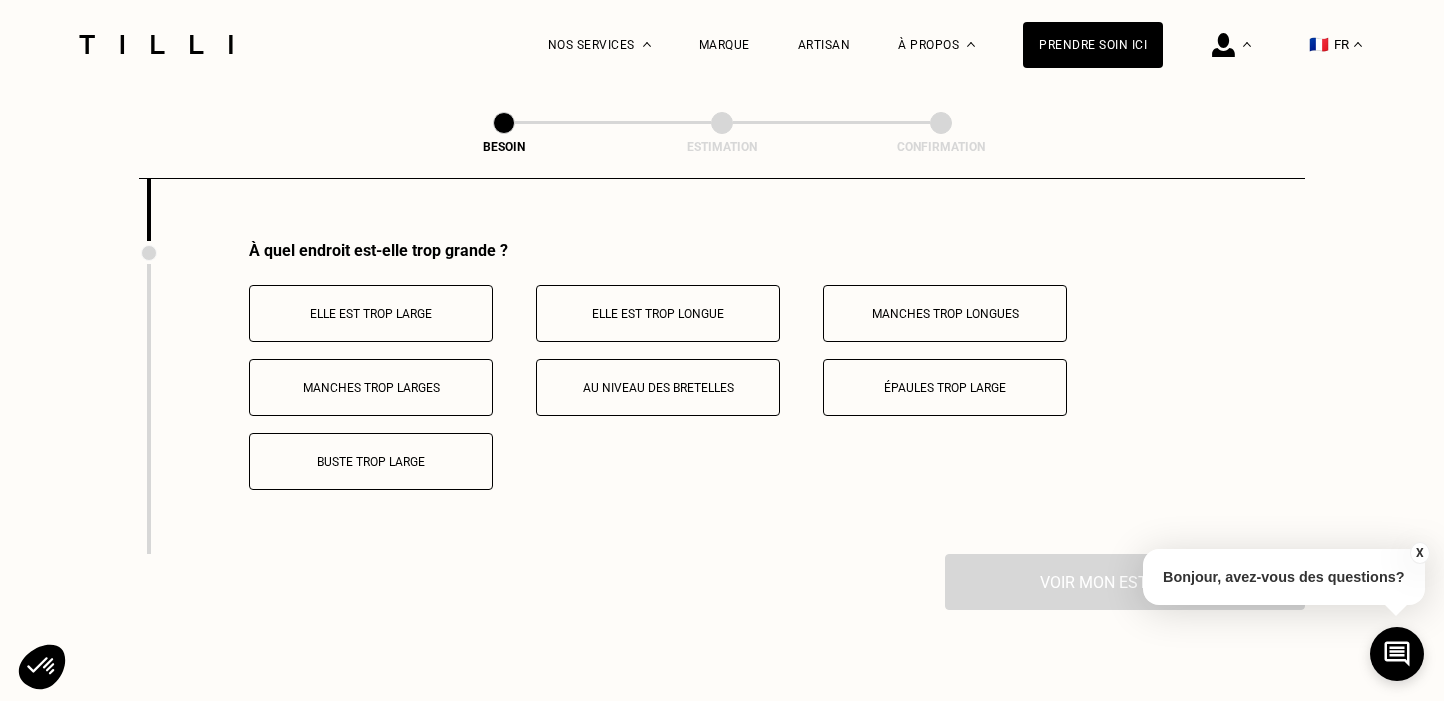 click on "Elle est trop longue" at bounding box center [658, 314] 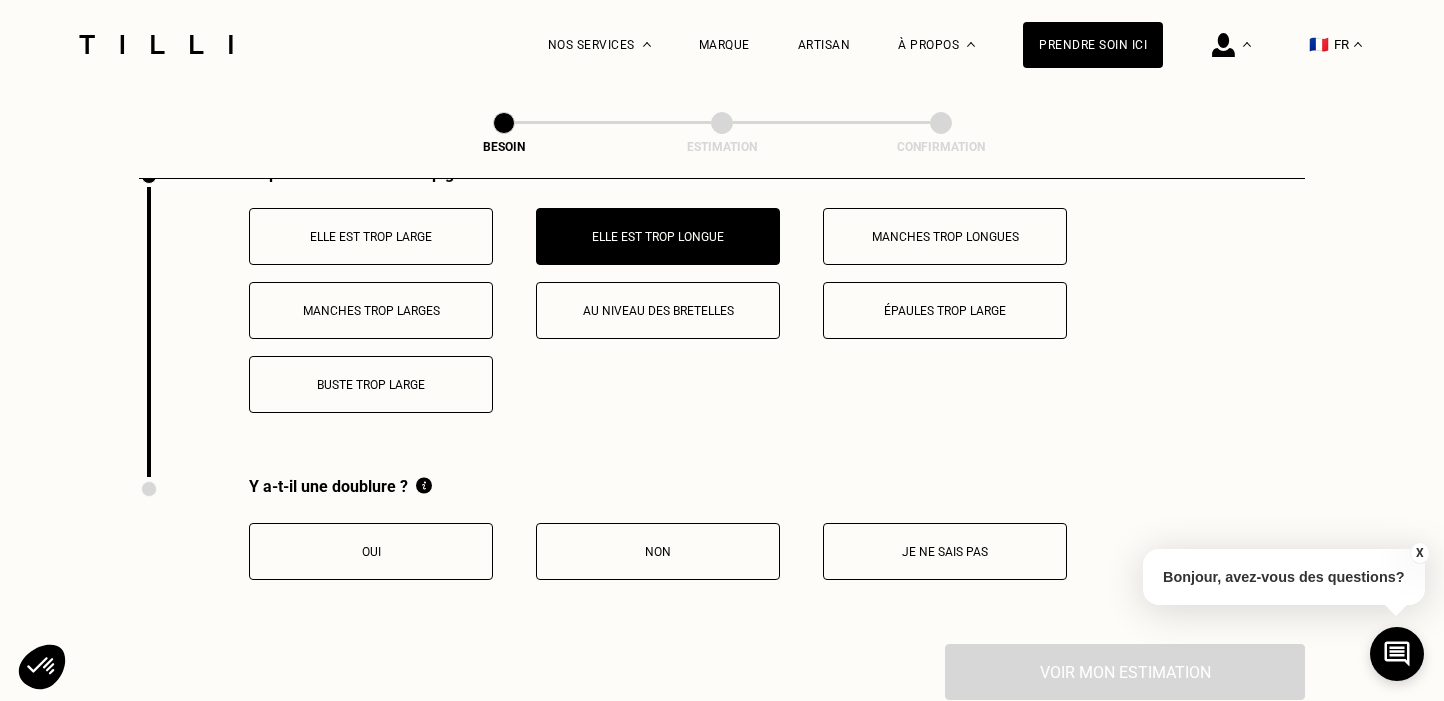 scroll, scrollTop: 4138, scrollLeft: 0, axis: vertical 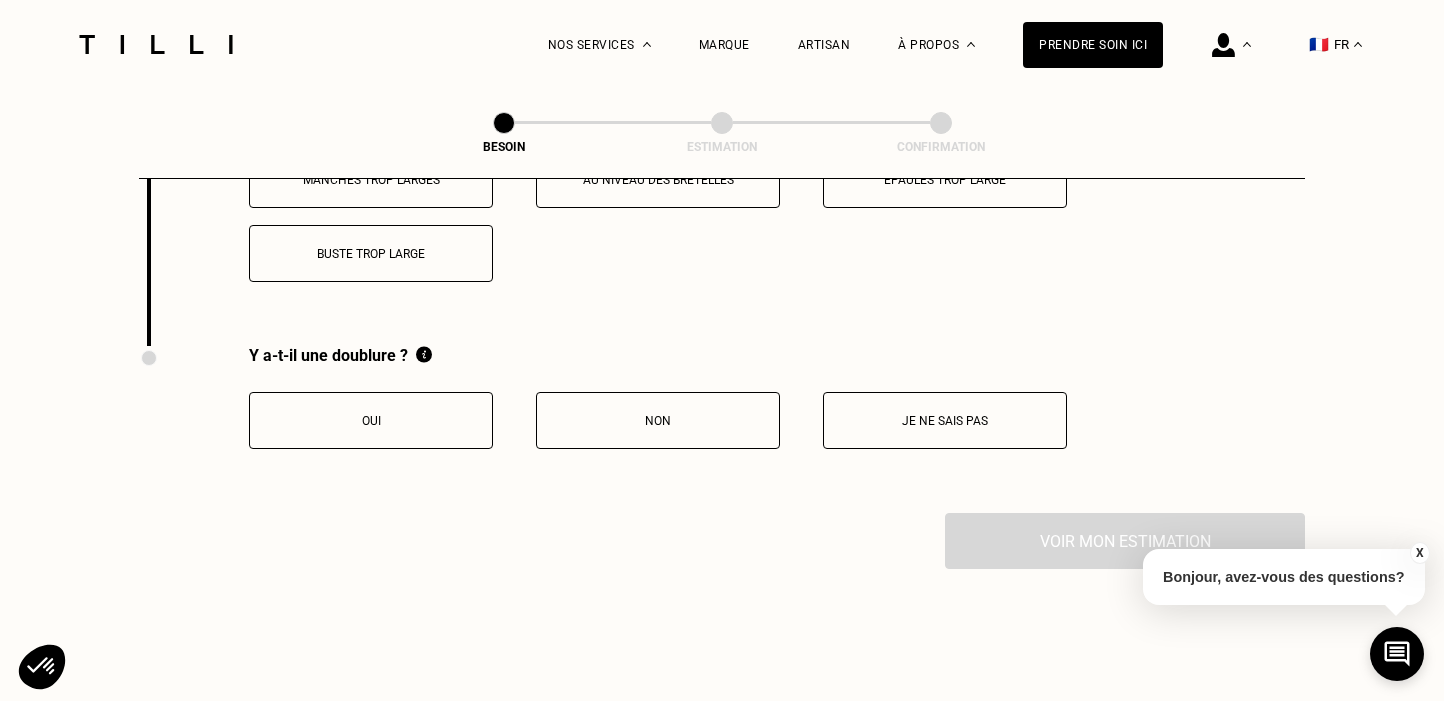 click on "Oui" at bounding box center (371, 420) 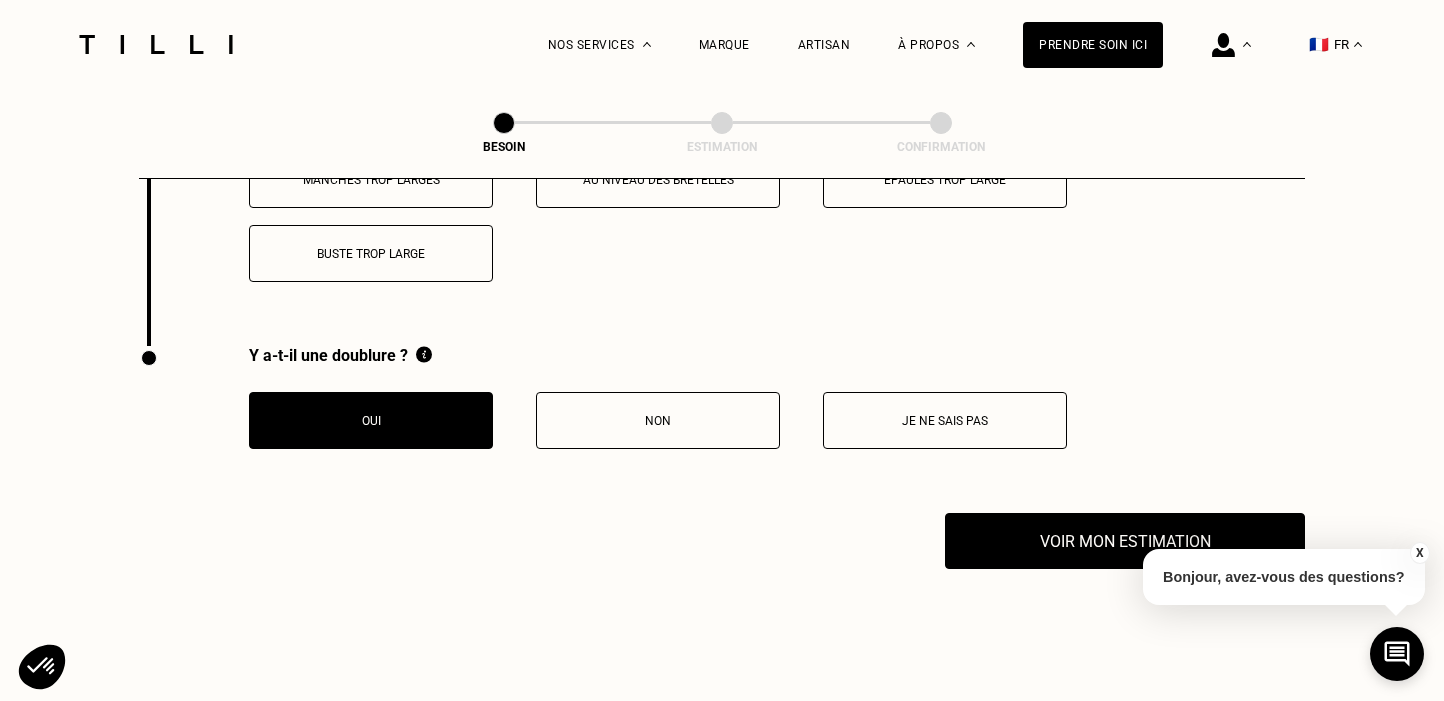 scroll, scrollTop: 4202, scrollLeft: 0, axis: vertical 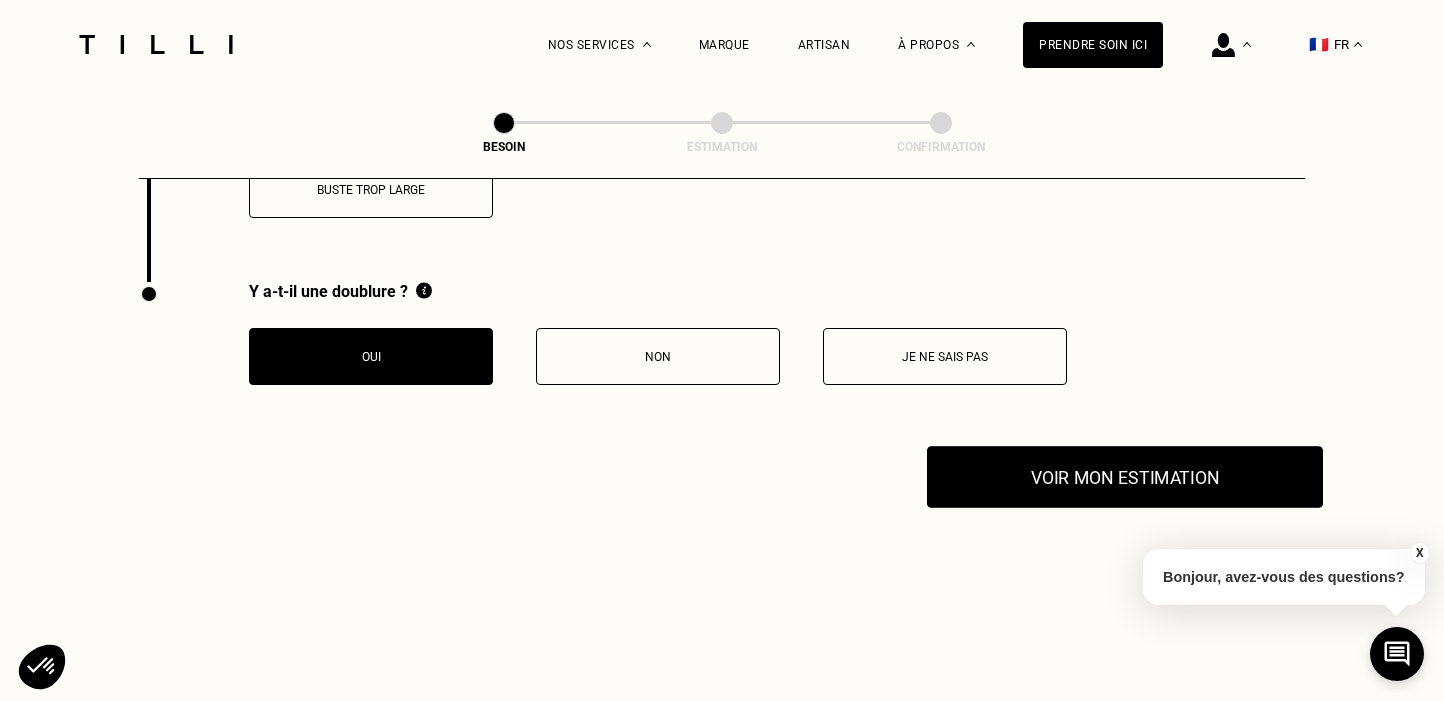 click on "Voir mon estimation" at bounding box center [1125, 477] 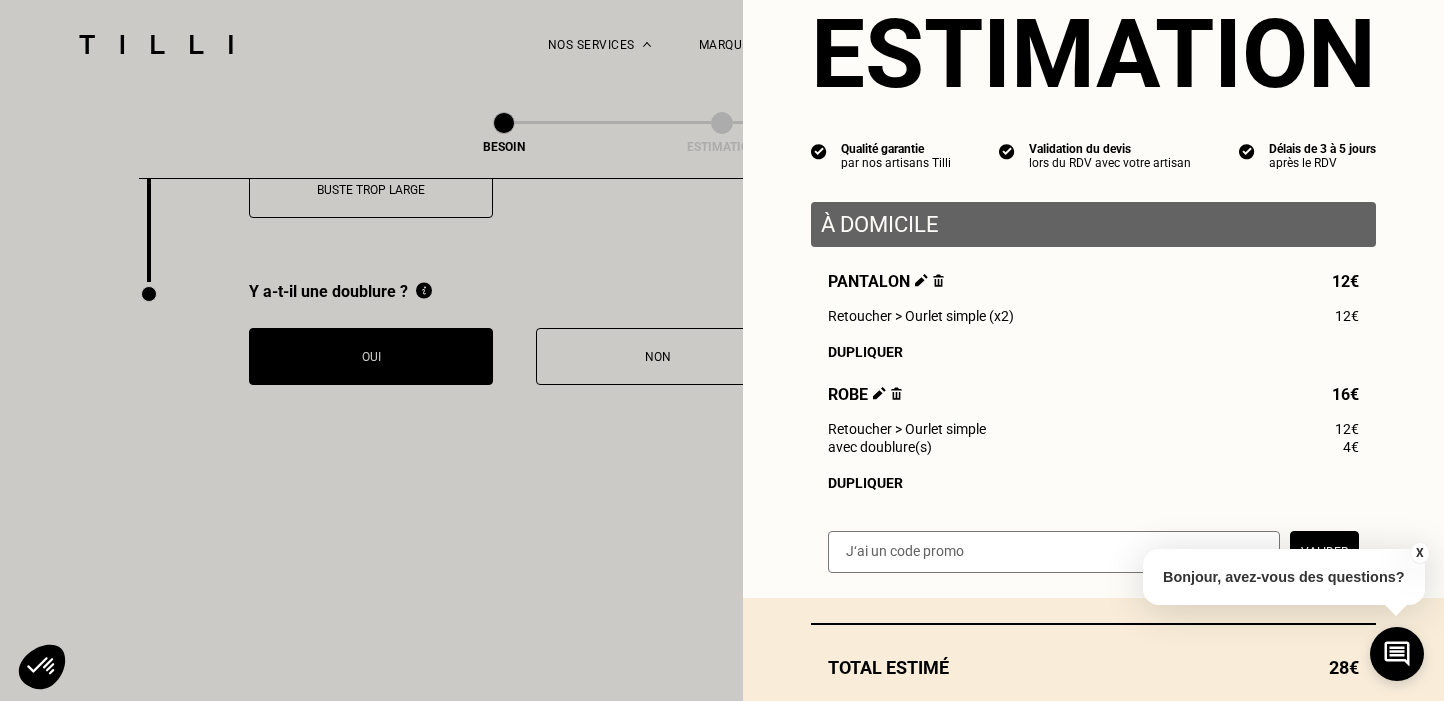 scroll, scrollTop: 126, scrollLeft: 0, axis: vertical 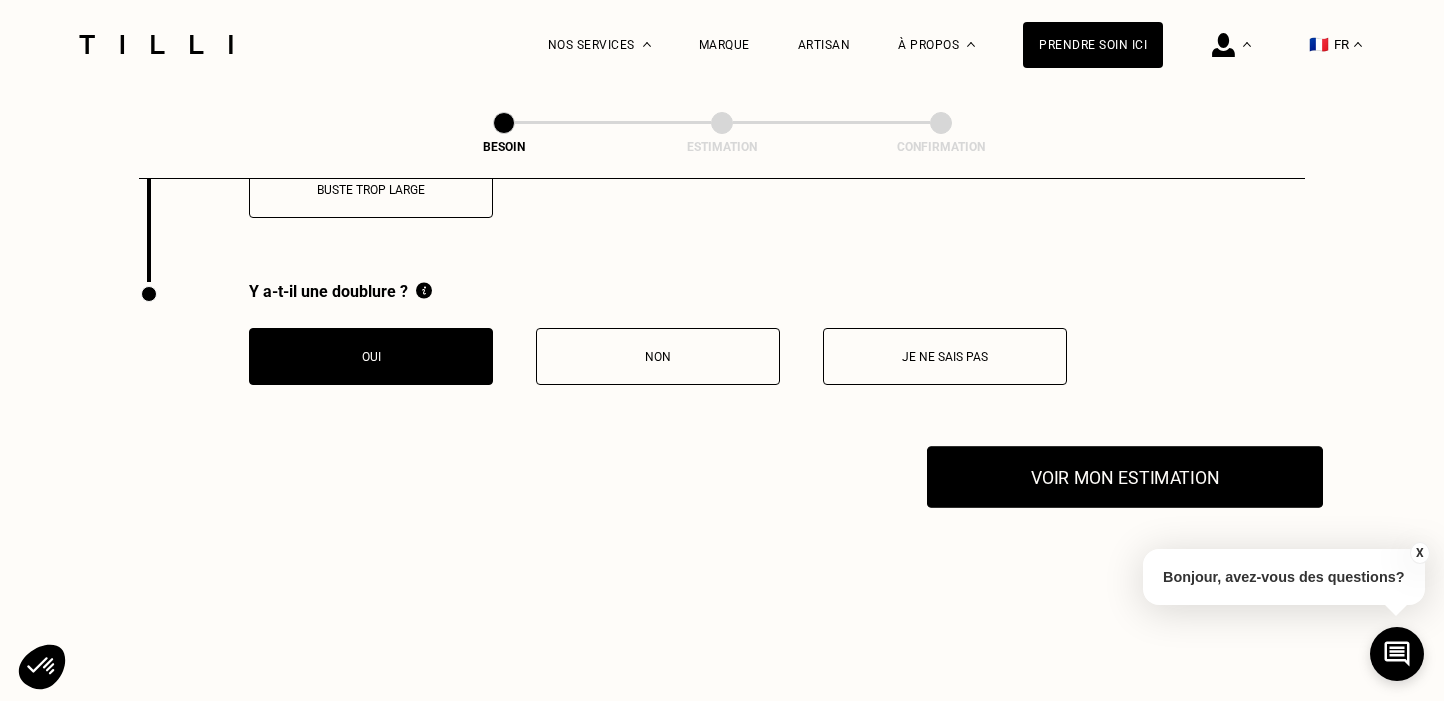 click on "Voir mon estimation" at bounding box center (1125, 477) 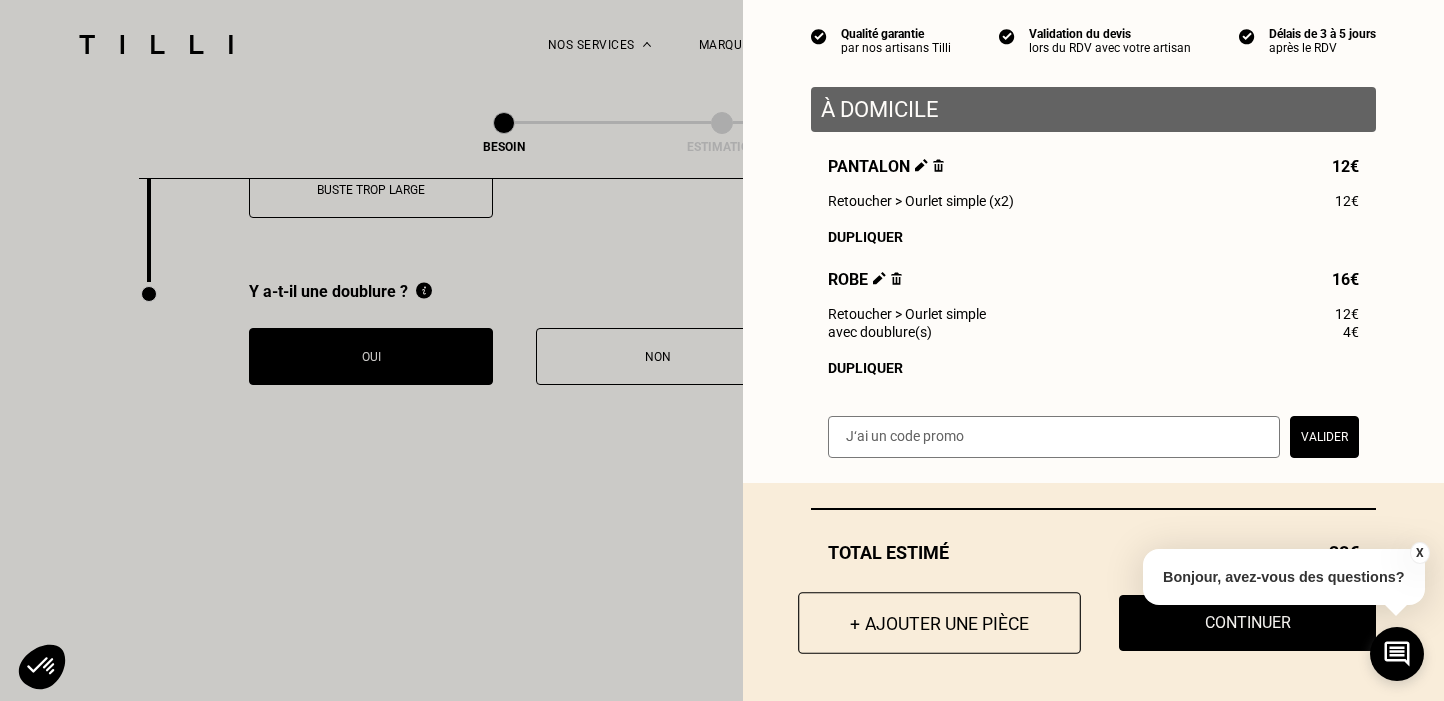 scroll, scrollTop: 182, scrollLeft: 0, axis: vertical 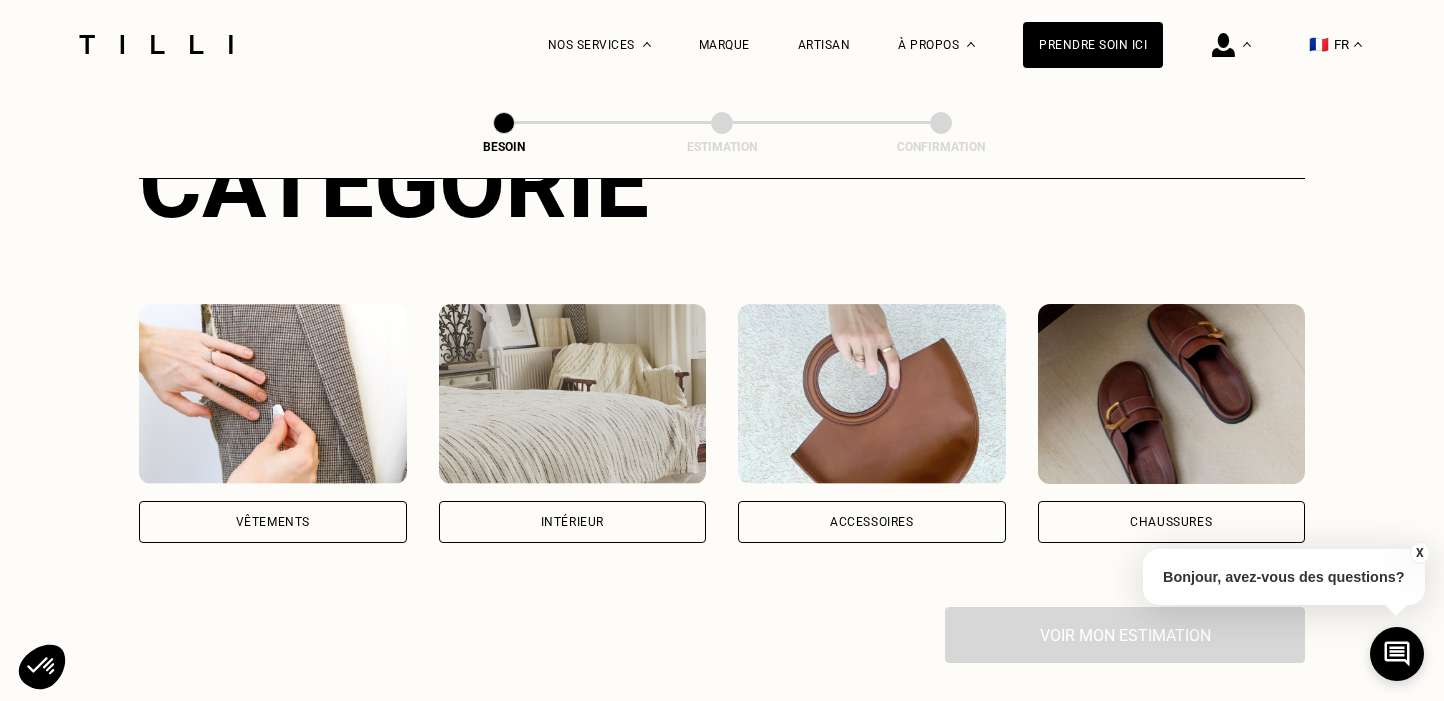 click on "Vêtements" at bounding box center [273, 522] 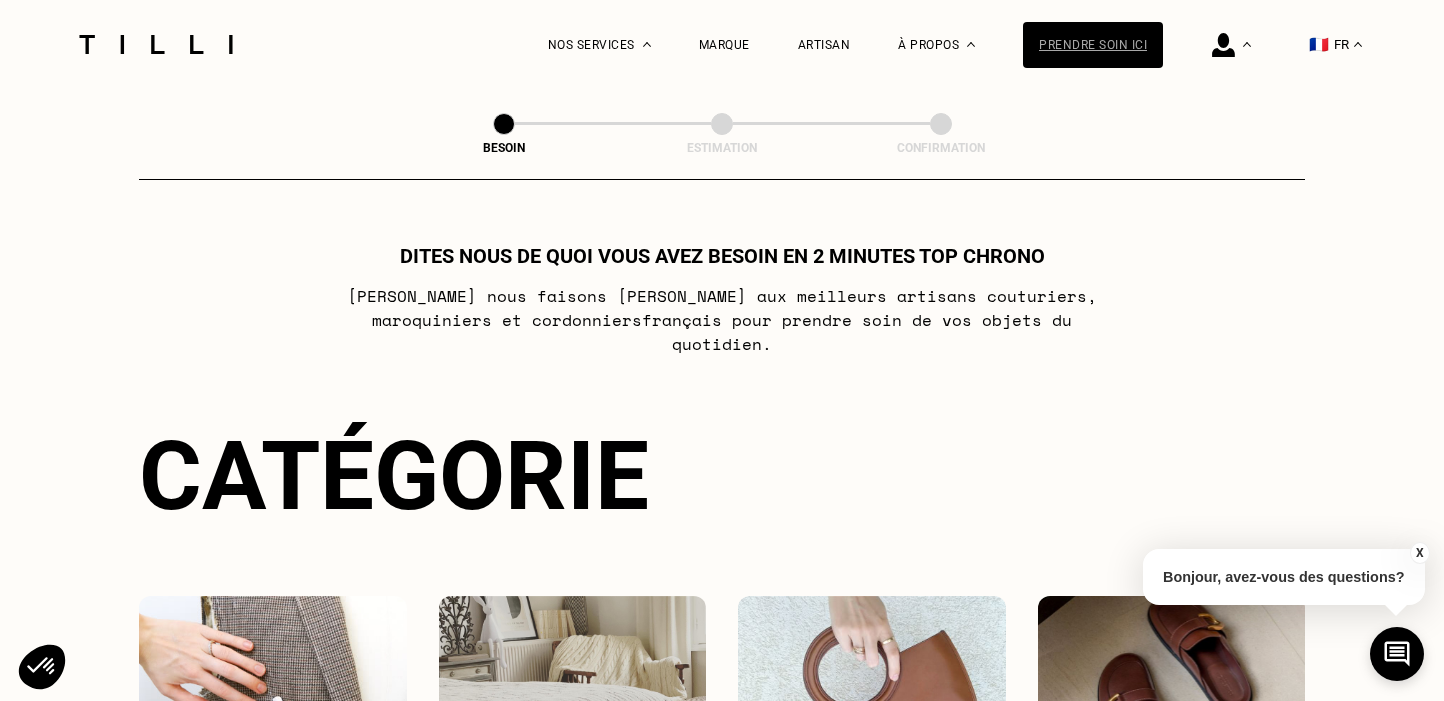 scroll, scrollTop: 0, scrollLeft: 0, axis: both 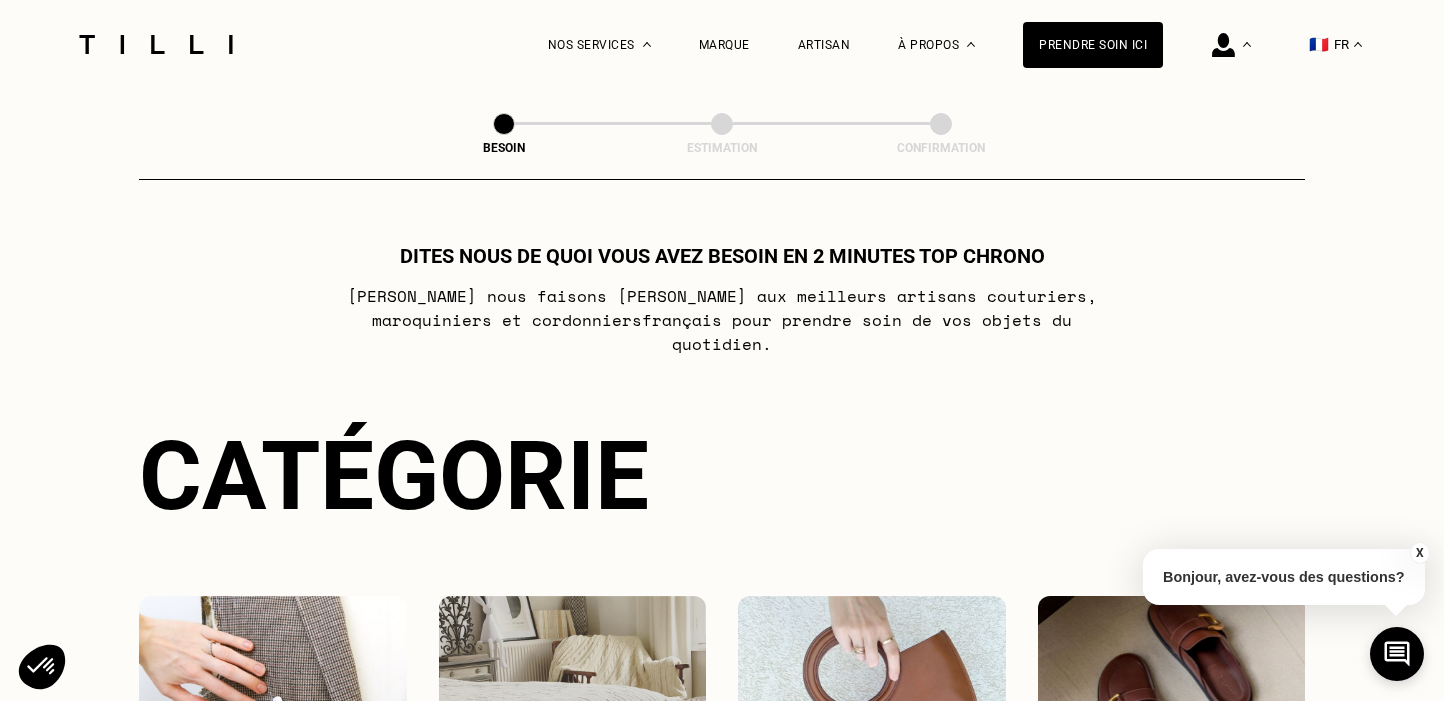 click at bounding box center [722, 124] 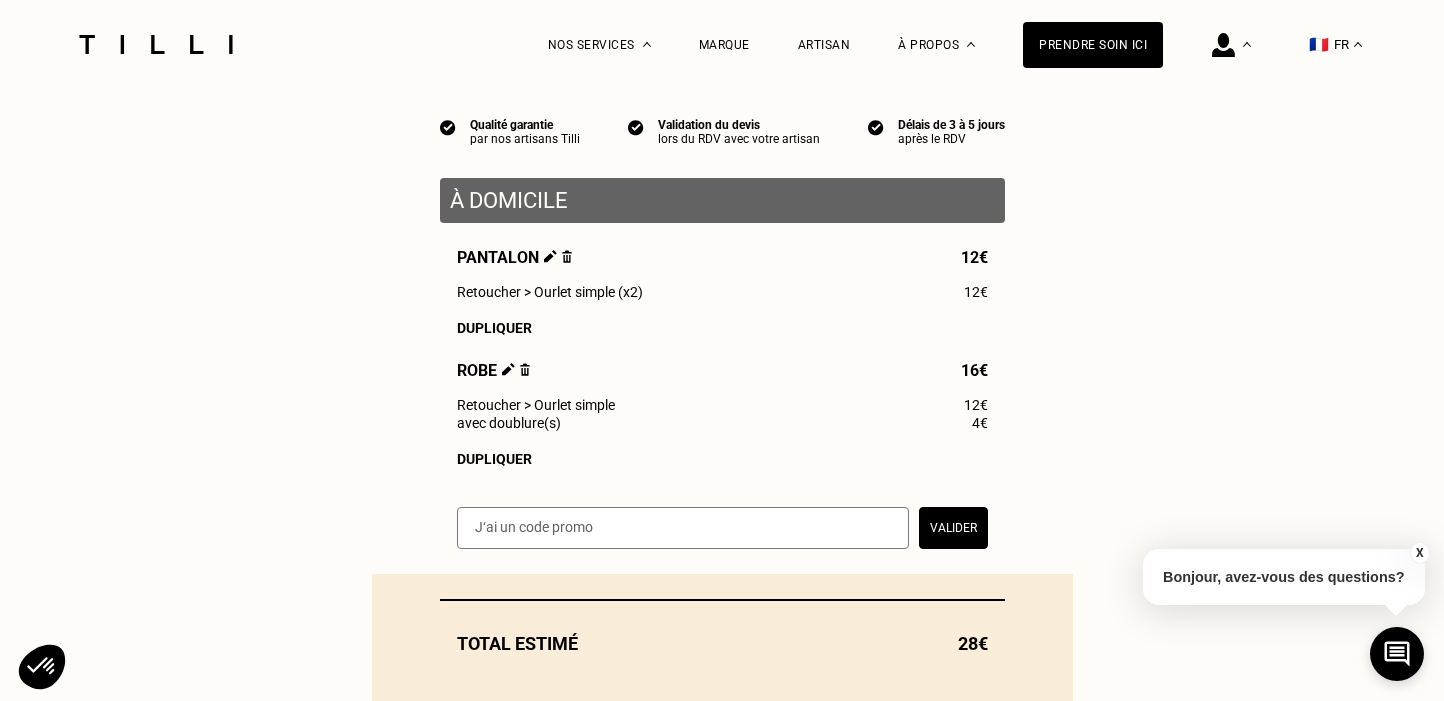 scroll, scrollTop: 616, scrollLeft: 0, axis: vertical 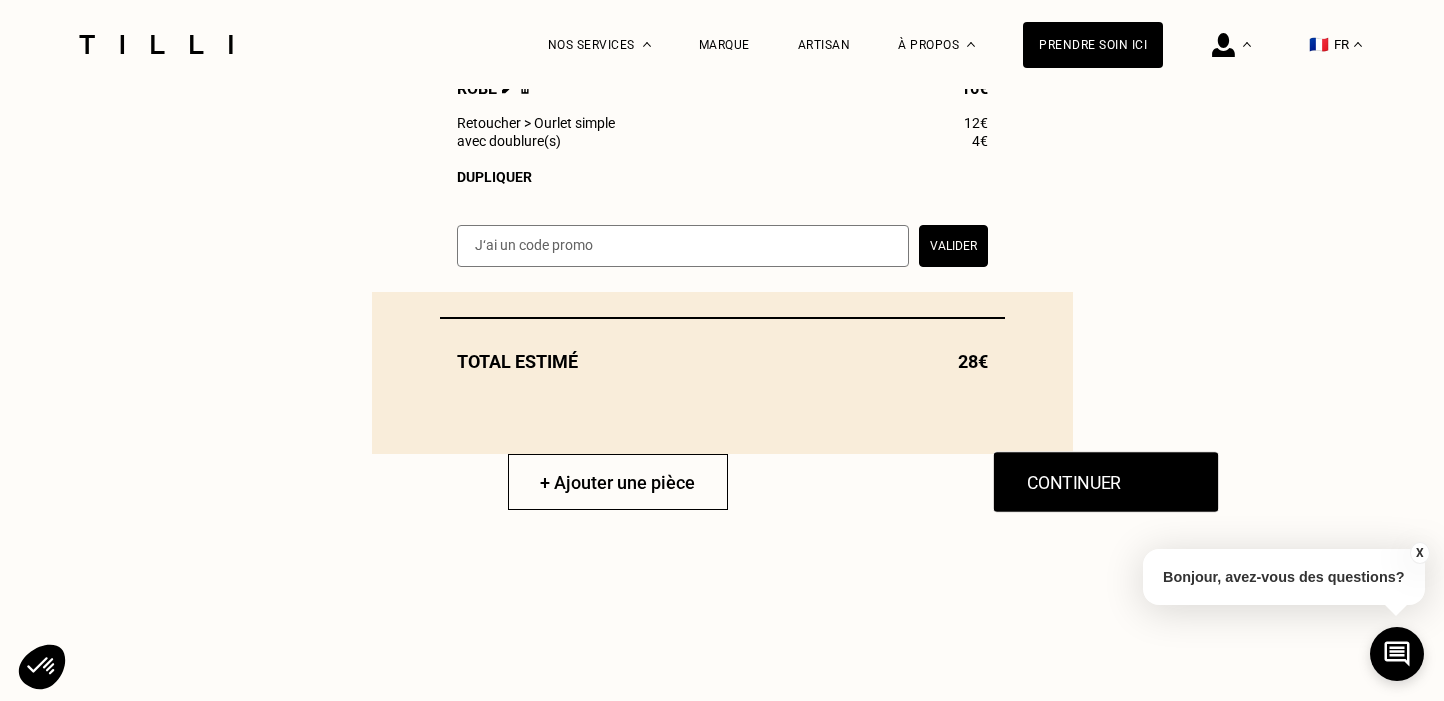 click on "Continuer" at bounding box center (1105, 482) 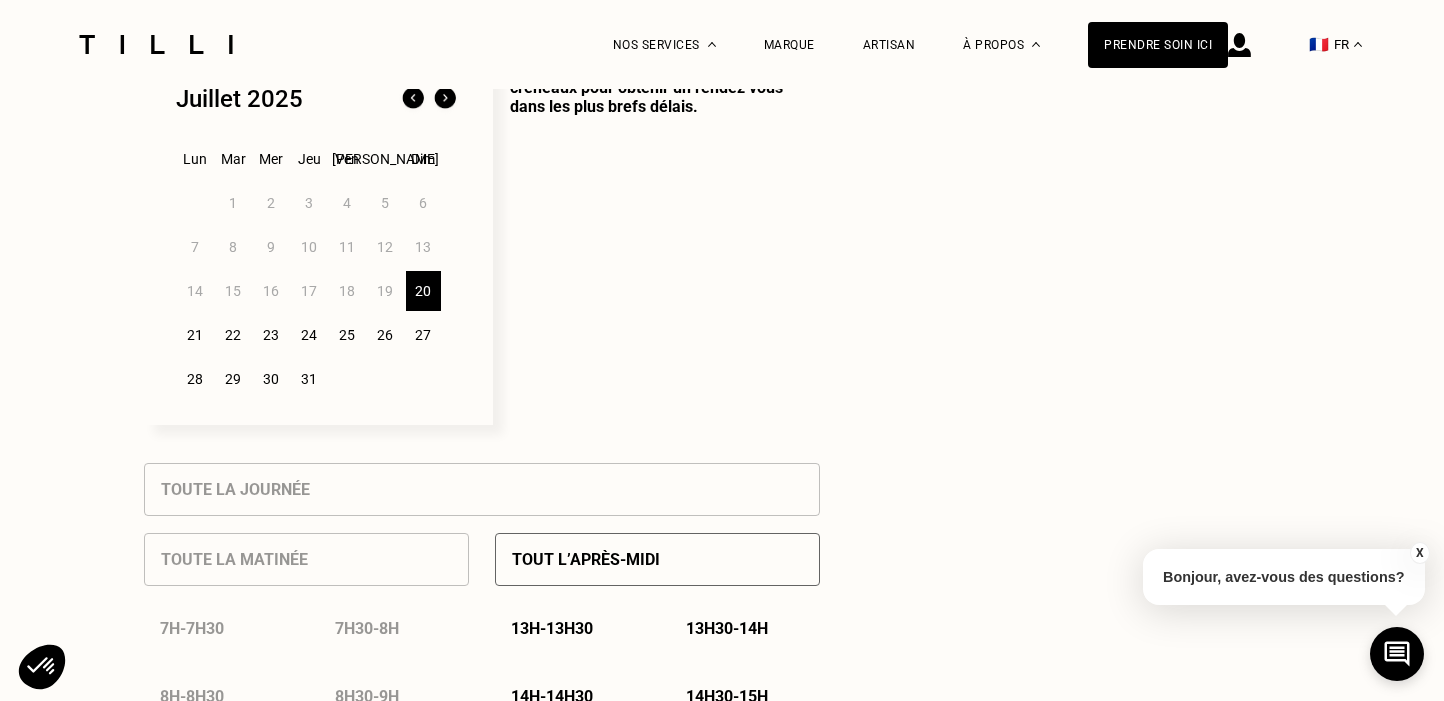 scroll, scrollTop: 0, scrollLeft: 0, axis: both 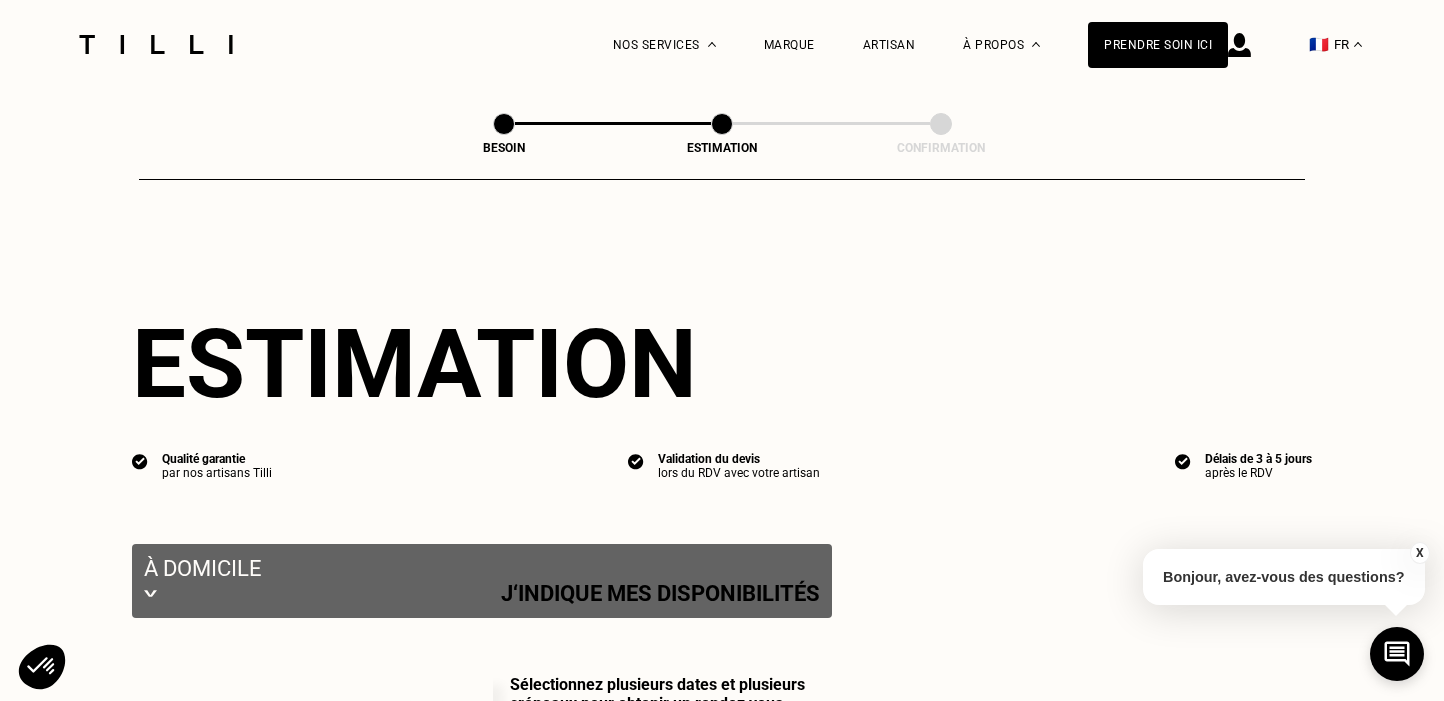 select on "FR" 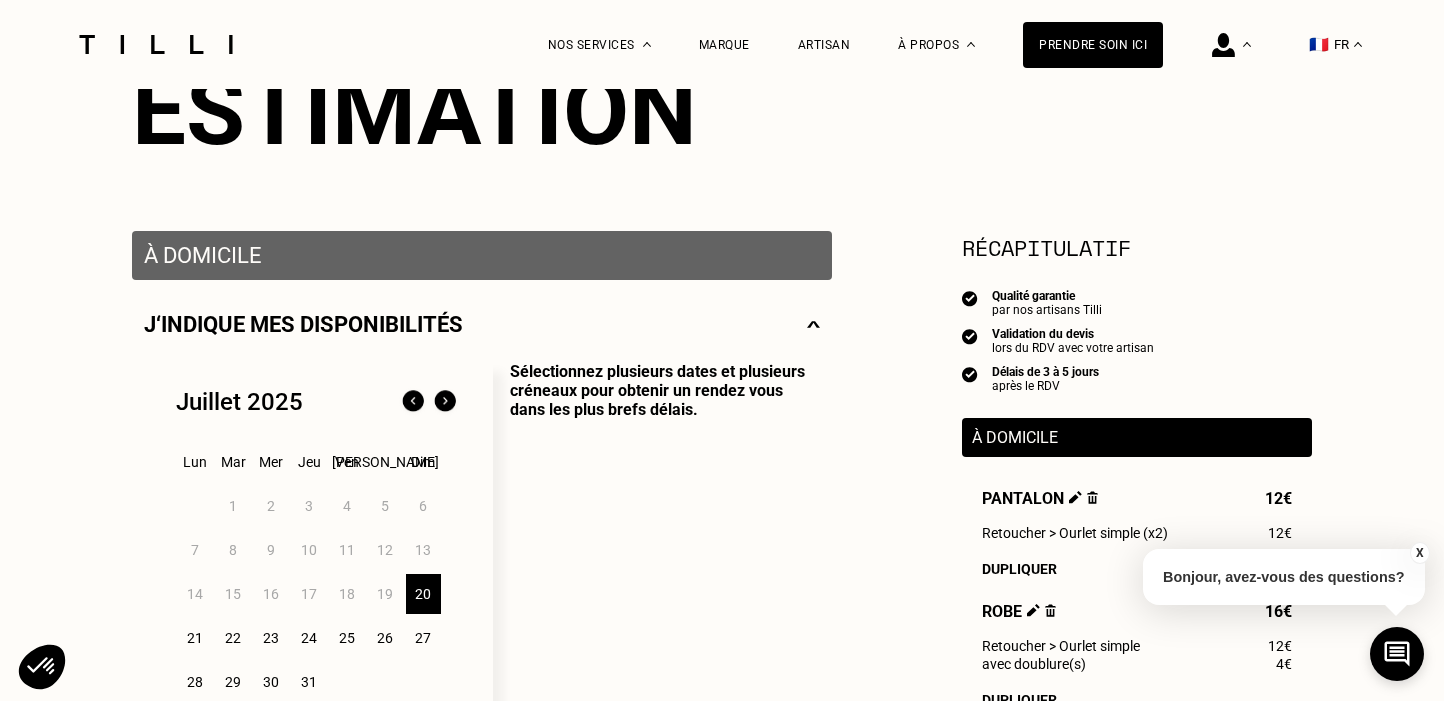scroll, scrollTop: 353, scrollLeft: 0, axis: vertical 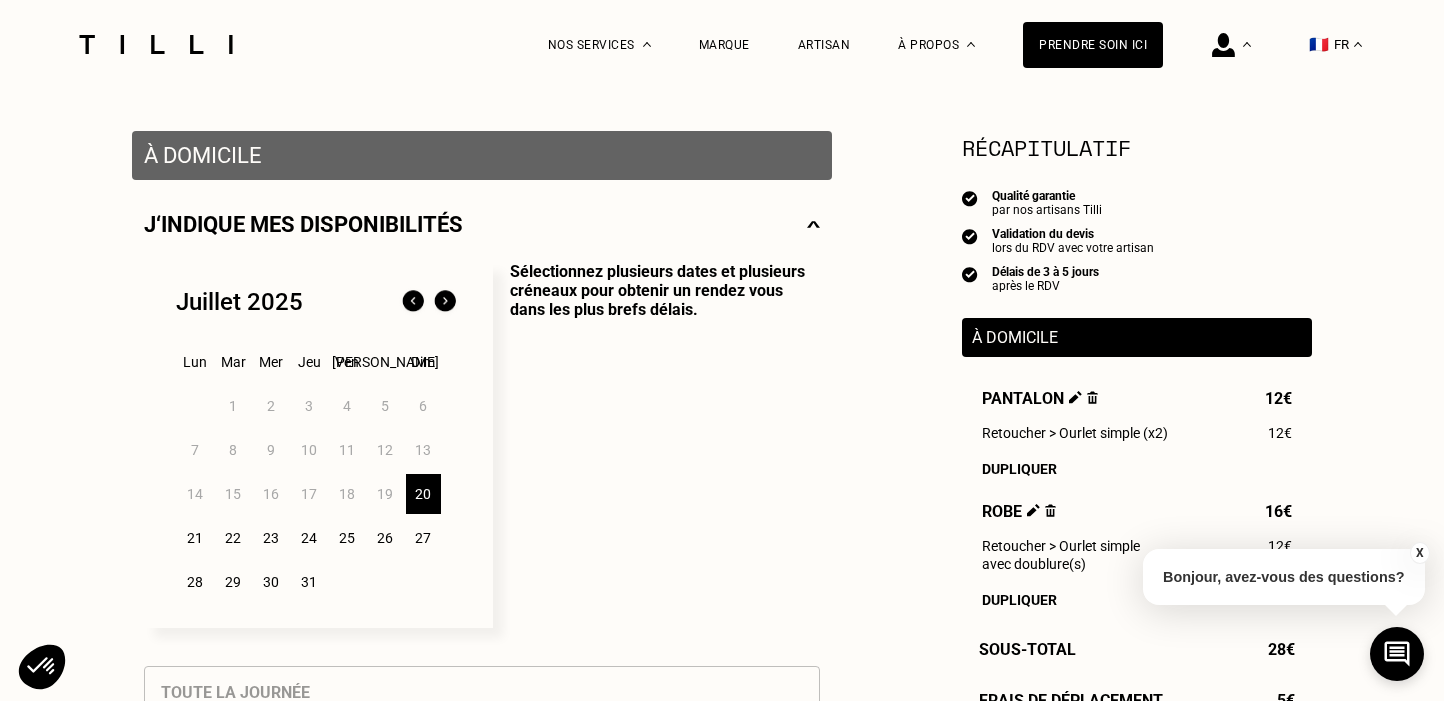 click on "23" at bounding box center (271, 538) 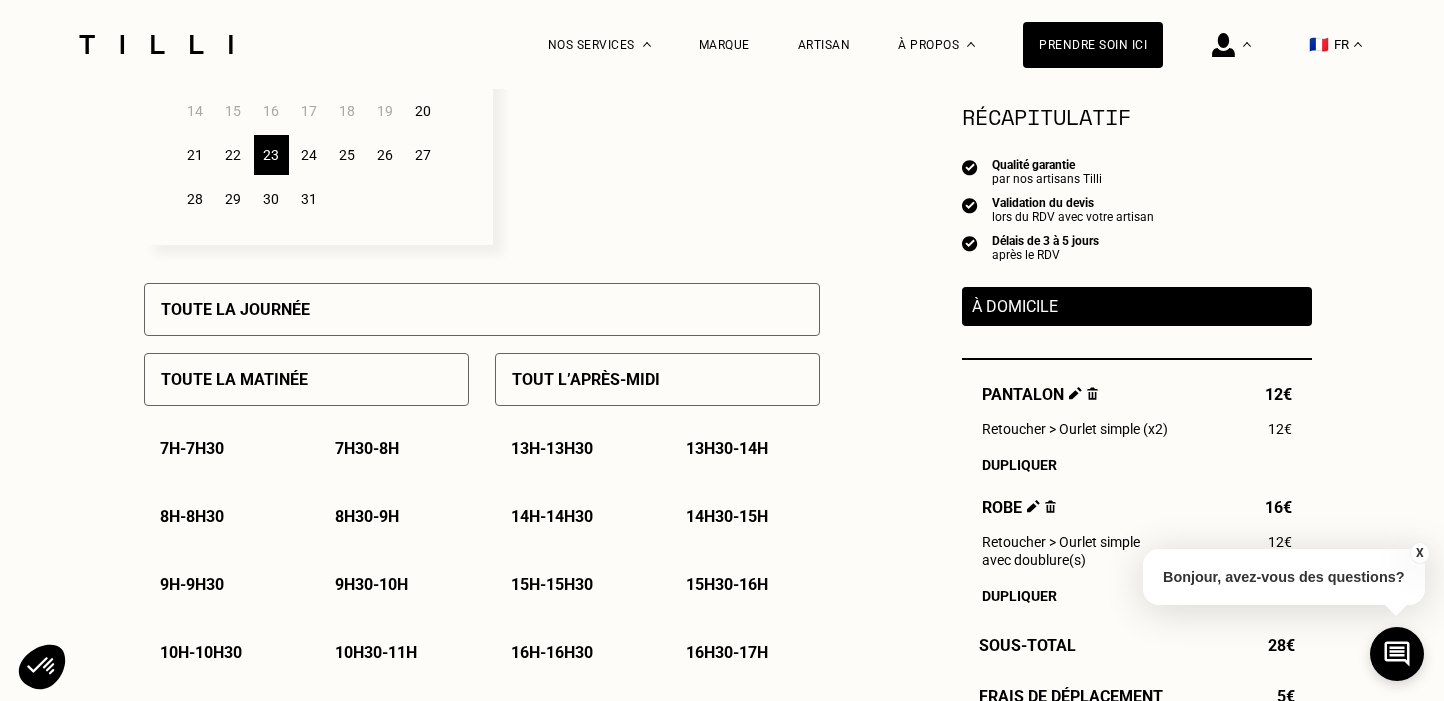 scroll, scrollTop: 780, scrollLeft: 0, axis: vertical 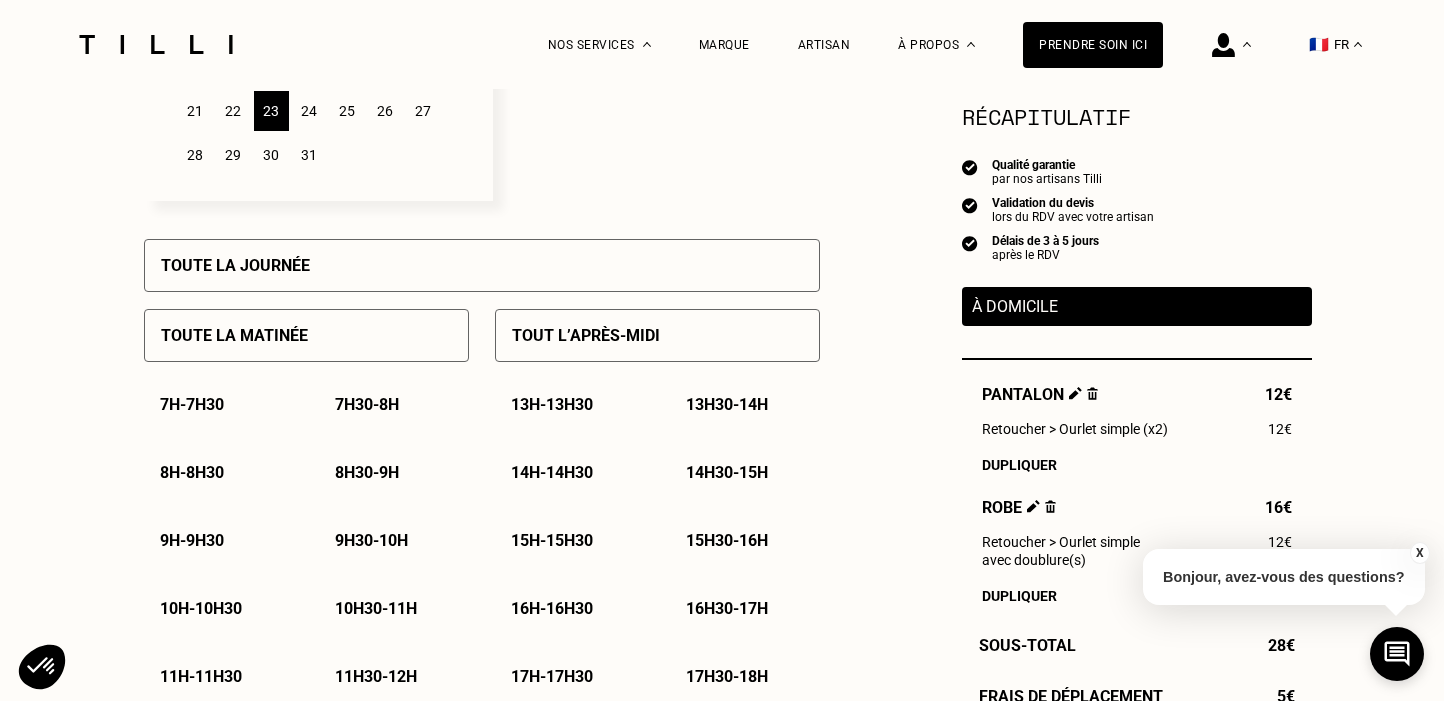 click on "Toute la matinée" at bounding box center [306, 335] 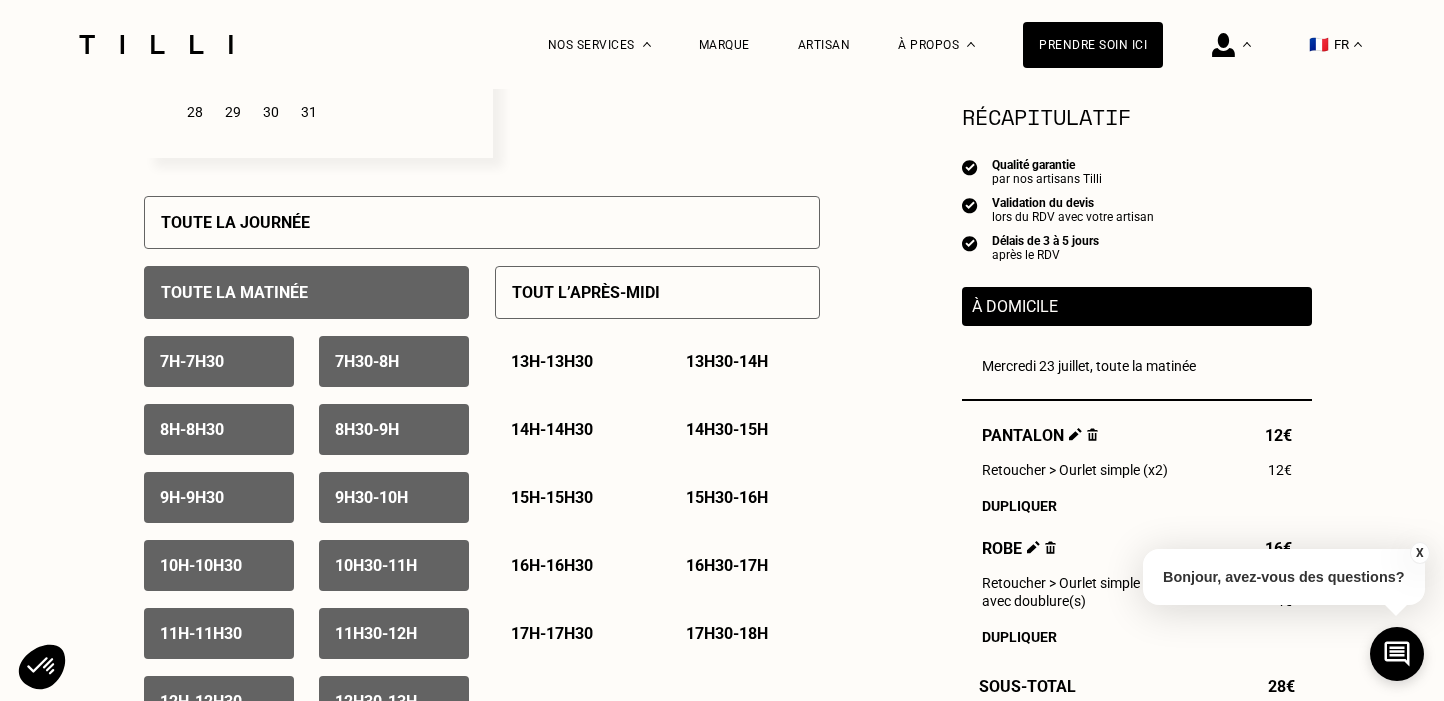 scroll, scrollTop: 860, scrollLeft: 0, axis: vertical 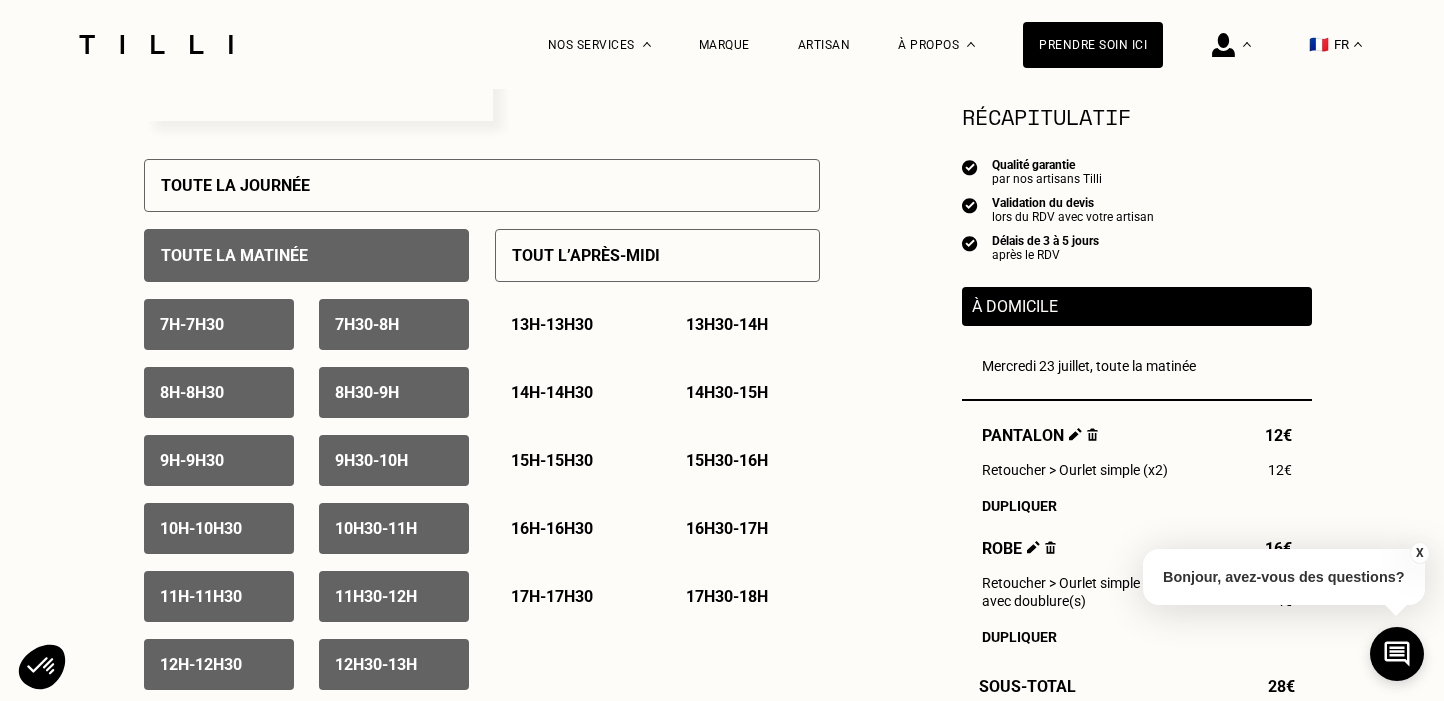 click on "Tout l’après-midi" at bounding box center (586, 255) 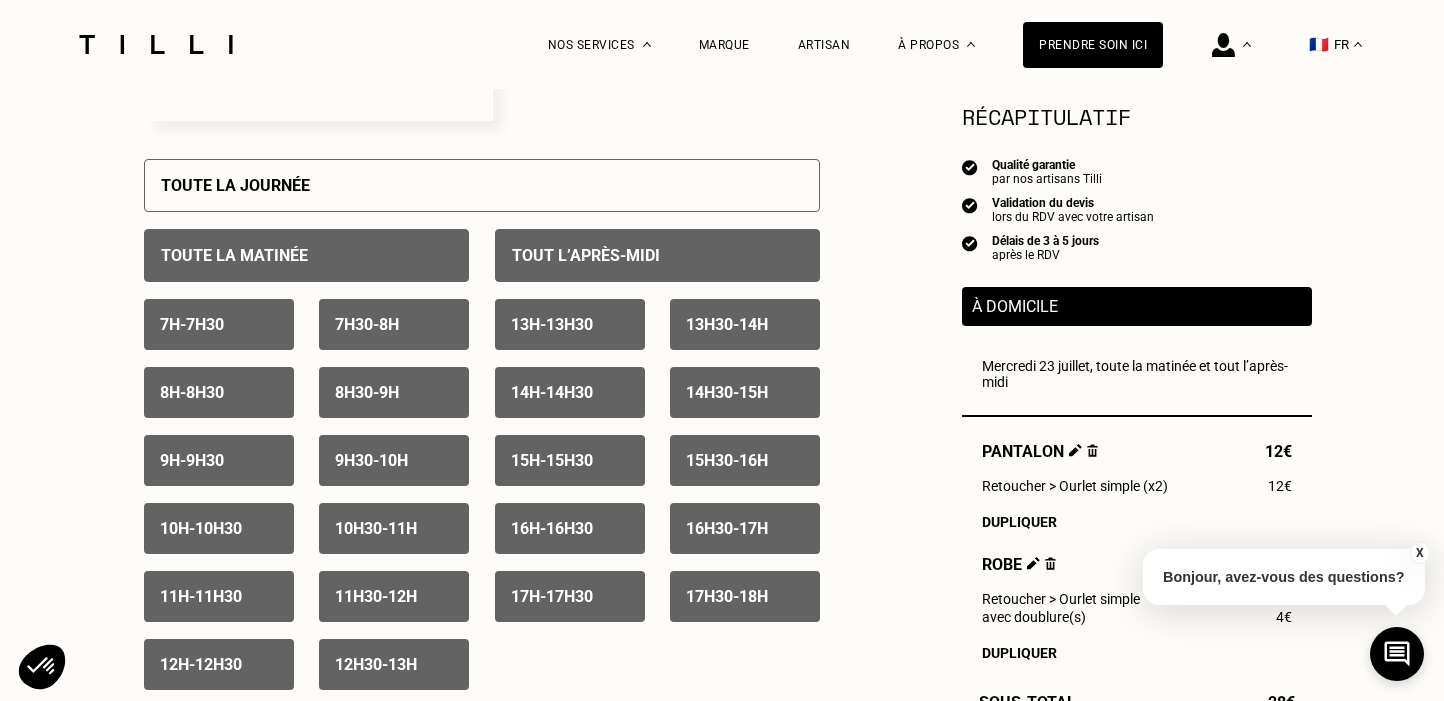 click on "7h  -  7h30" at bounding box center (219, 324) 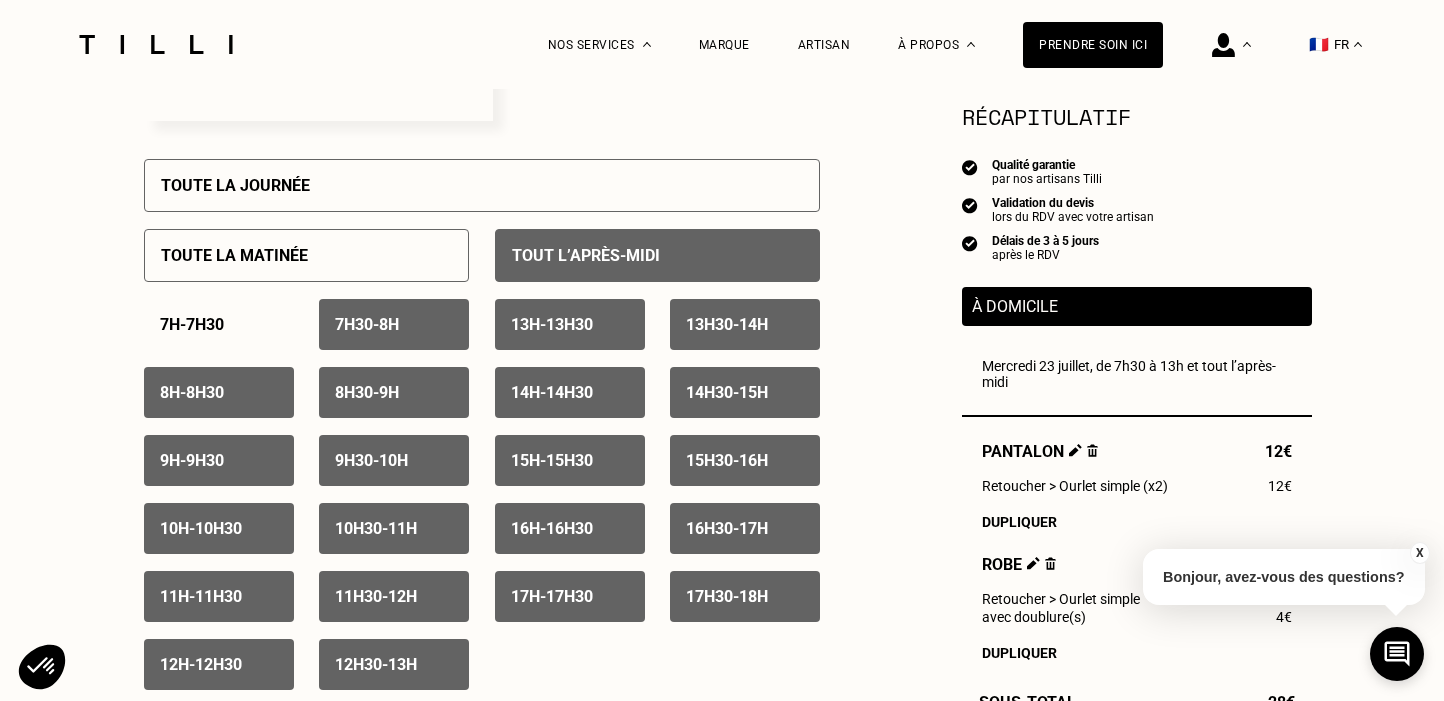 click on "7h30  -  8h" at bounding box center (394, 324) 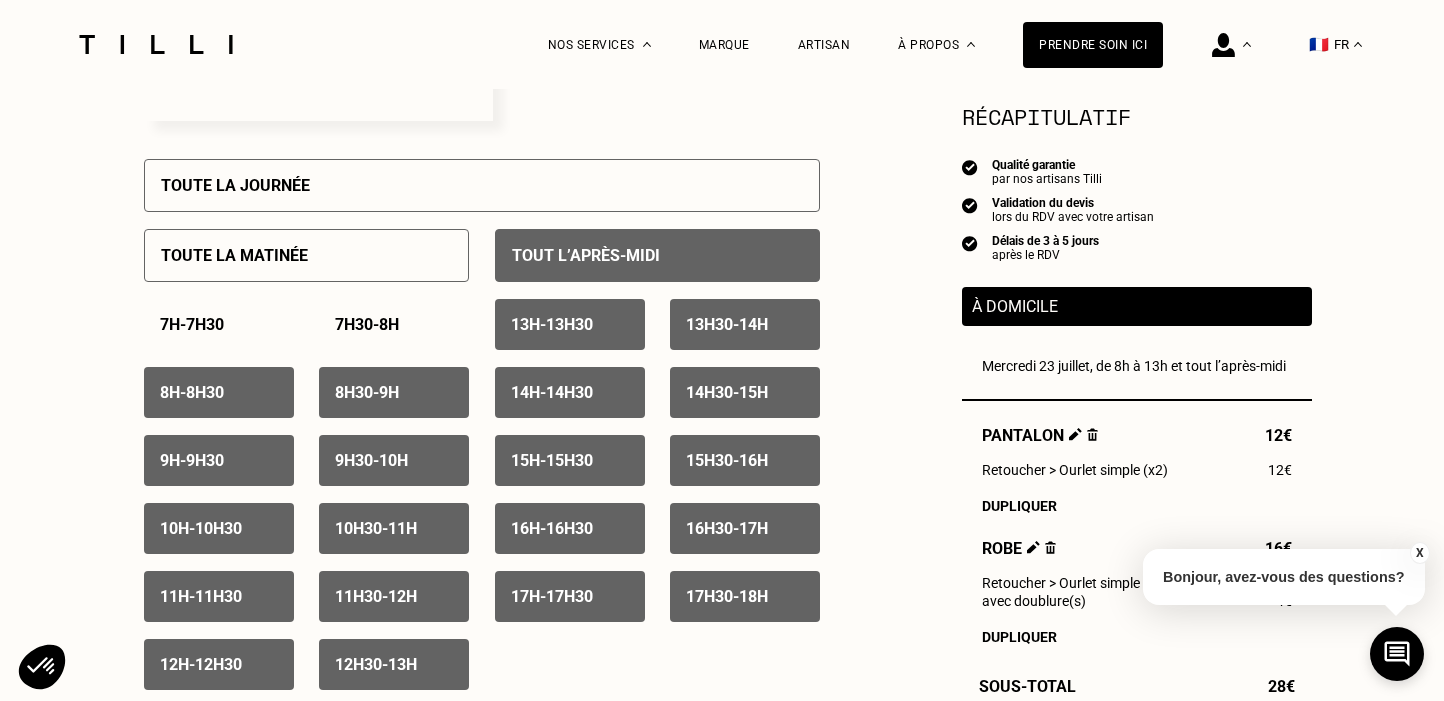 click on "8h  -  8h30" at bounding box center [219, 392] 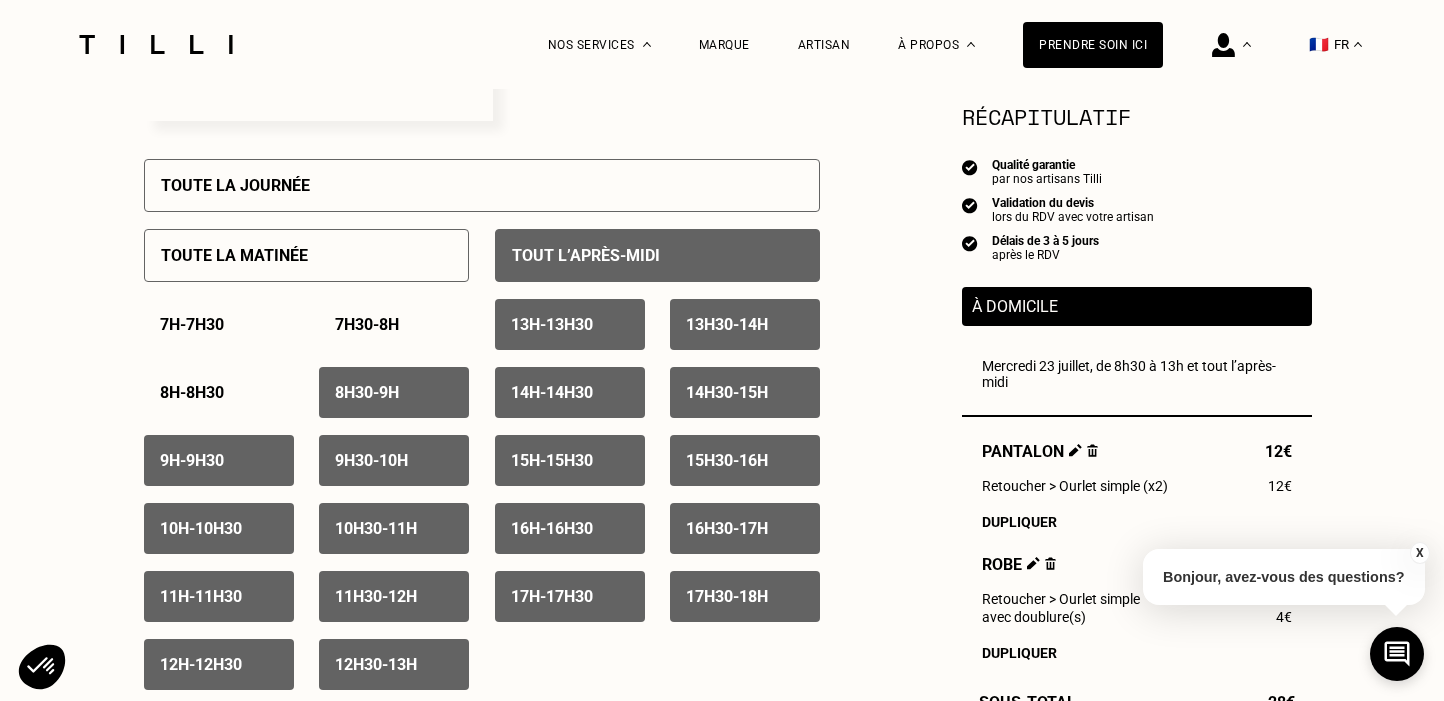 click on "8h30  -  9h" at bounding box center (367, 392) 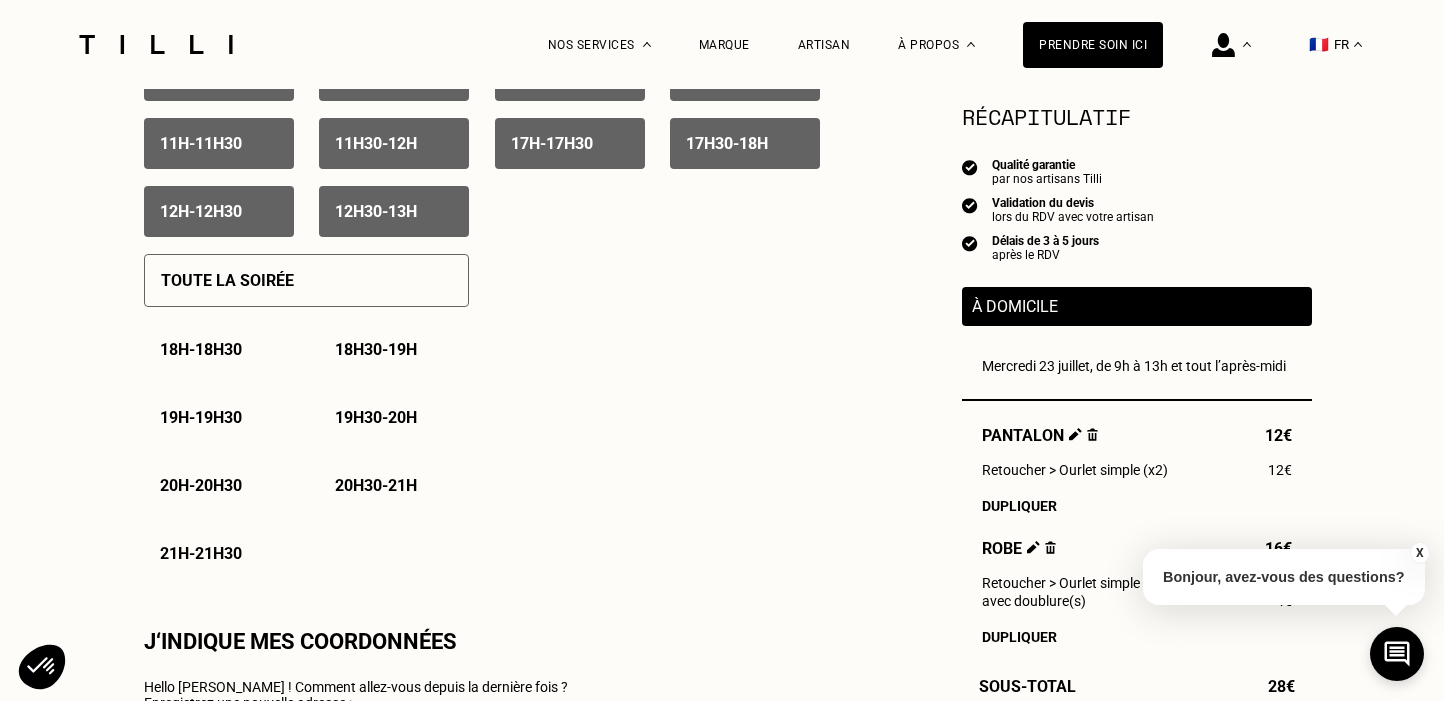 scroll, scrollTop: 1229, scrollLeft: 0, axis: vertical 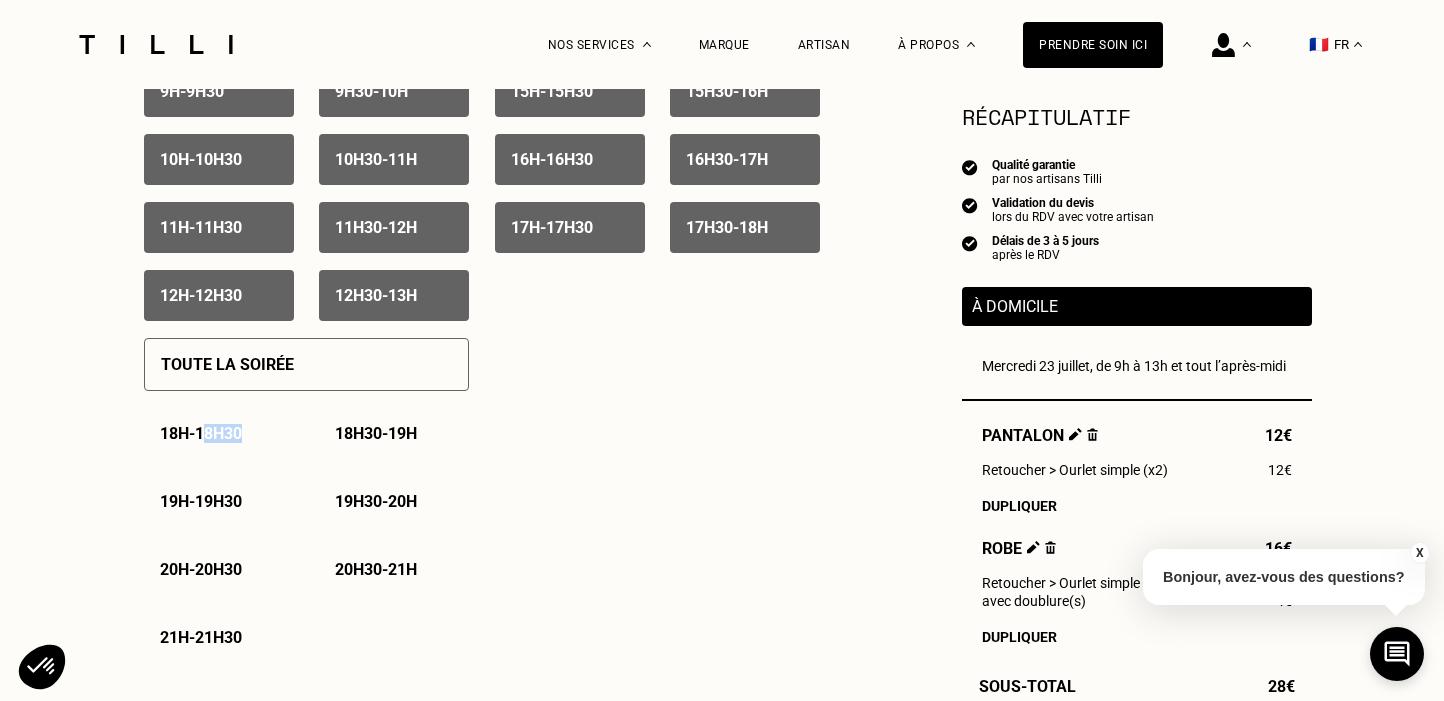 click on "18h  -  18h30" at bounding box center (219, 433) 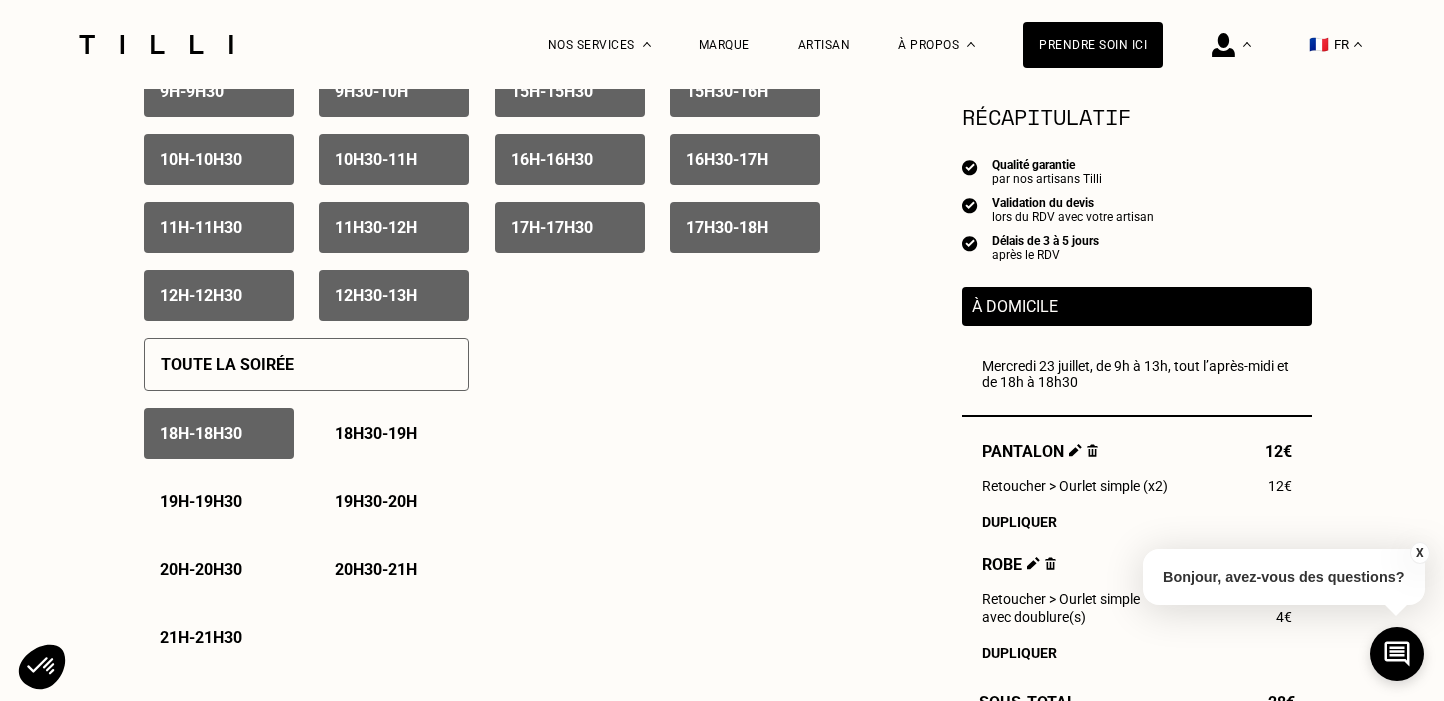click on "18h30  -  19h" at bounding box center [394, 433] 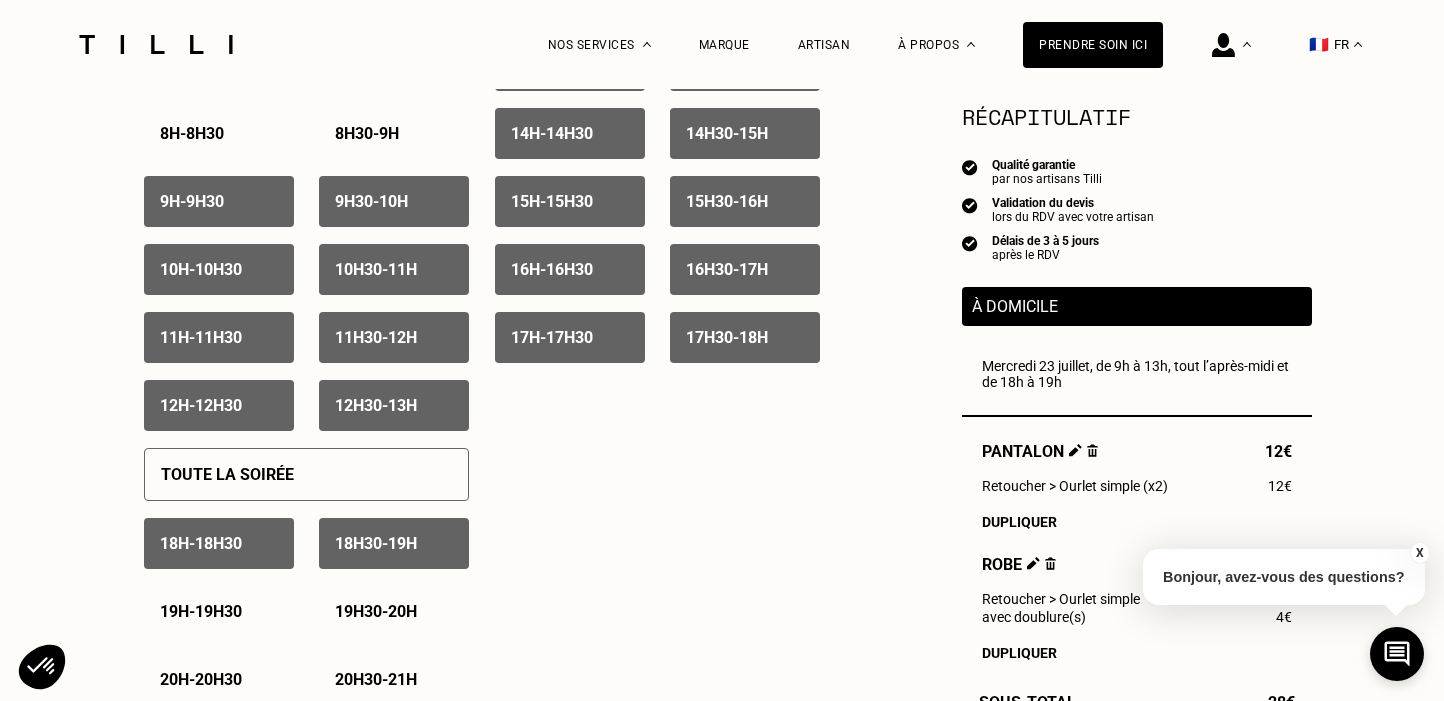 scroll, scrollTop: 1191, scrollLeft: 0, axis: vertical 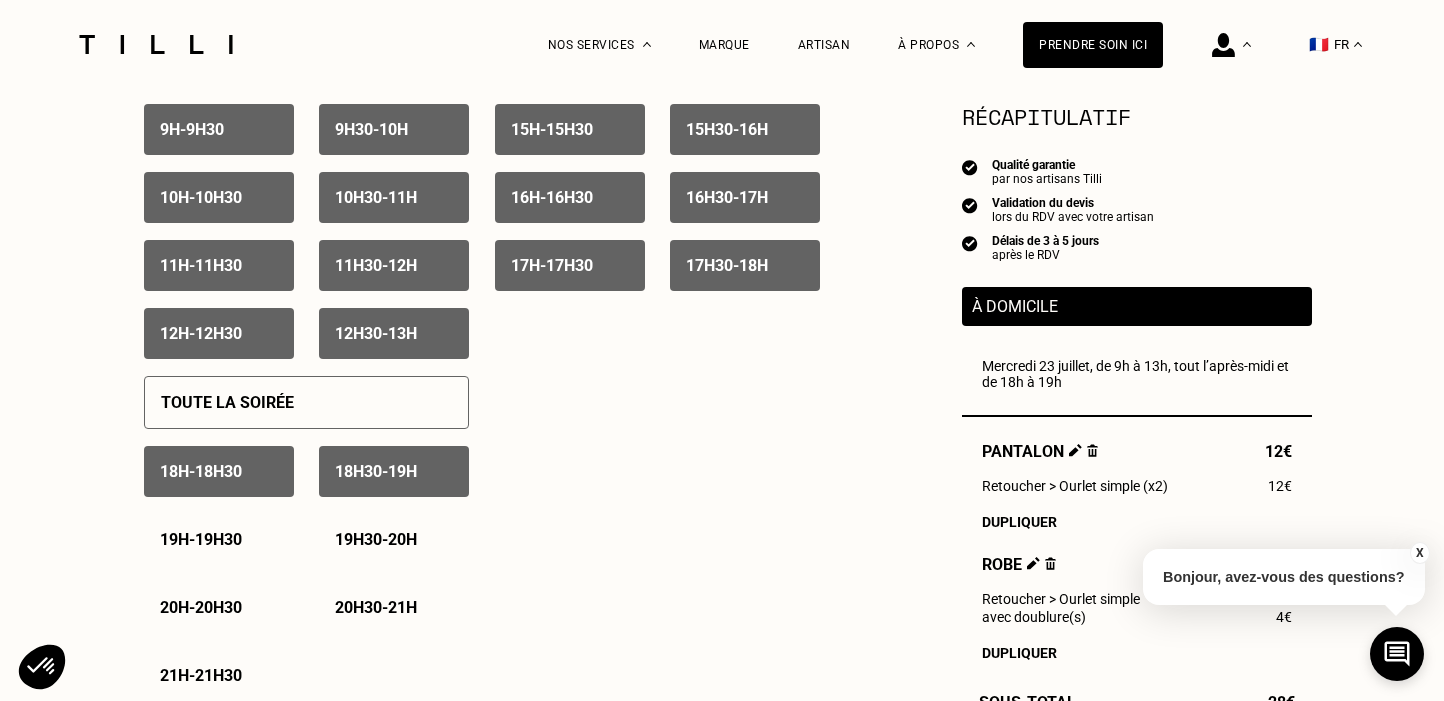 click on "18h30  -  19h" at bounding box center [394, 471] 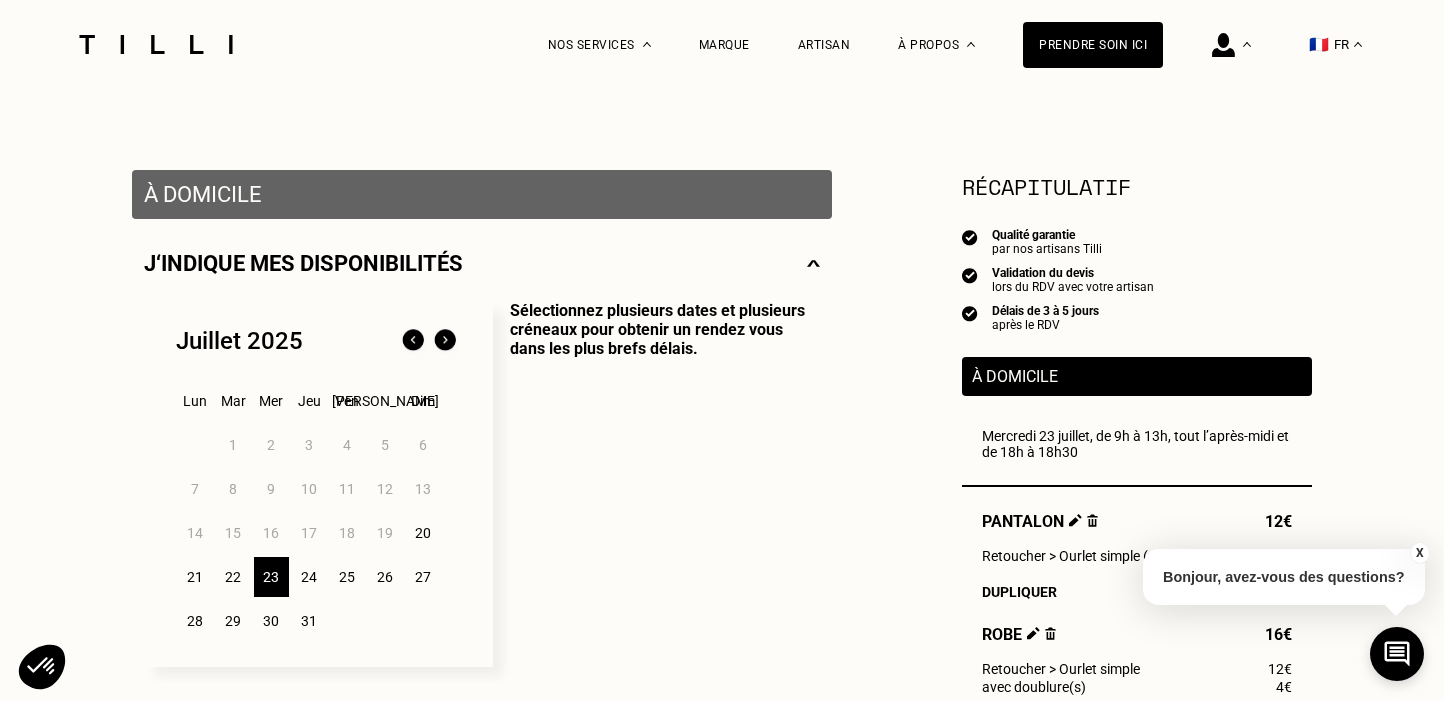 scroll, scrollTop: 454, scrollLeft: 0, axis: vertical 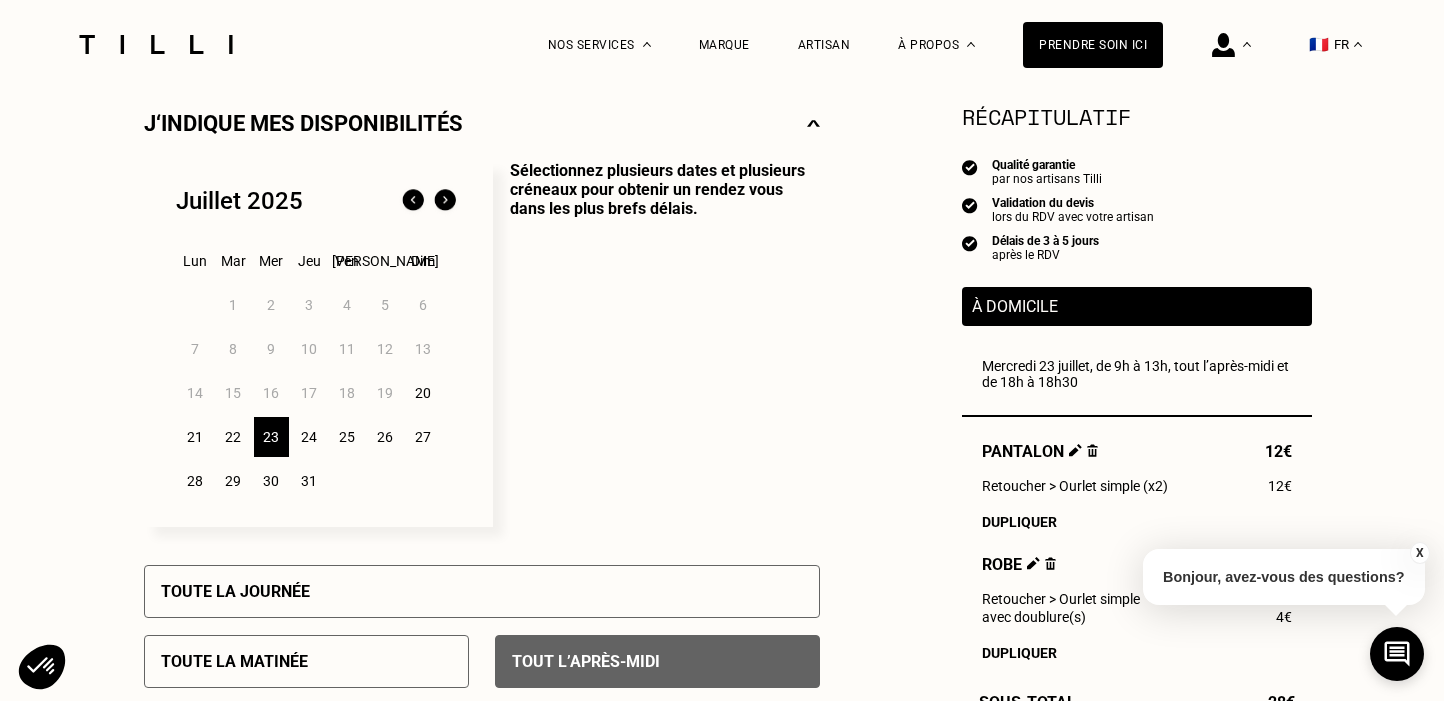 click on "24" at bounding box center (309, 437) 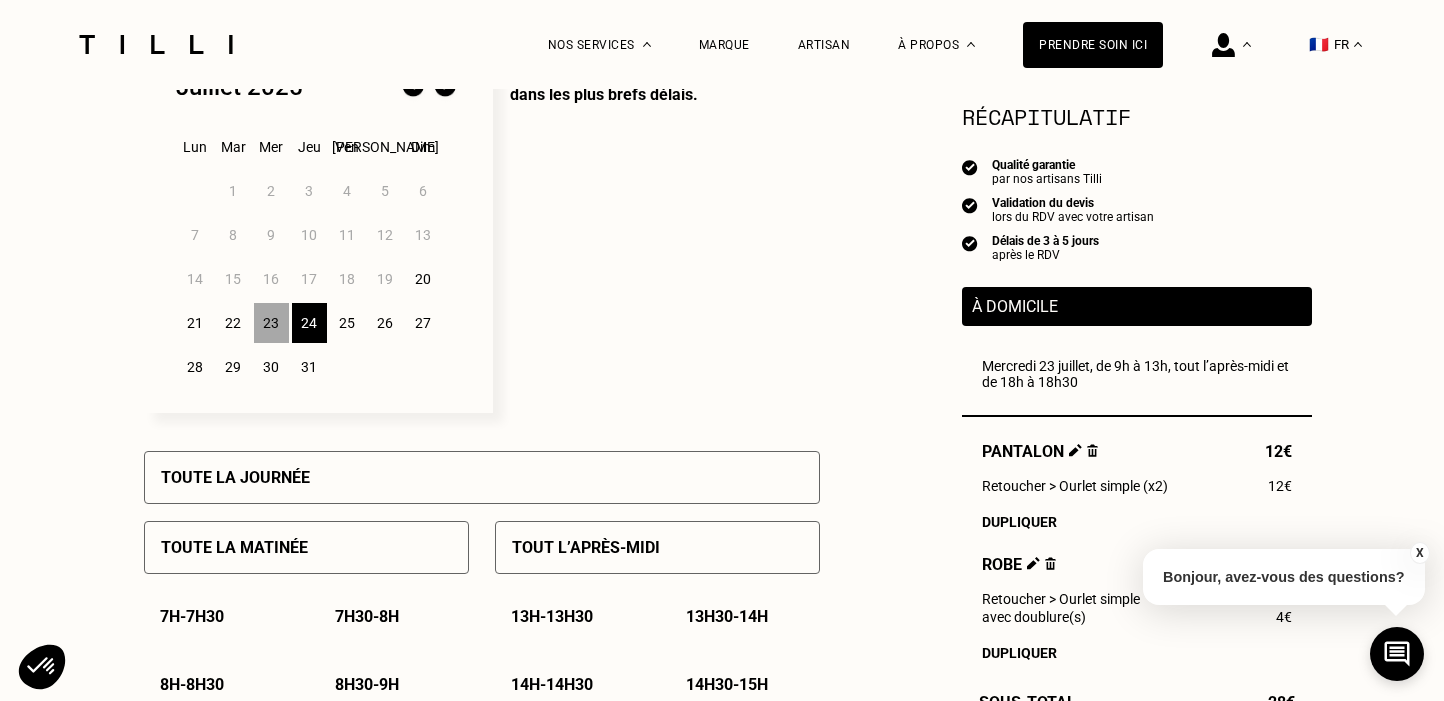 scroll, scrollTop: 574, scrollLeft: 0, axis: vertical 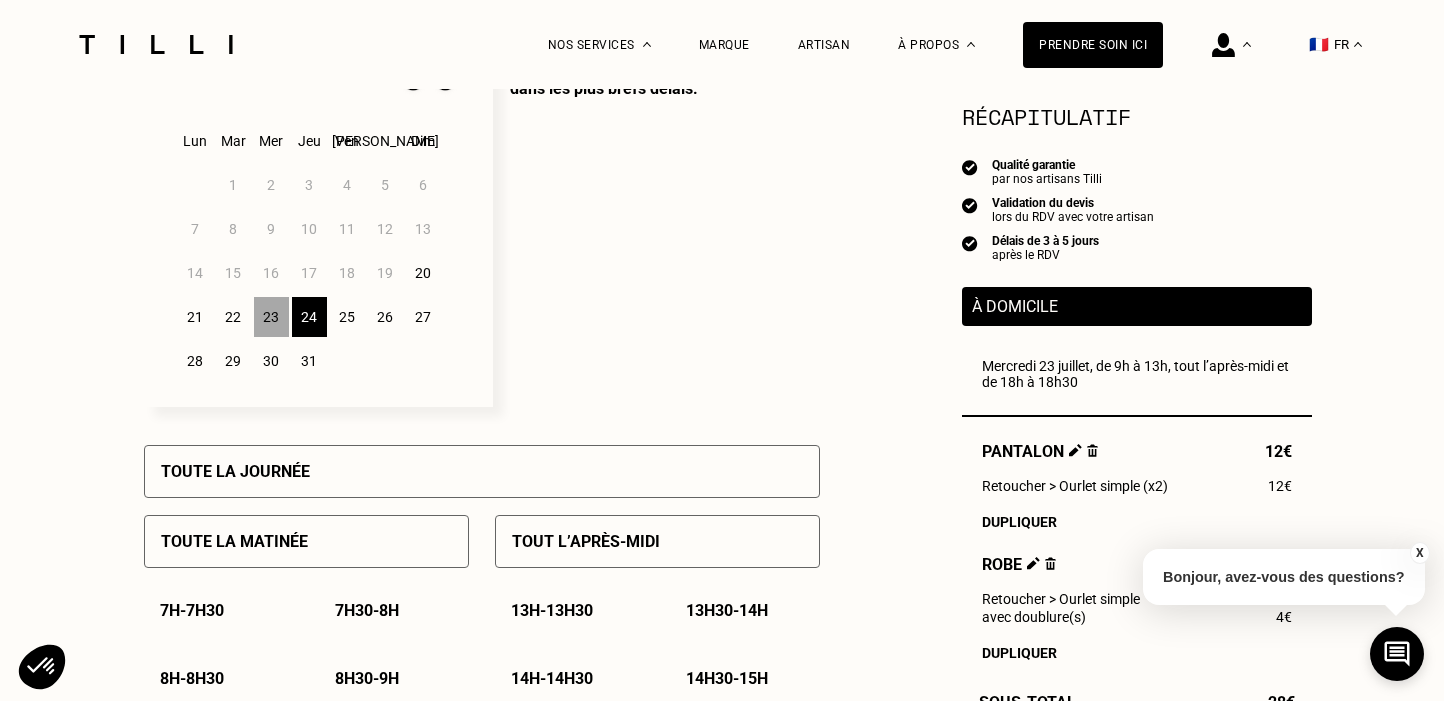 click on "25" at bounding box center [347, 317] 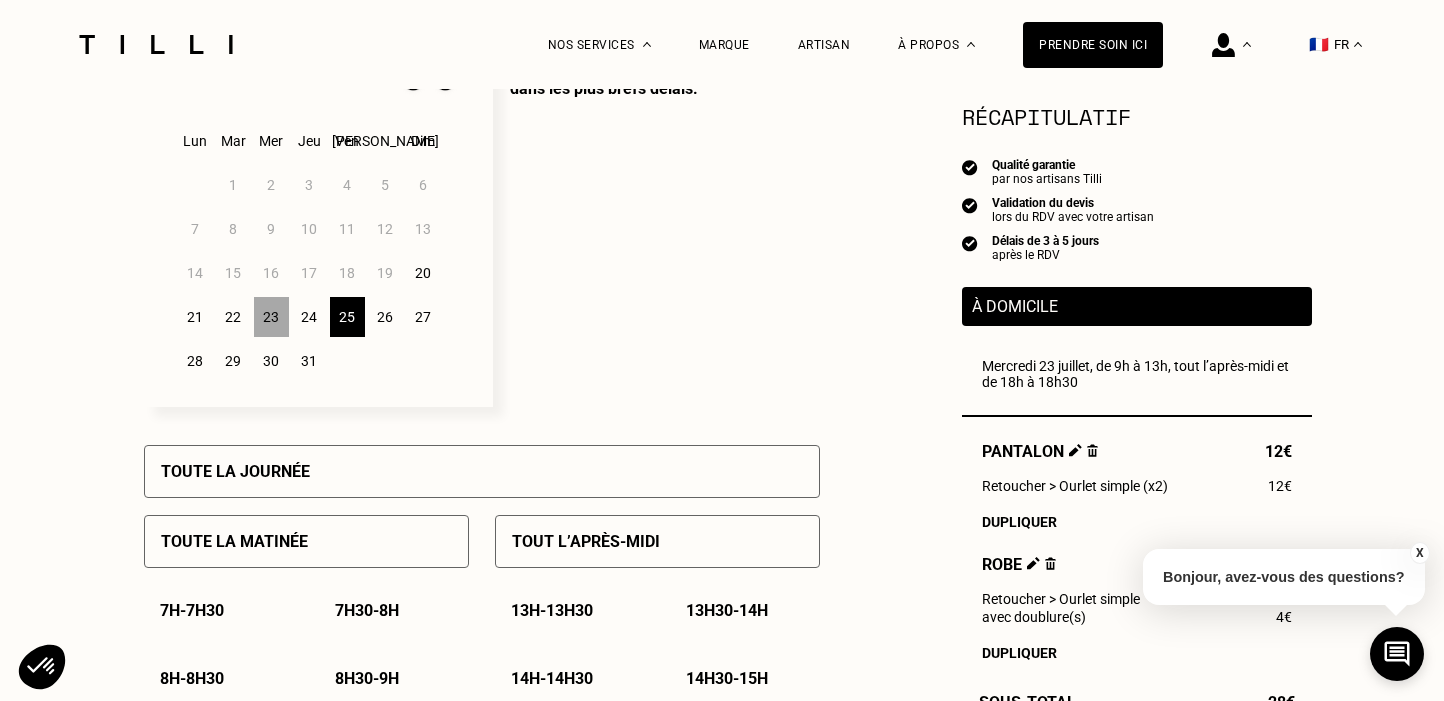 click on "26" at bounding box center (385, 317) 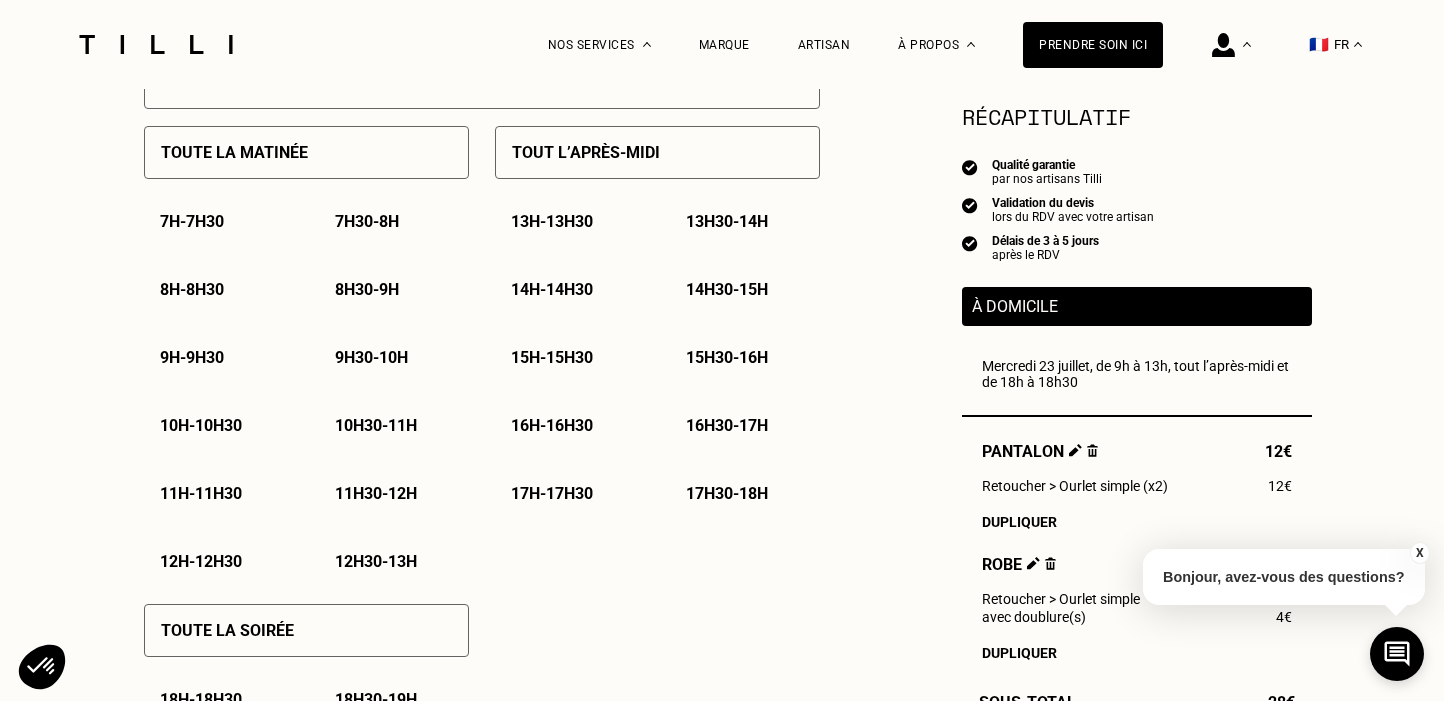 scroll, scrollTop: 958, scrollLeft: 0, axis: vertical 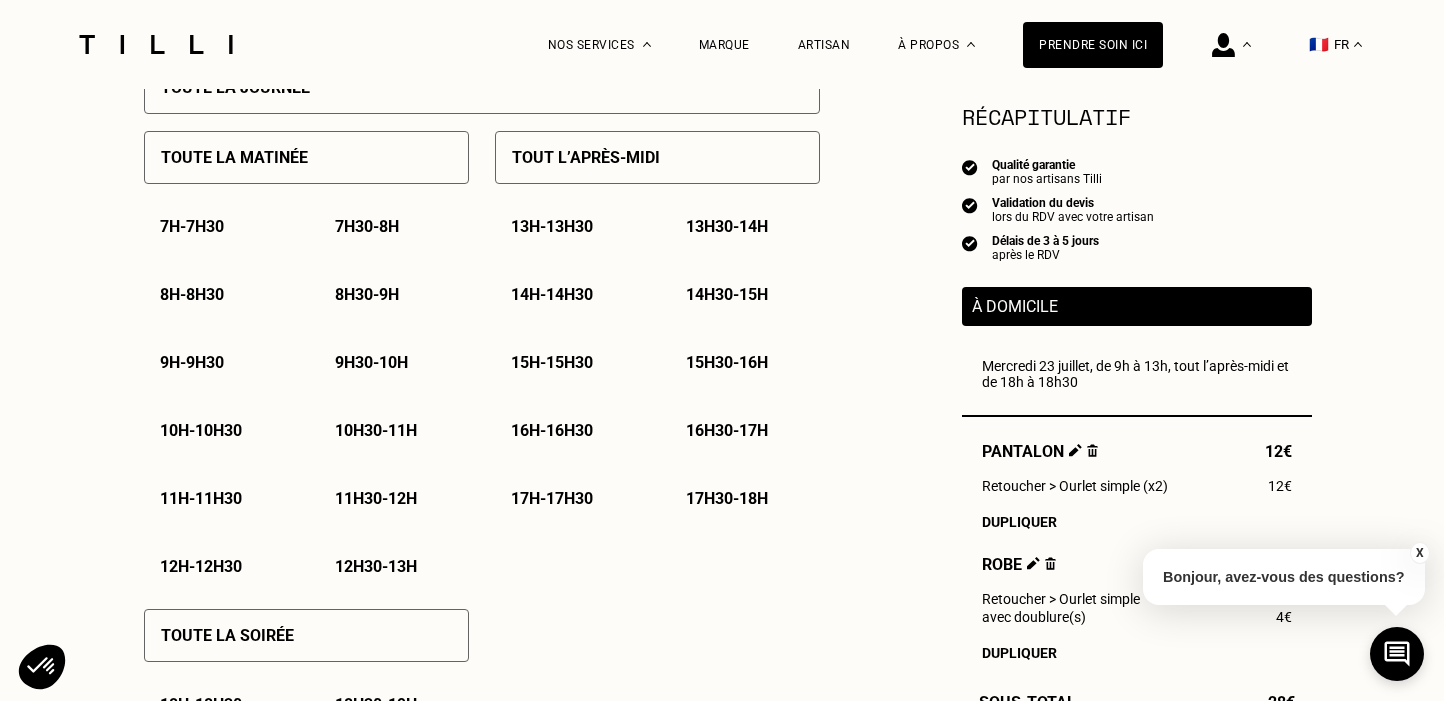 click on "Toute la matinée" at bounding box center (306, 157) 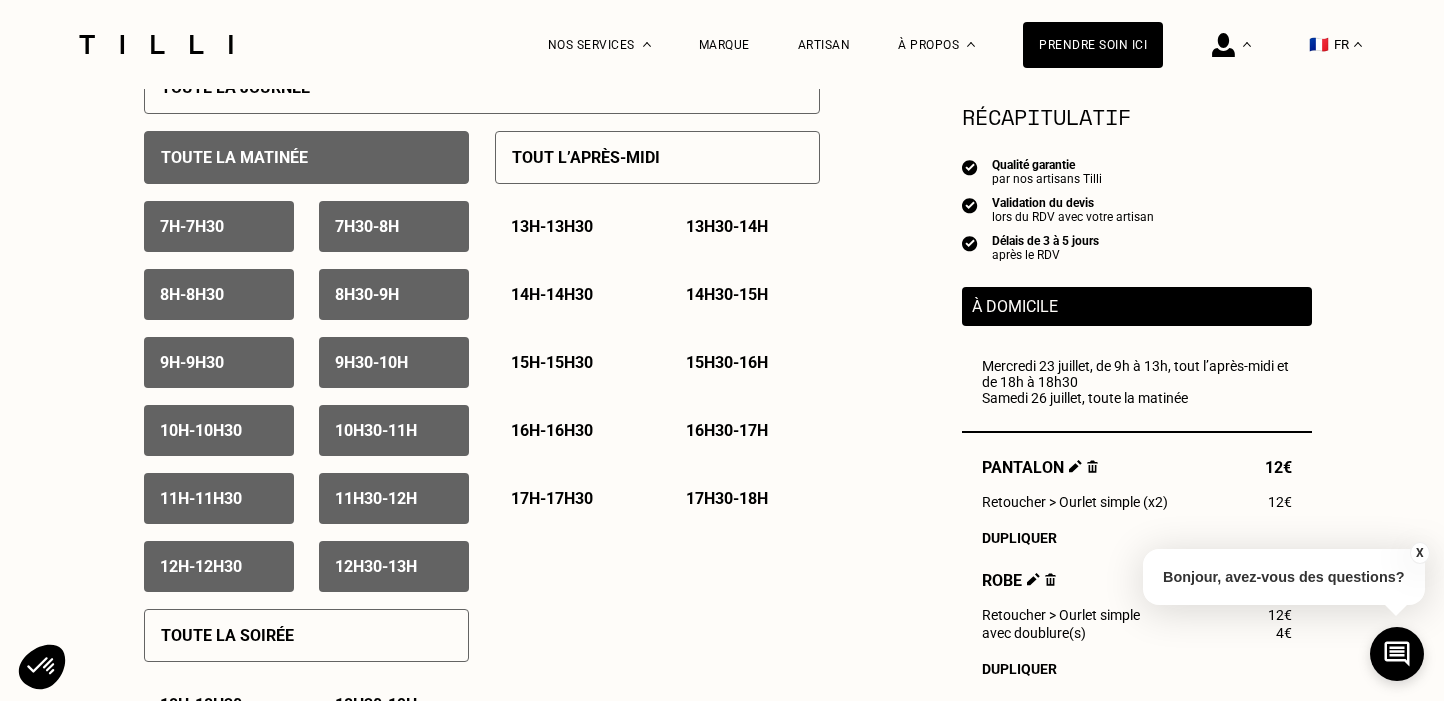 click on "7h  -  7h30 7h30  -  8h 8h  -  8h30 8h30  -  9h 9h  -  9h30 9h30  -  10h 10h  -  10h30 10h30  -  11h 11h  -  11h30 11h30  -  12h 12h  -  12h30 12h30  -  13h" at bounding box center (306, 396) 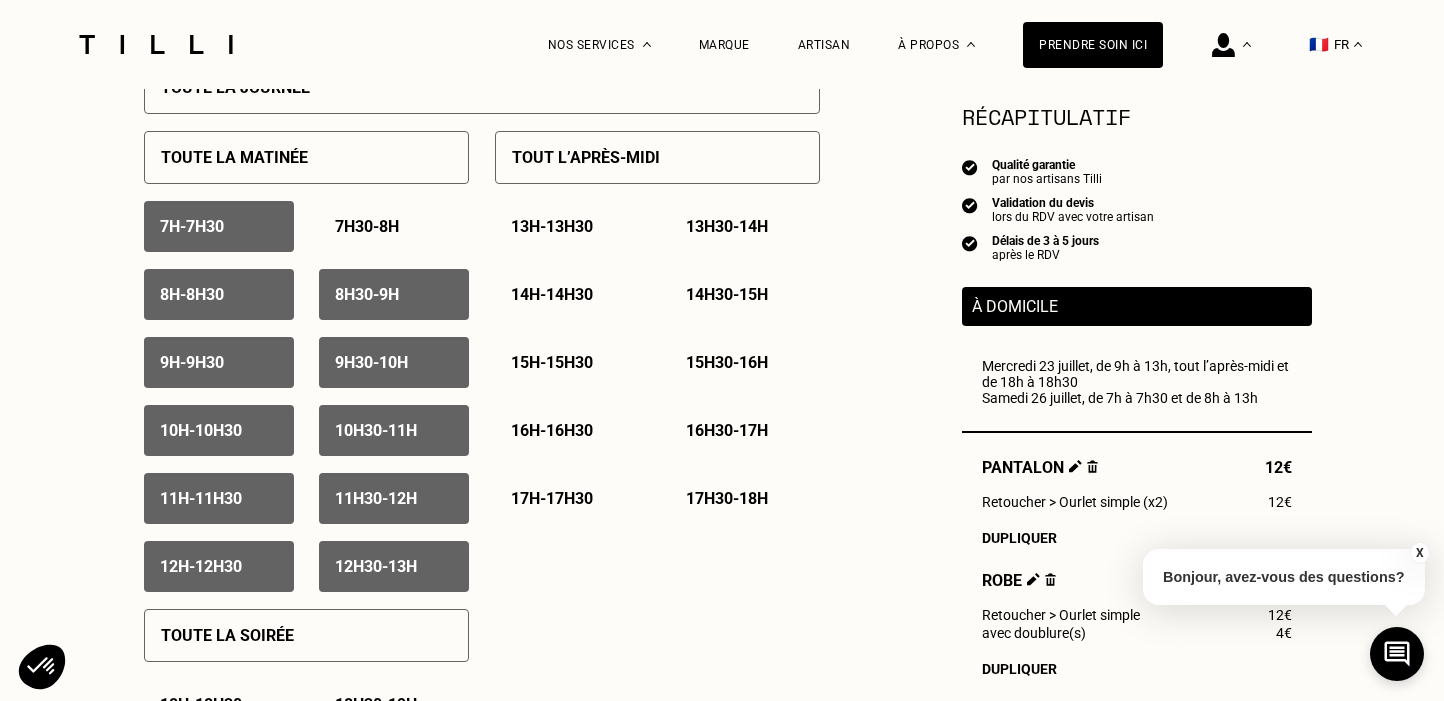 click on "7h  -  7h30" at bounding box center [219, 226] 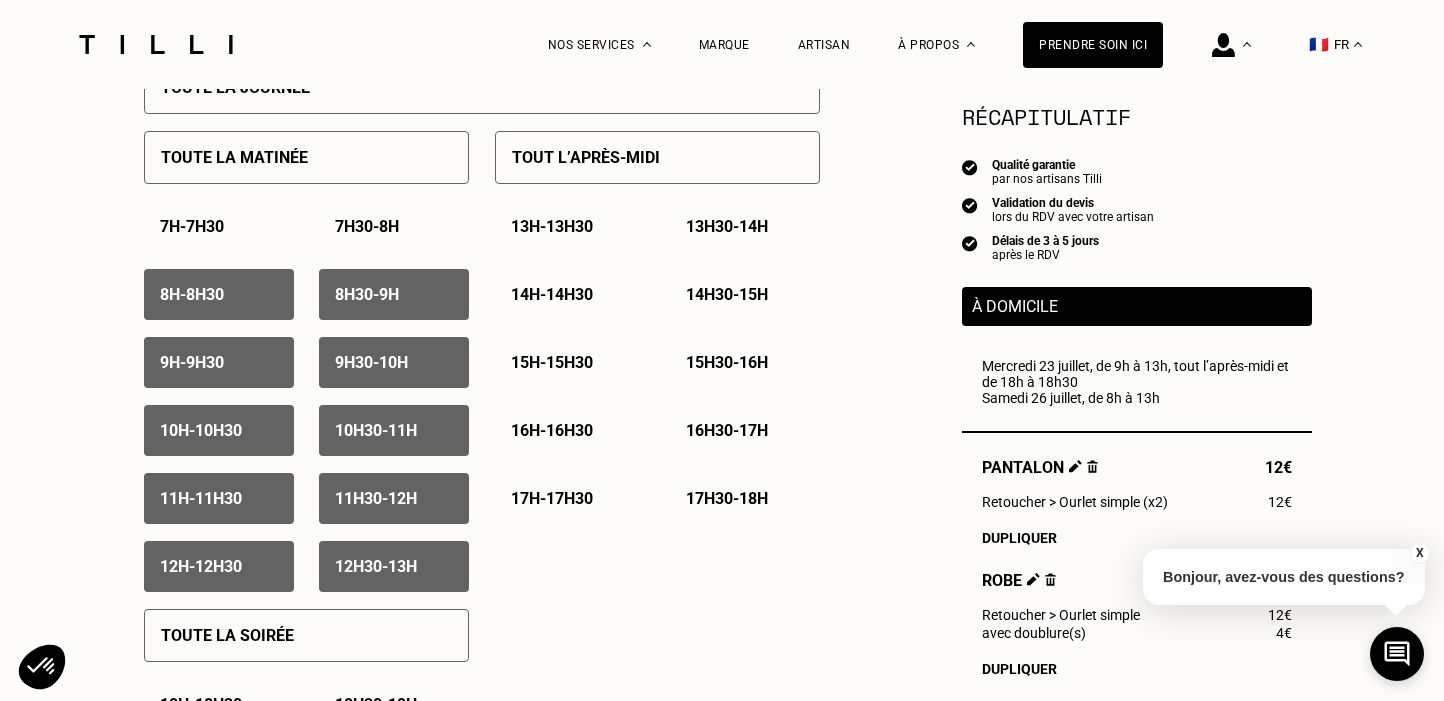 click on "8h  -  8h30" at bounding box center (219, 294) 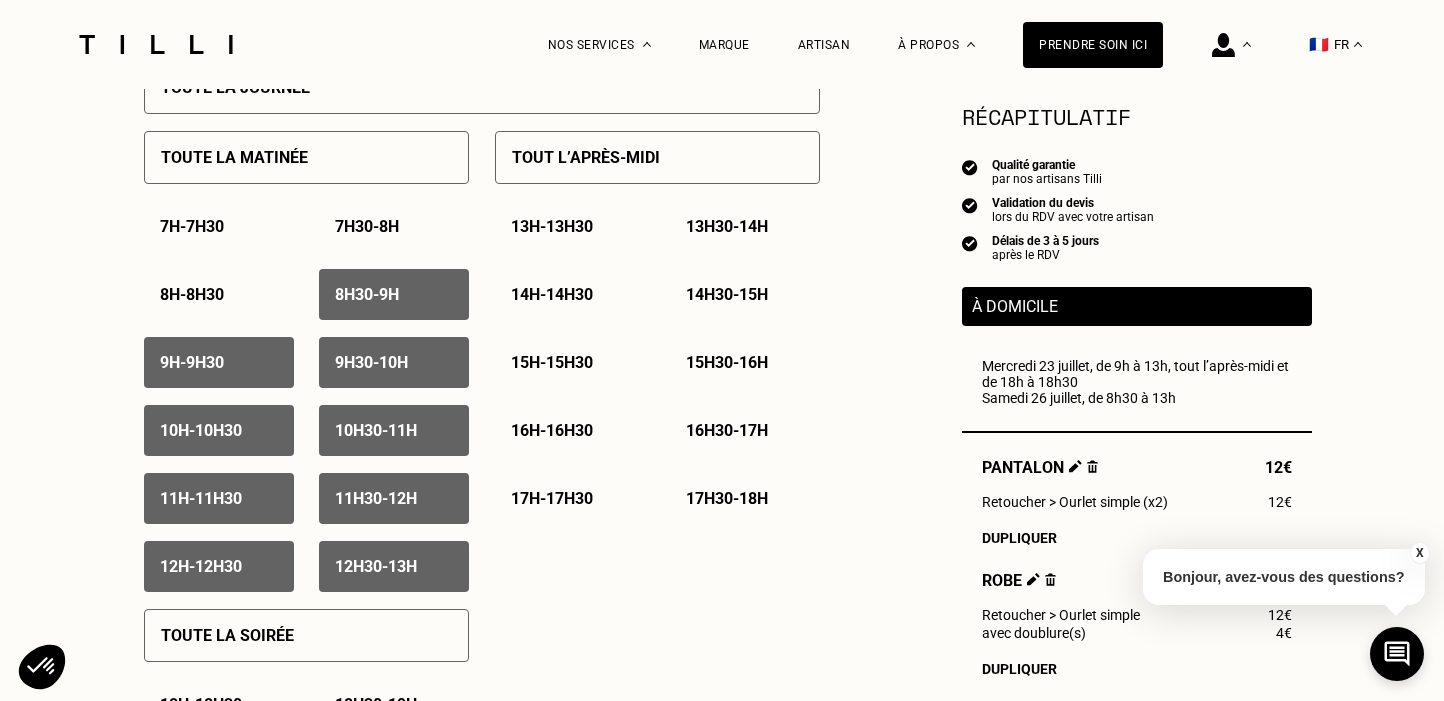 click on "8h30  -  9h" at bounding box center [367, 294] 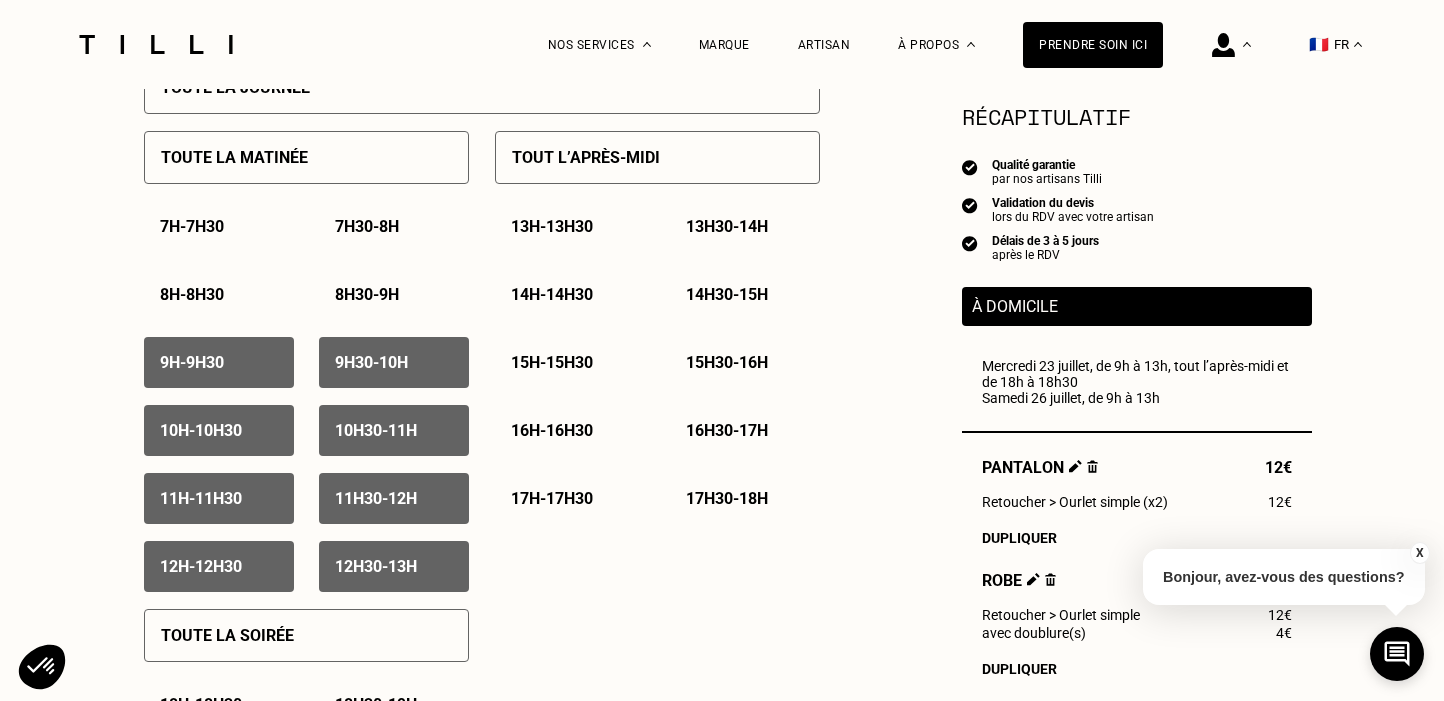 click on "Tout l’après-midi" at bounding box center (586, 157) 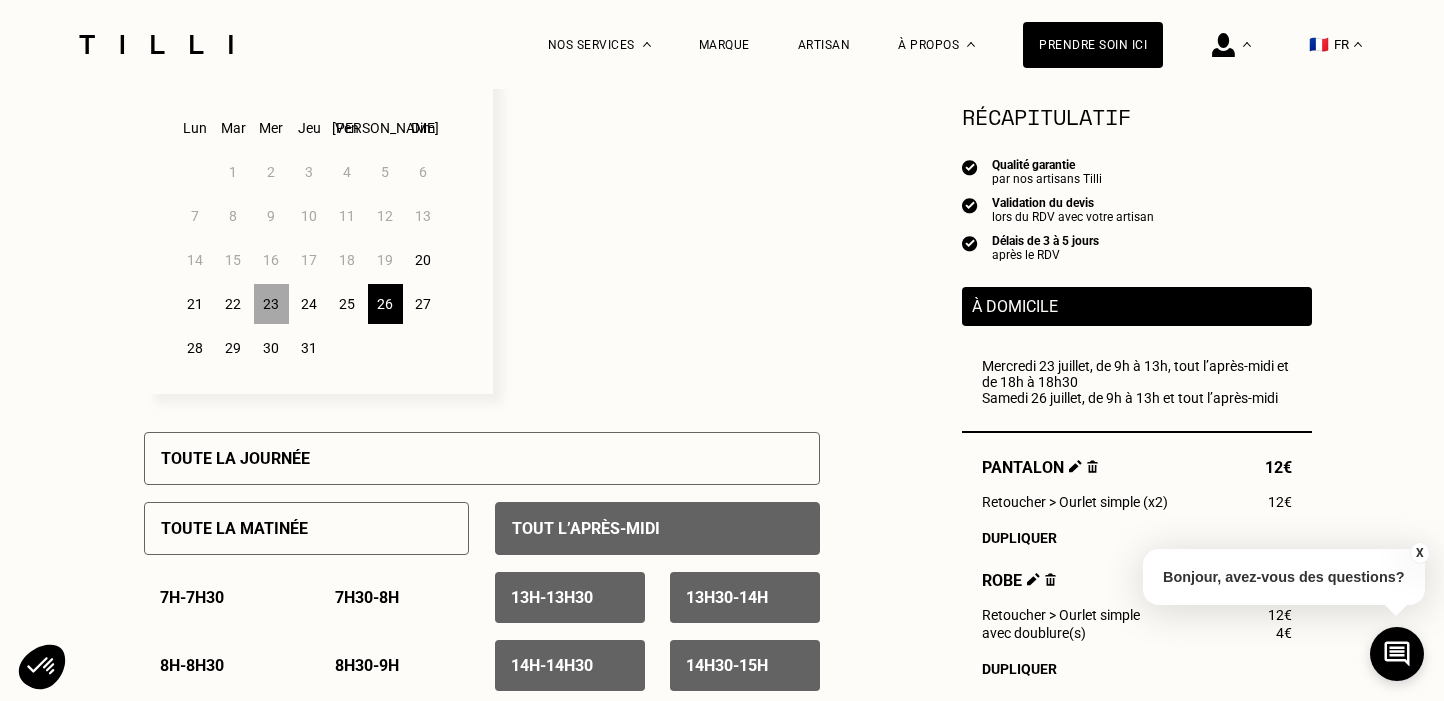 scroll, scrollTop: 451, scrollLeft: 0, axis: vertical 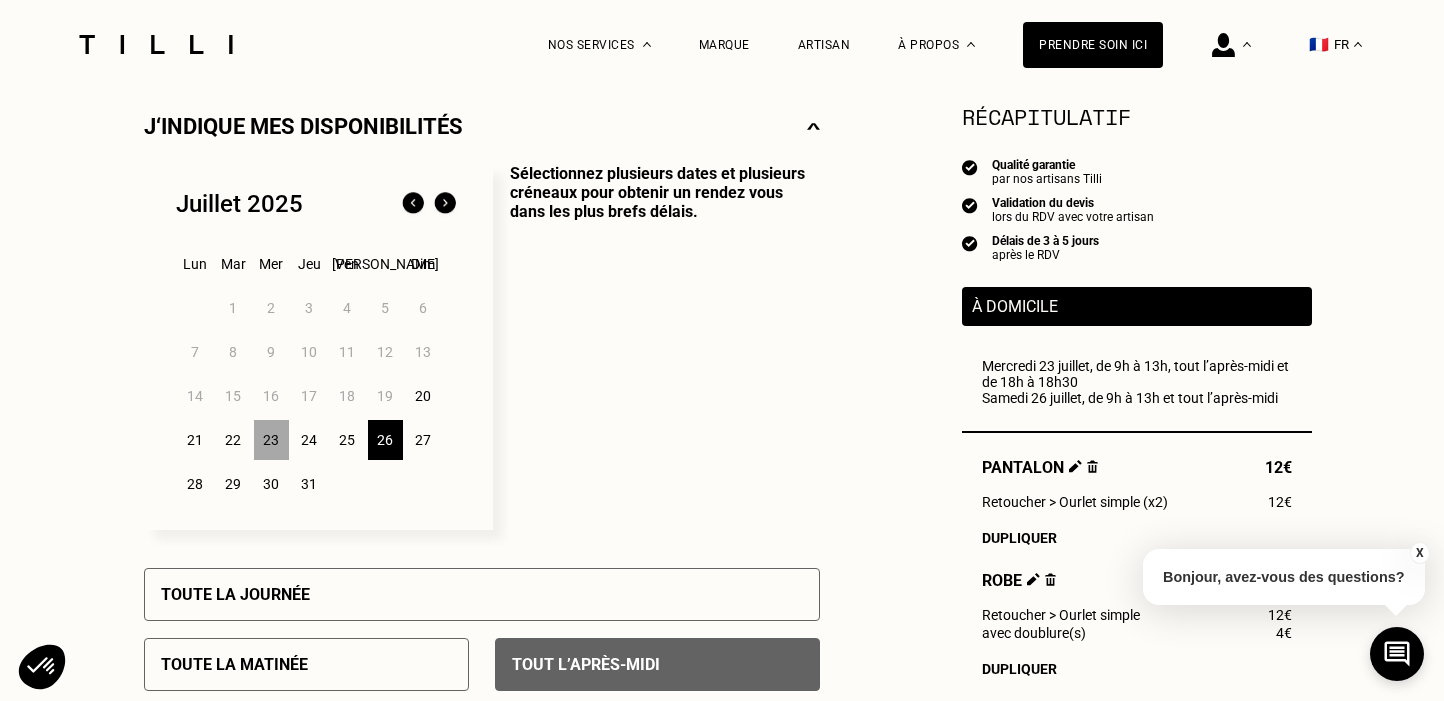 click on "27" at bounding box center [423, 440] 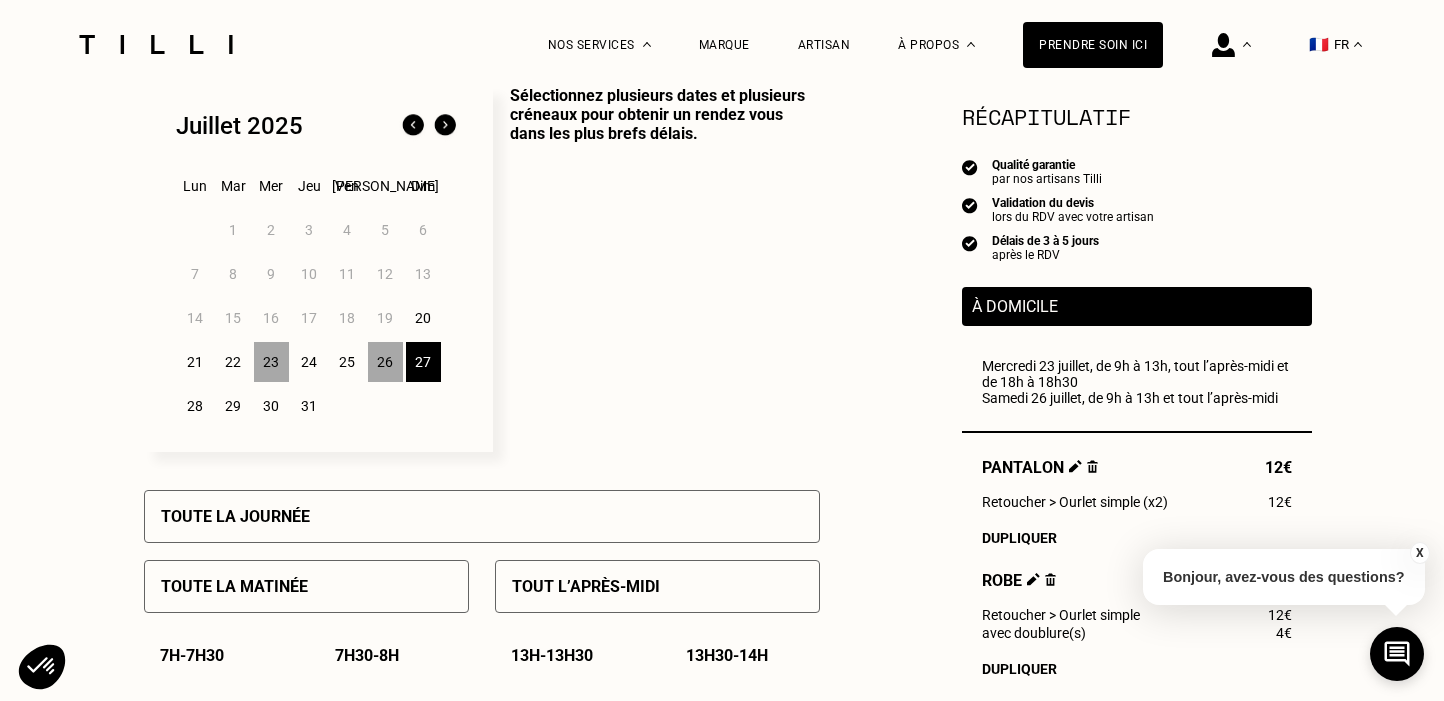 scroll, scrollTop: 615, scrollLeft: 0, axis: vertical 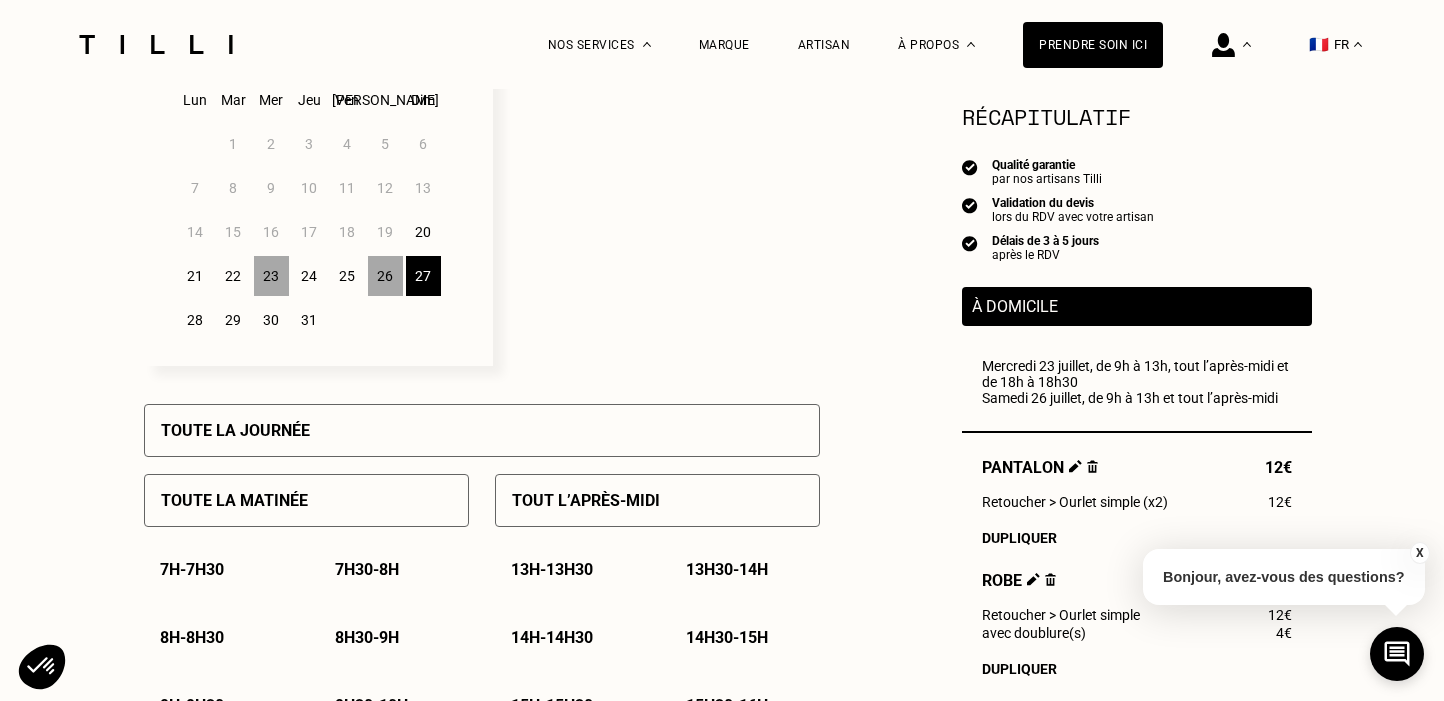 click on "28" at bounding box center [195, 320] 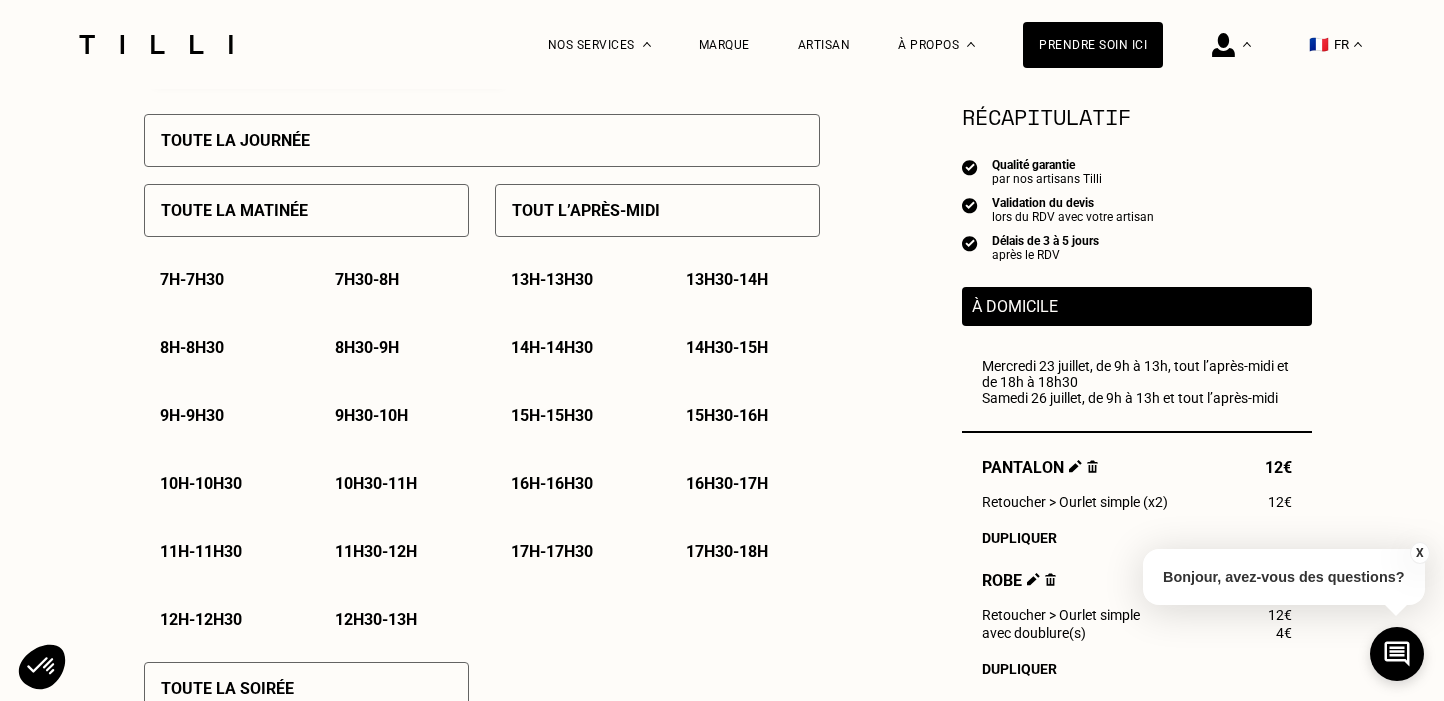 scroll, scrollTop: 916, scrollLeft: 0, axis: vertical 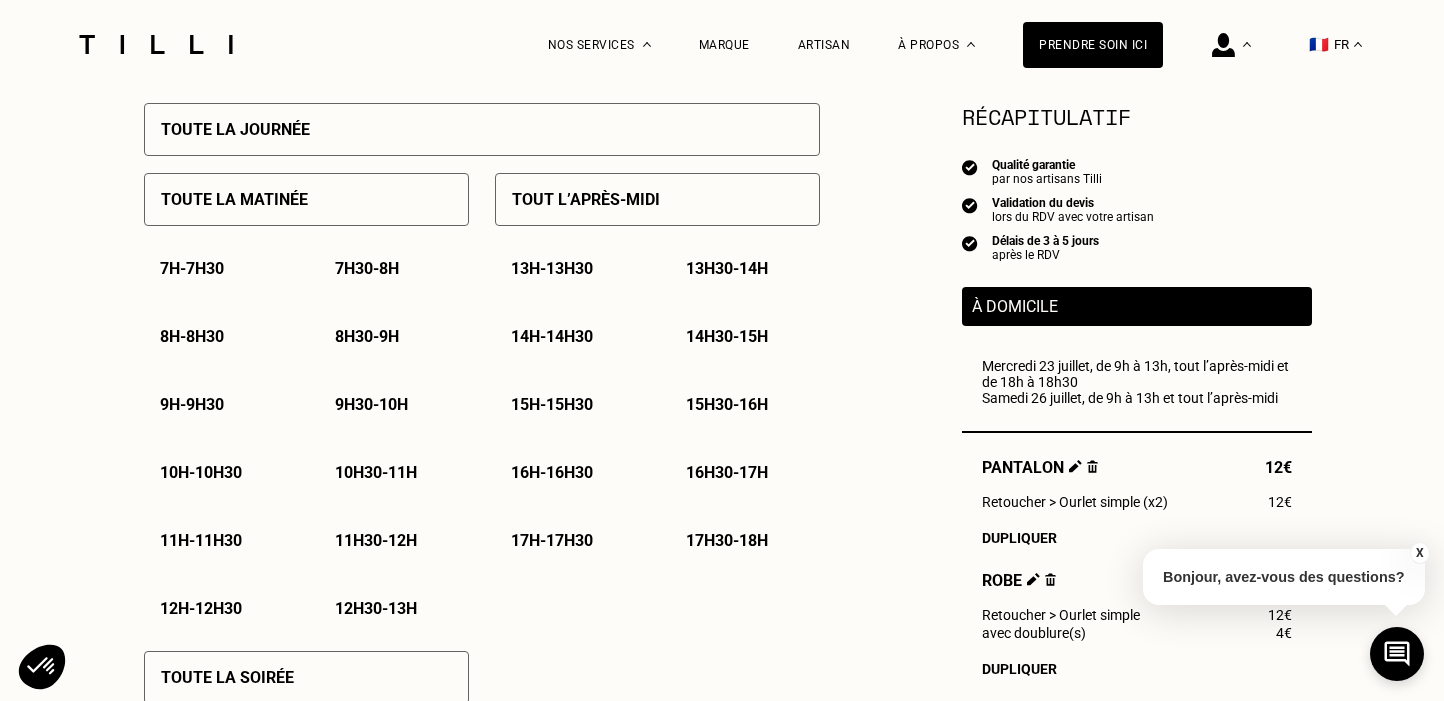 click on "Tout l’après-midi" at bounding box center [586, 199] 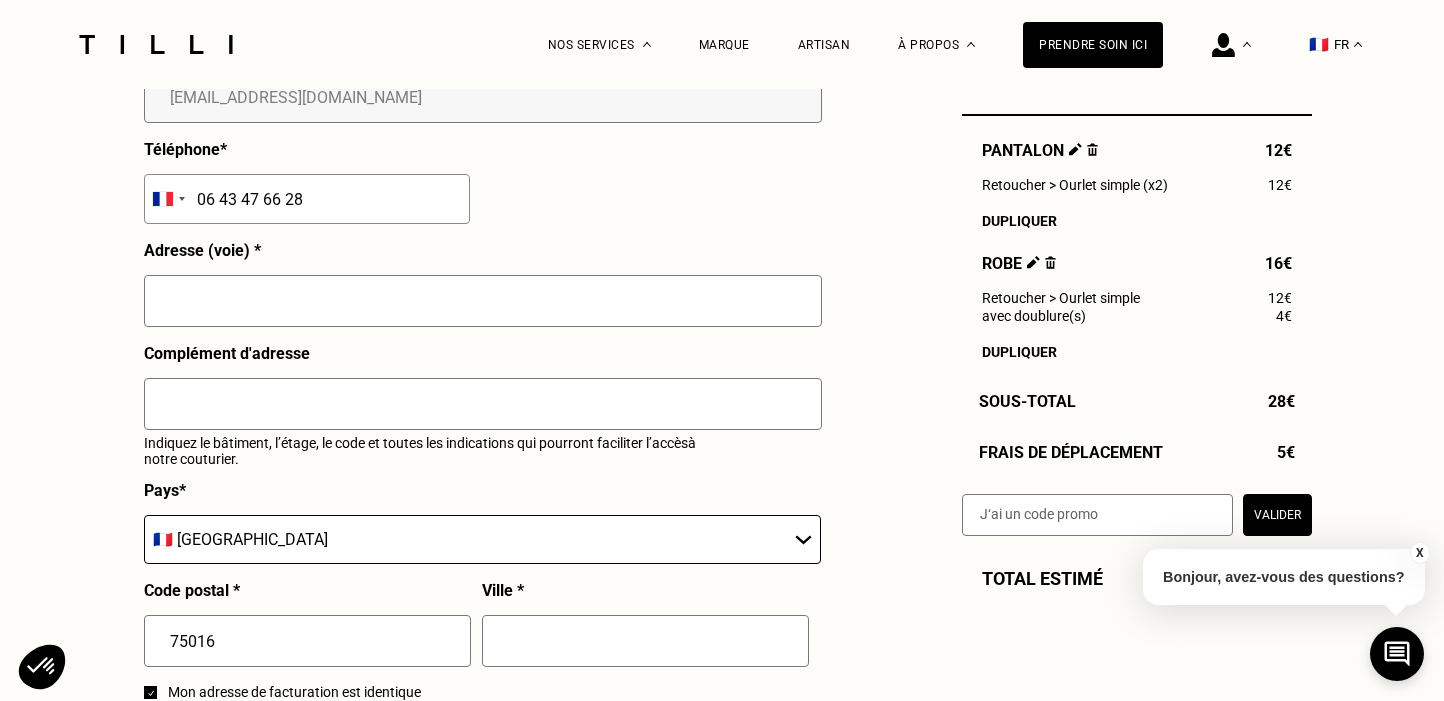 scroll, scrollTop: 2012, scrollLeft: 0, axis: vertical 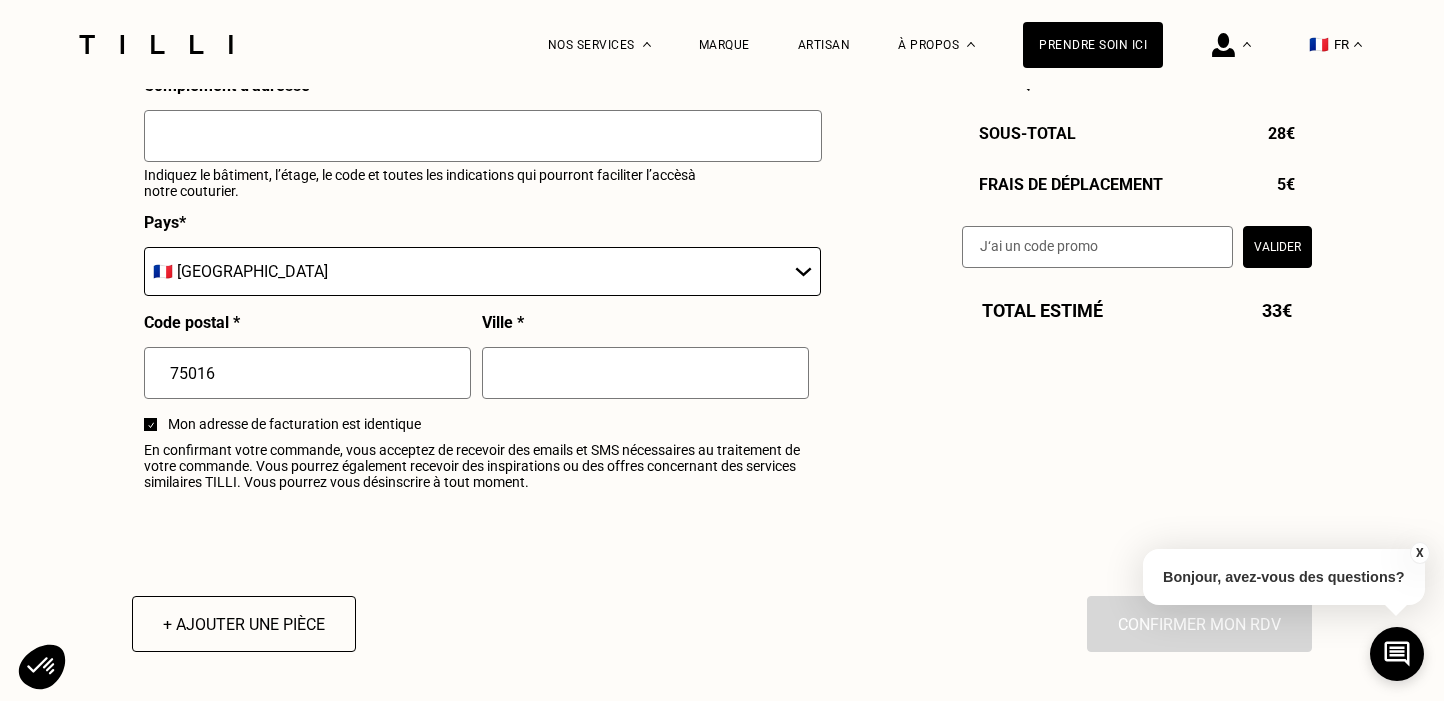 type on "[STREET_ADDRESS]" 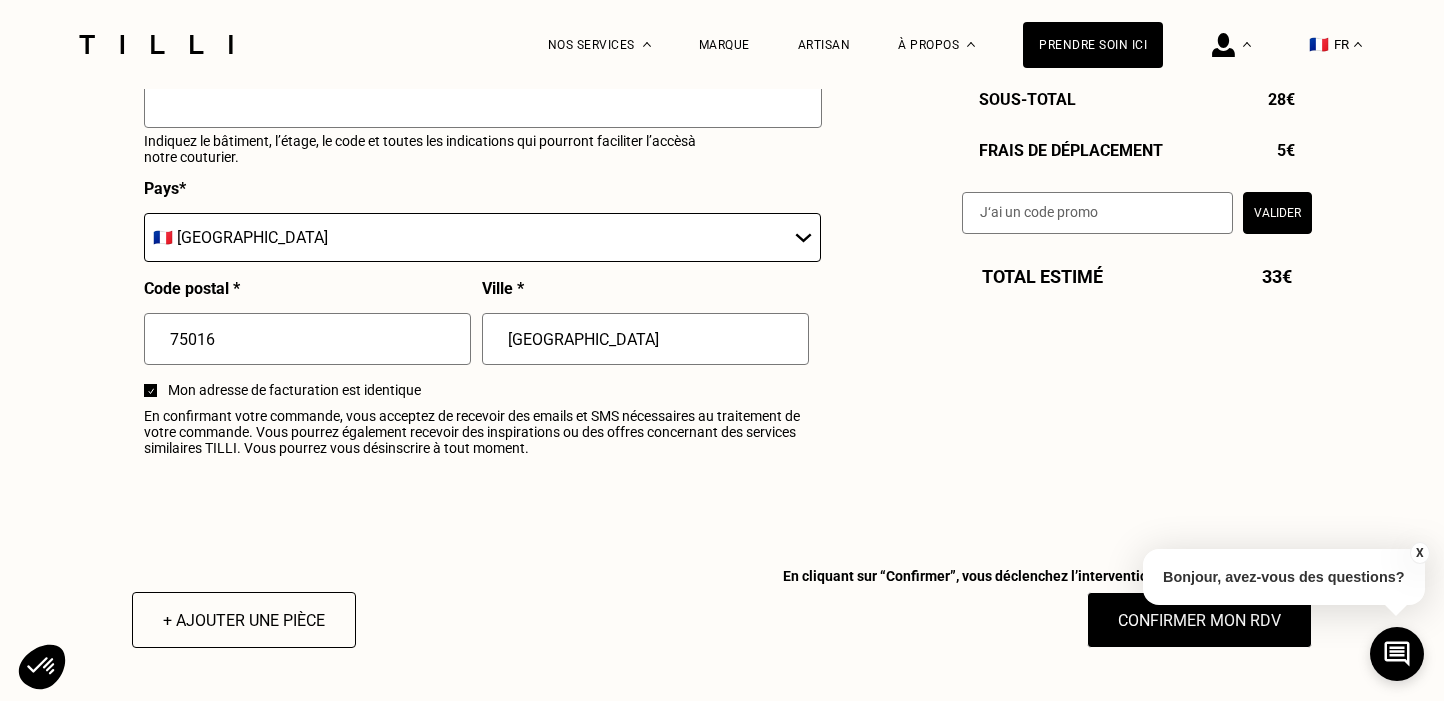 scroll, scrollTop: 2424, scrollLeft: 0, axis: vertical 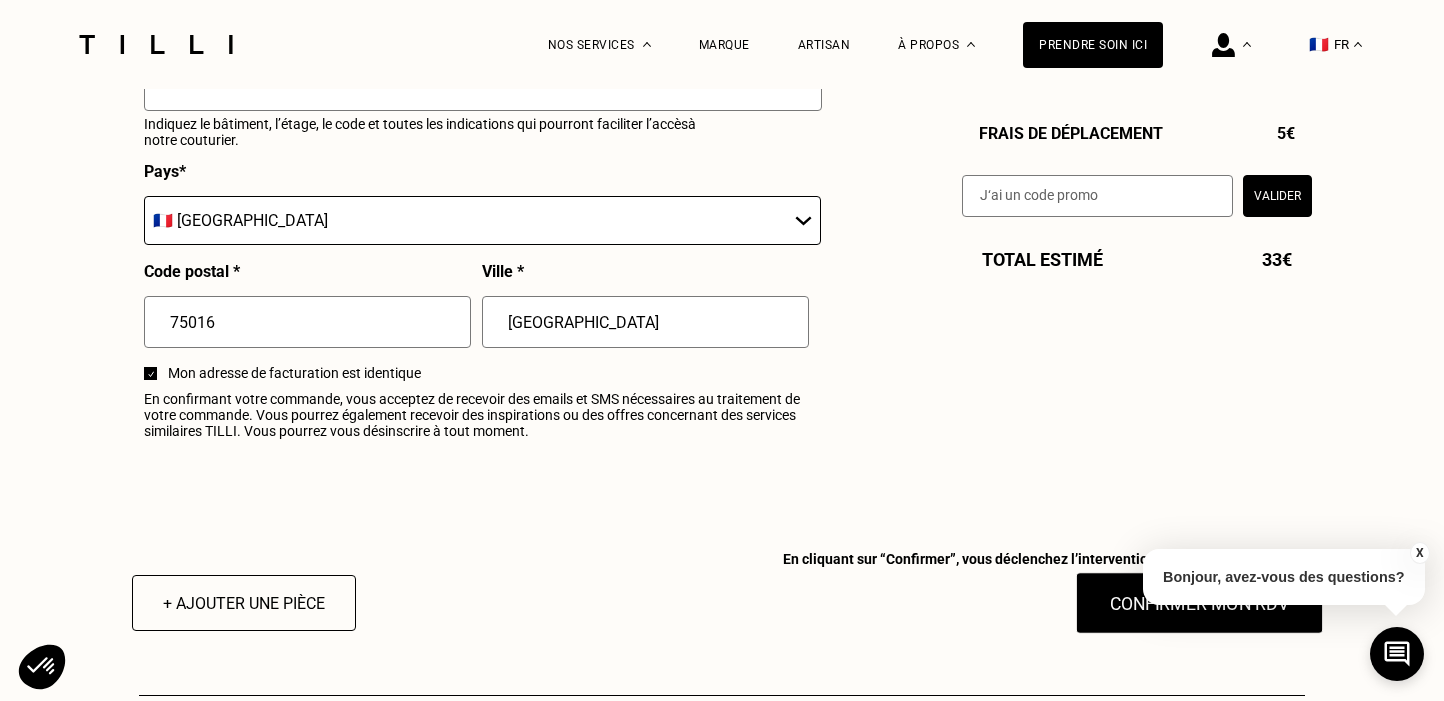 type on "[GEOGRAPHIC_DATA]" 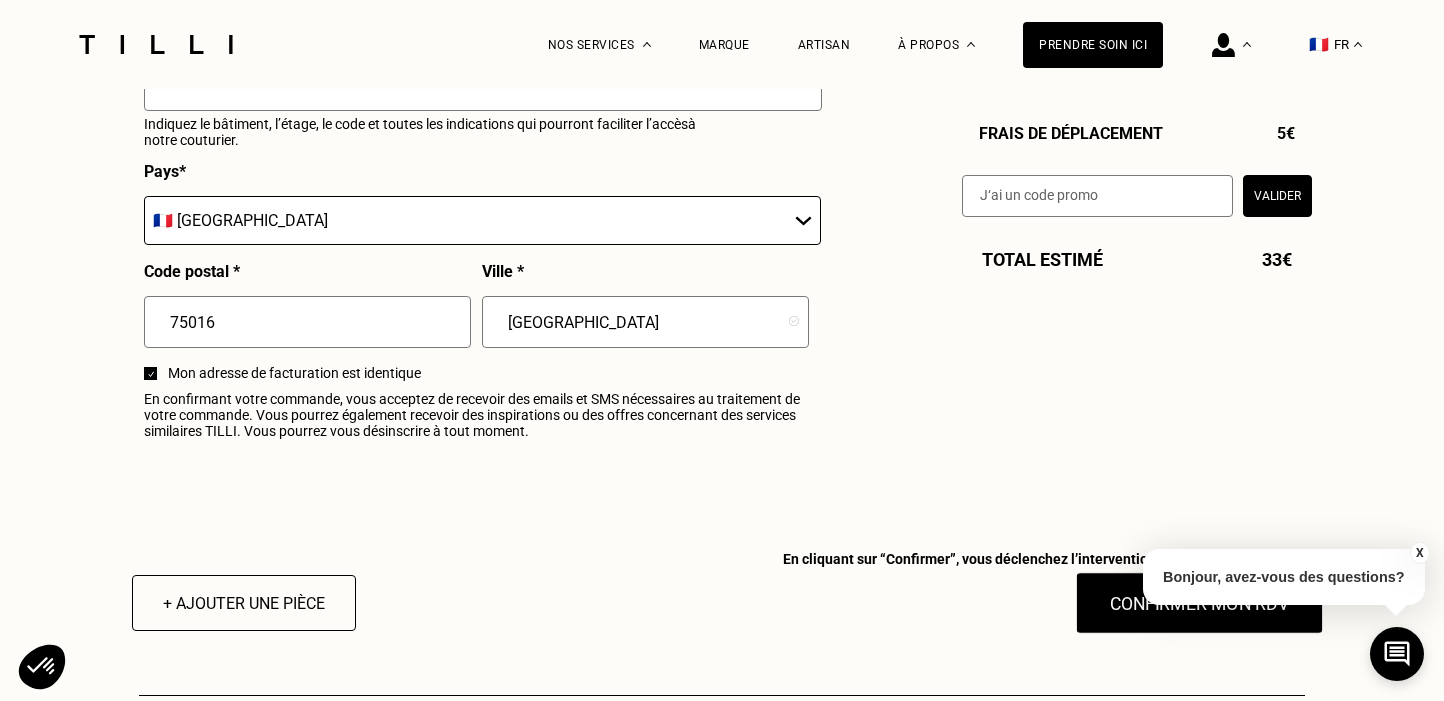 click on "Confirmer mon RDV" at bounding box center [1200, 603] 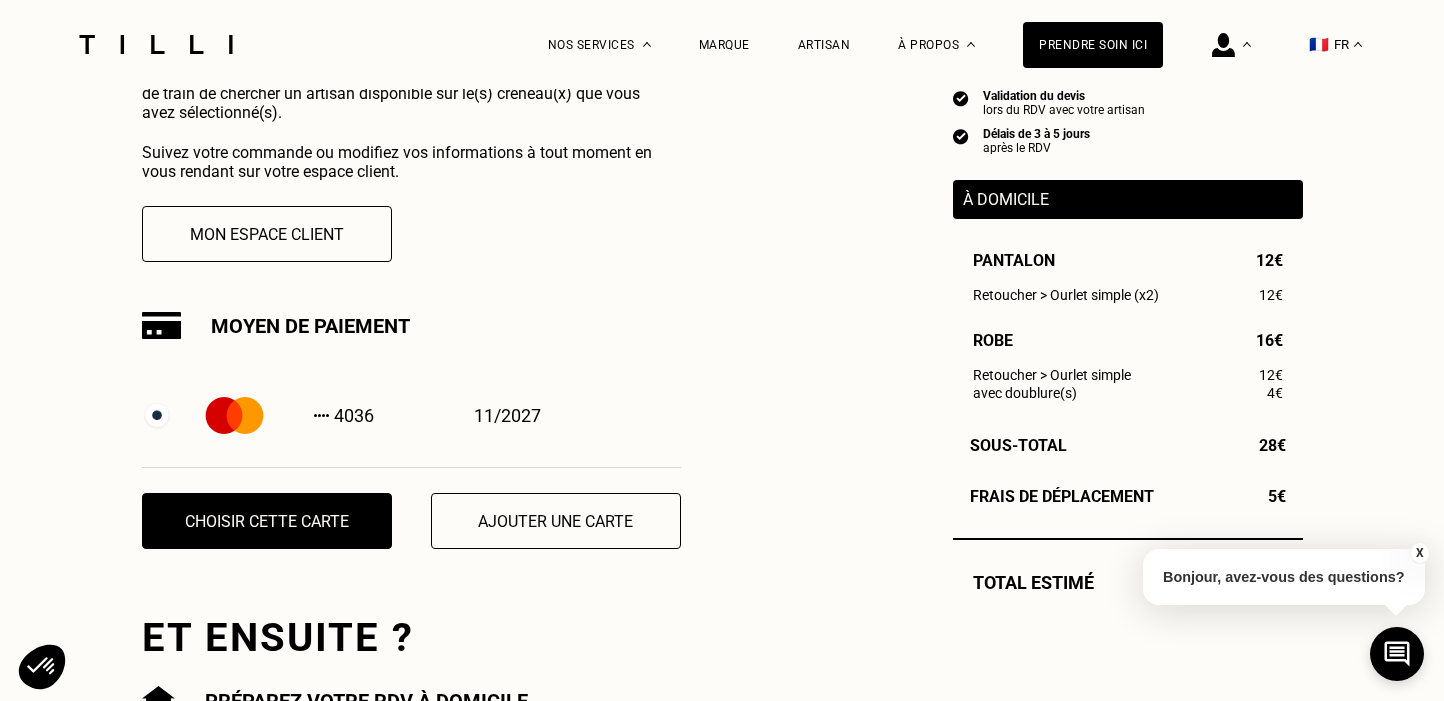scroll, scrollTop: 494, scrollLeft: 0, axis: vertical 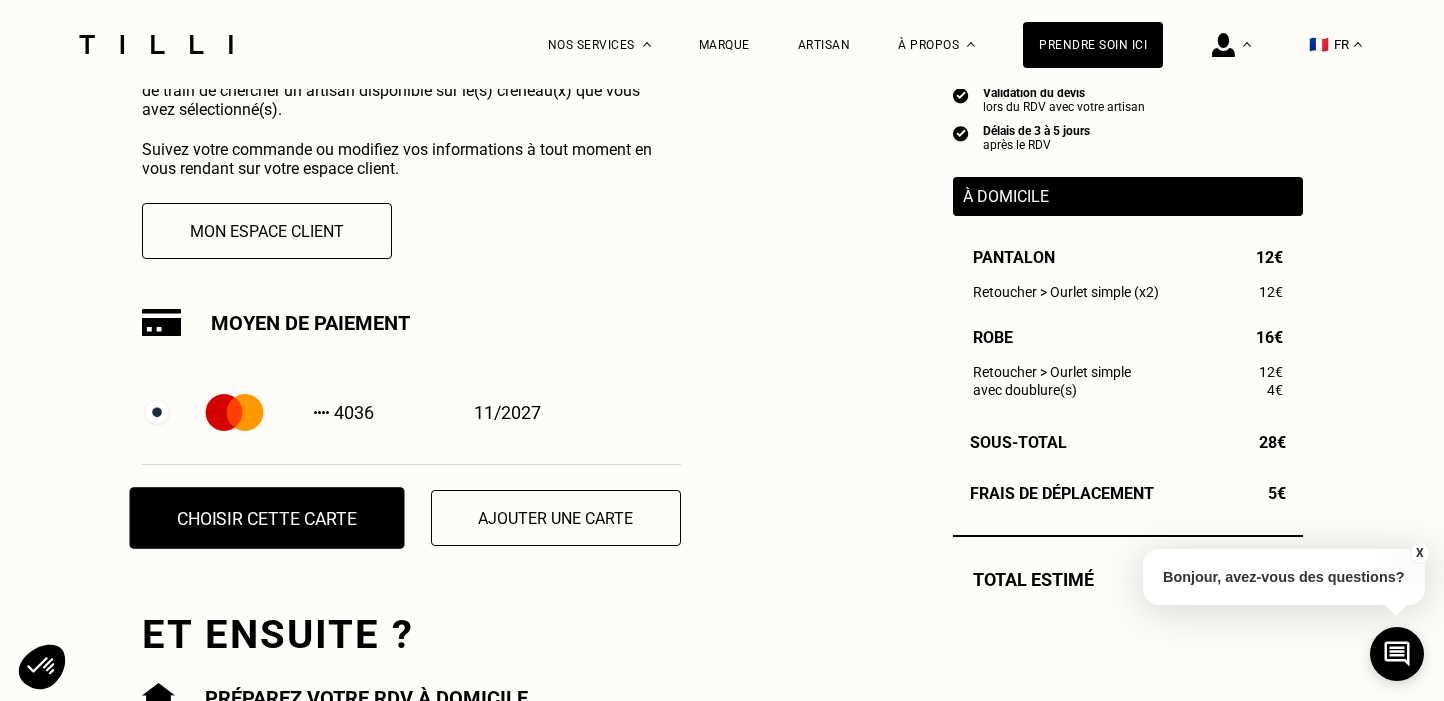 click on "Choisir cette carte" at bounding box center (266, 518) 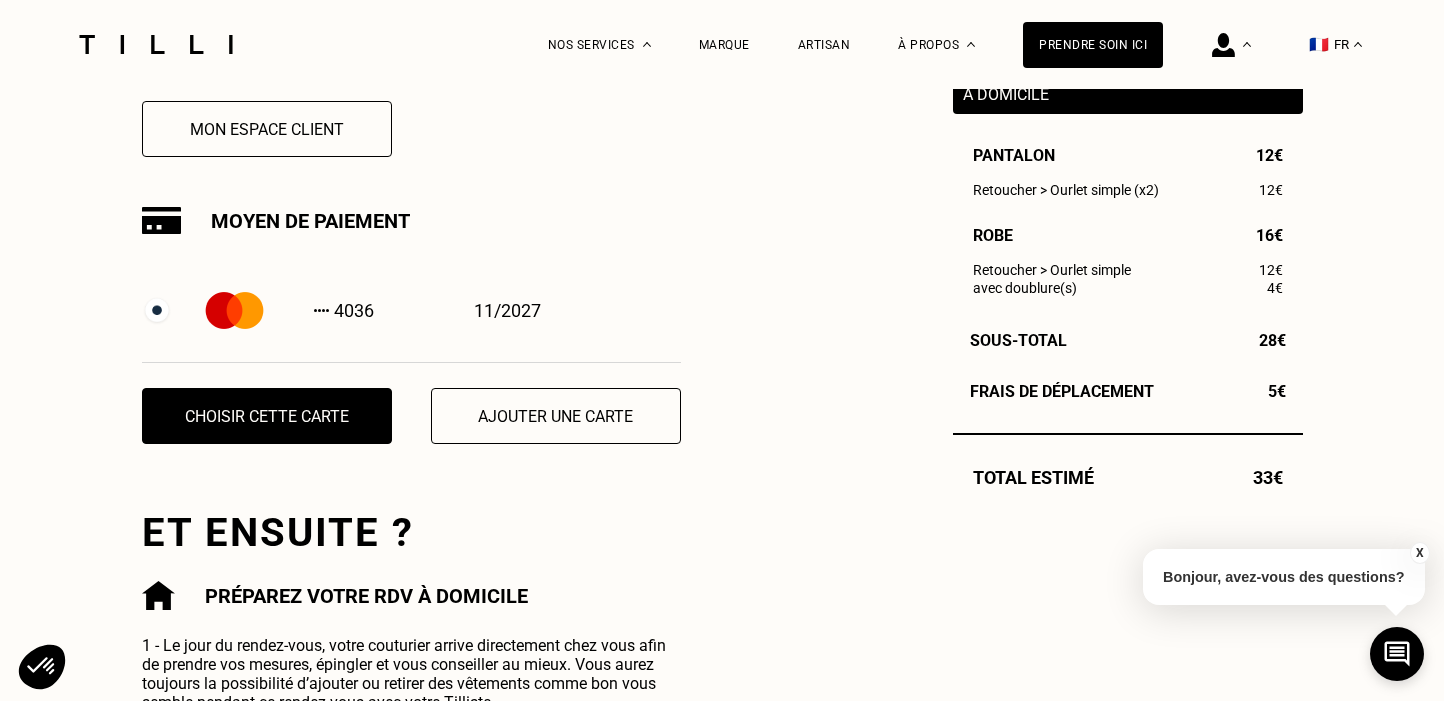 scroll, scrollTop: 664, scrollLeft: 0, axis: vertical 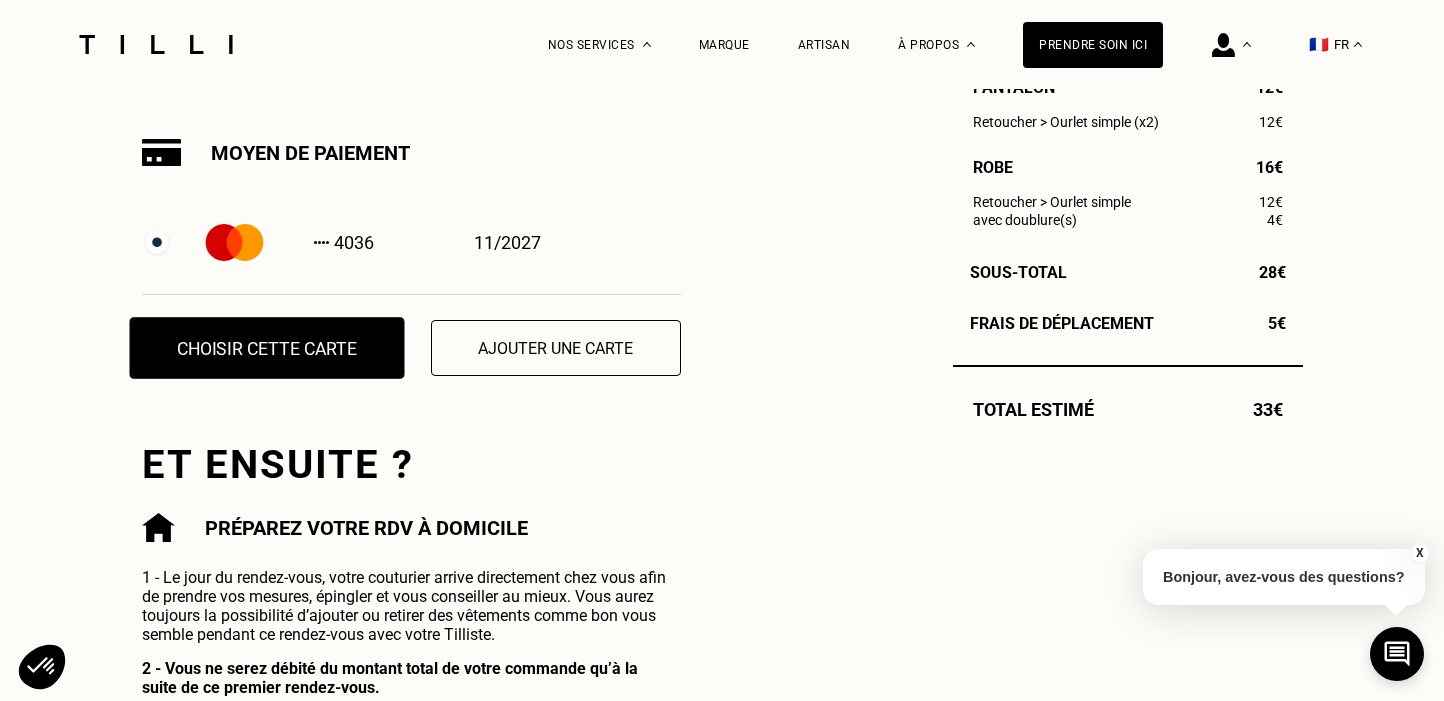 click on "Choisir cette carte" at bounding box center (266, 348) 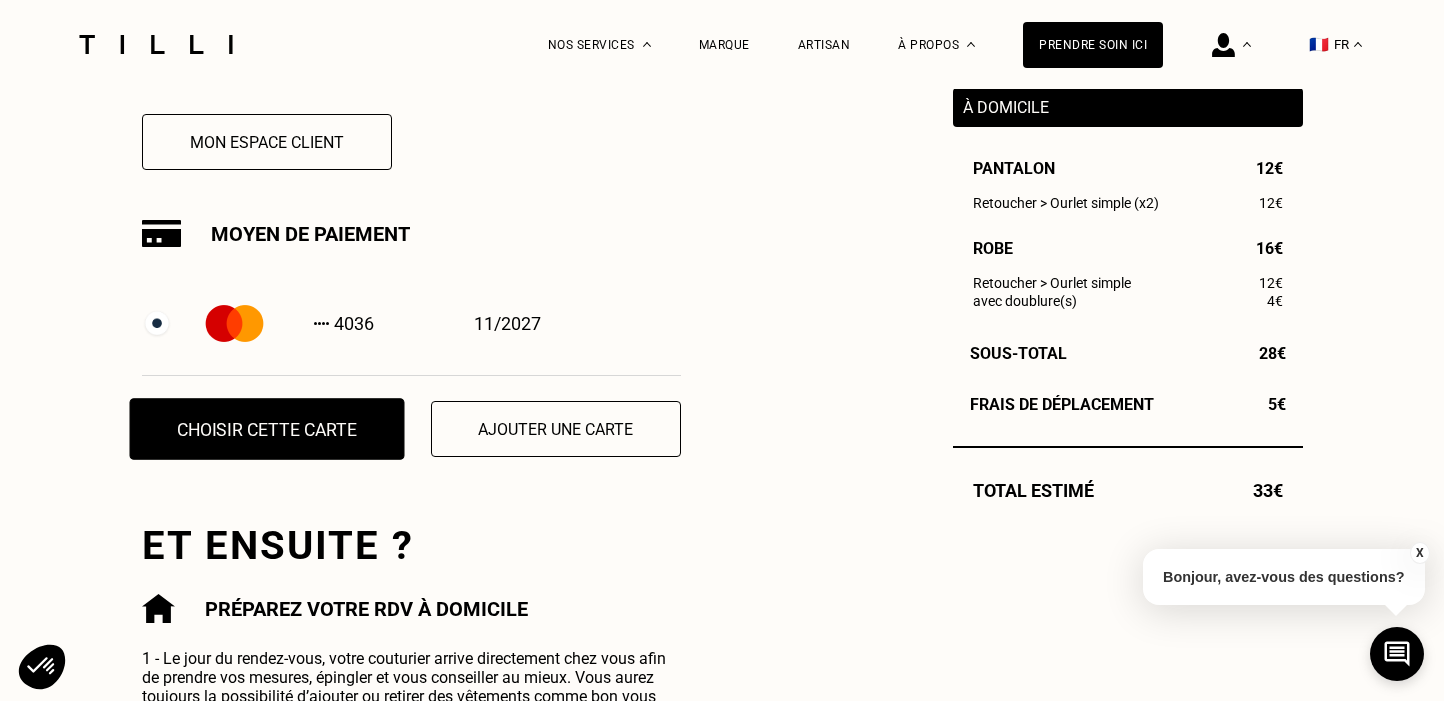 scroll, scrollTop: 527, scrollLeft: 0, axis: vertical 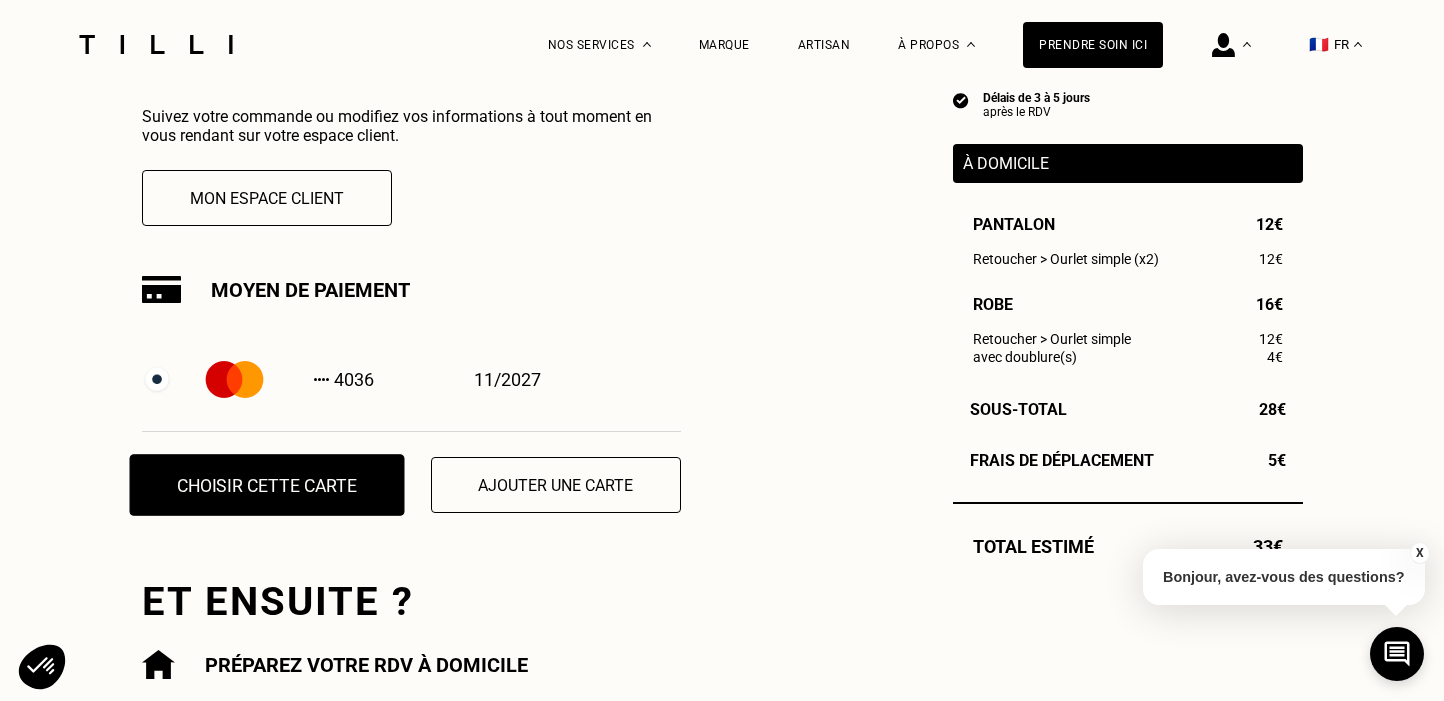 click on "Choisir cette carte" at bounding box center [266, 485] 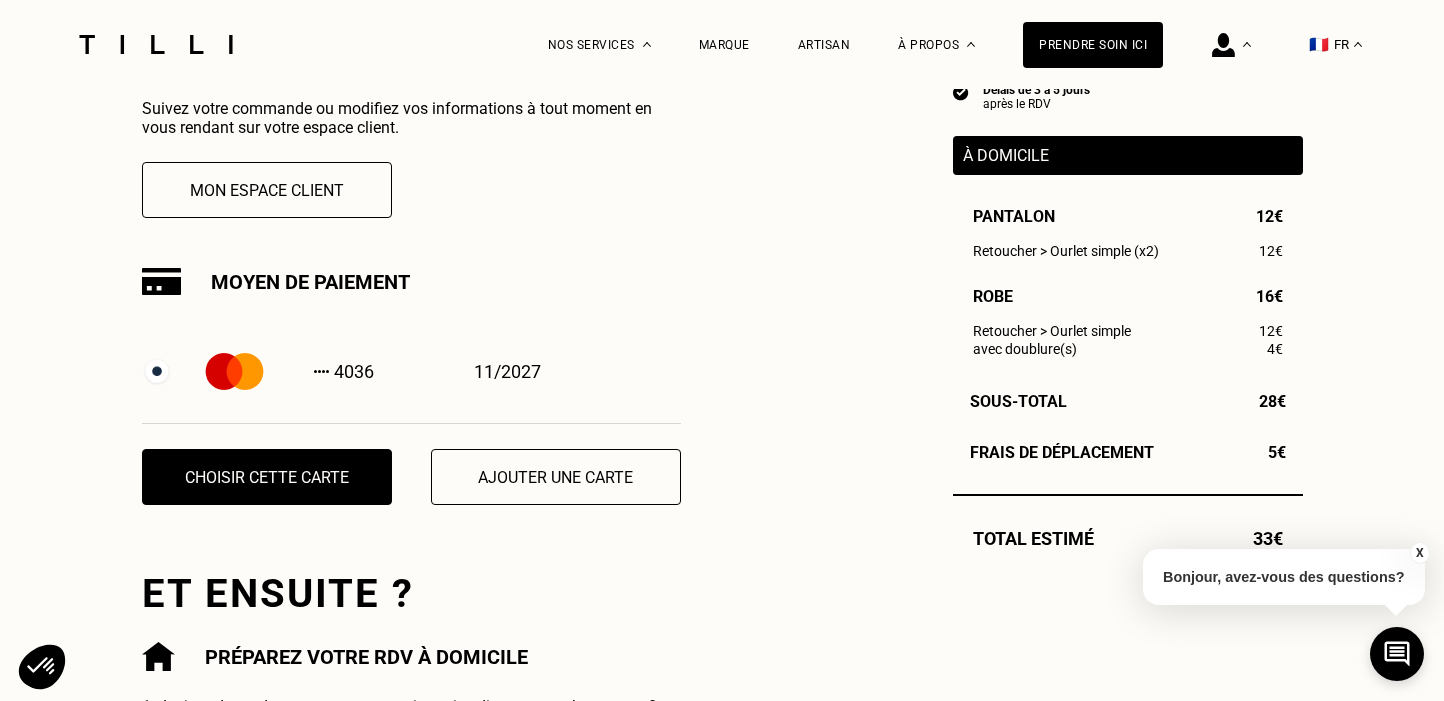 scroll, scrollTop: 533, scrollLeft: 0, axis: vertical 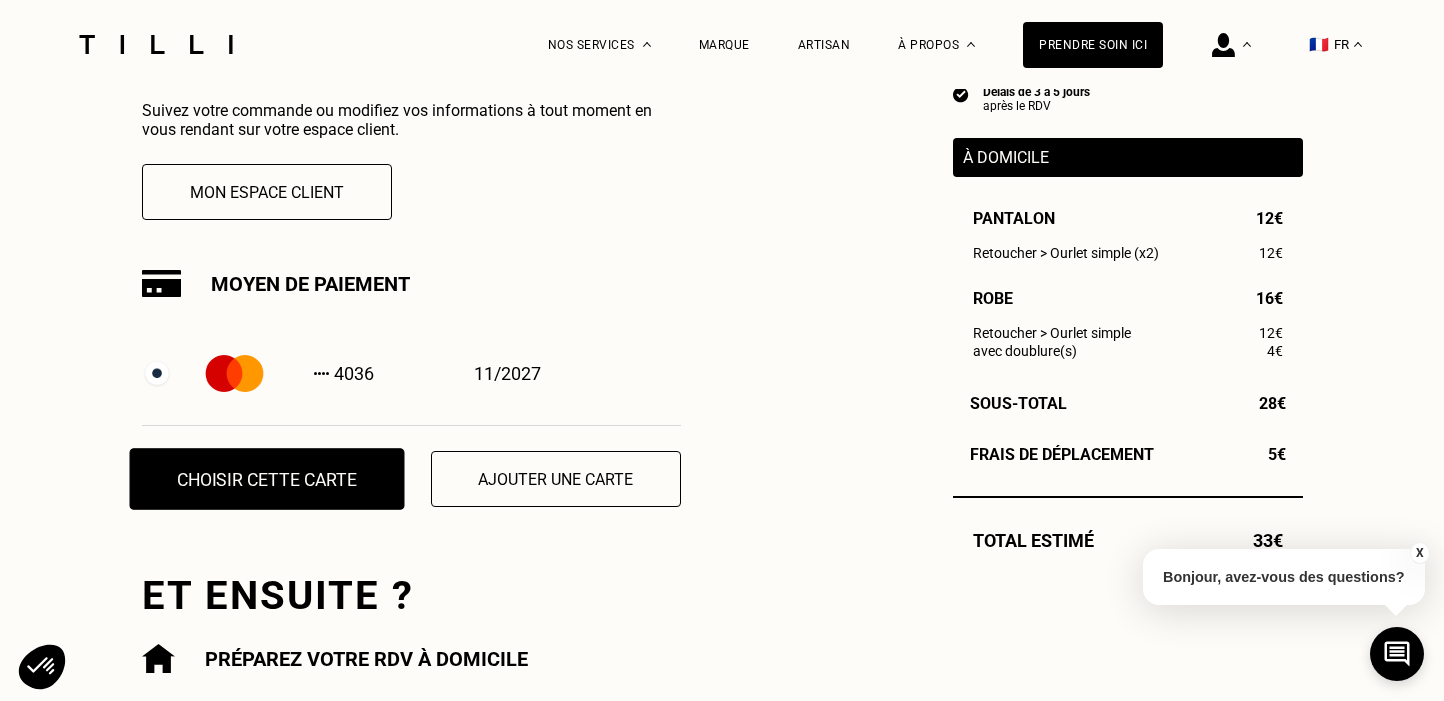 click on "Choisir cette carte" at bounding box center (266, 479) 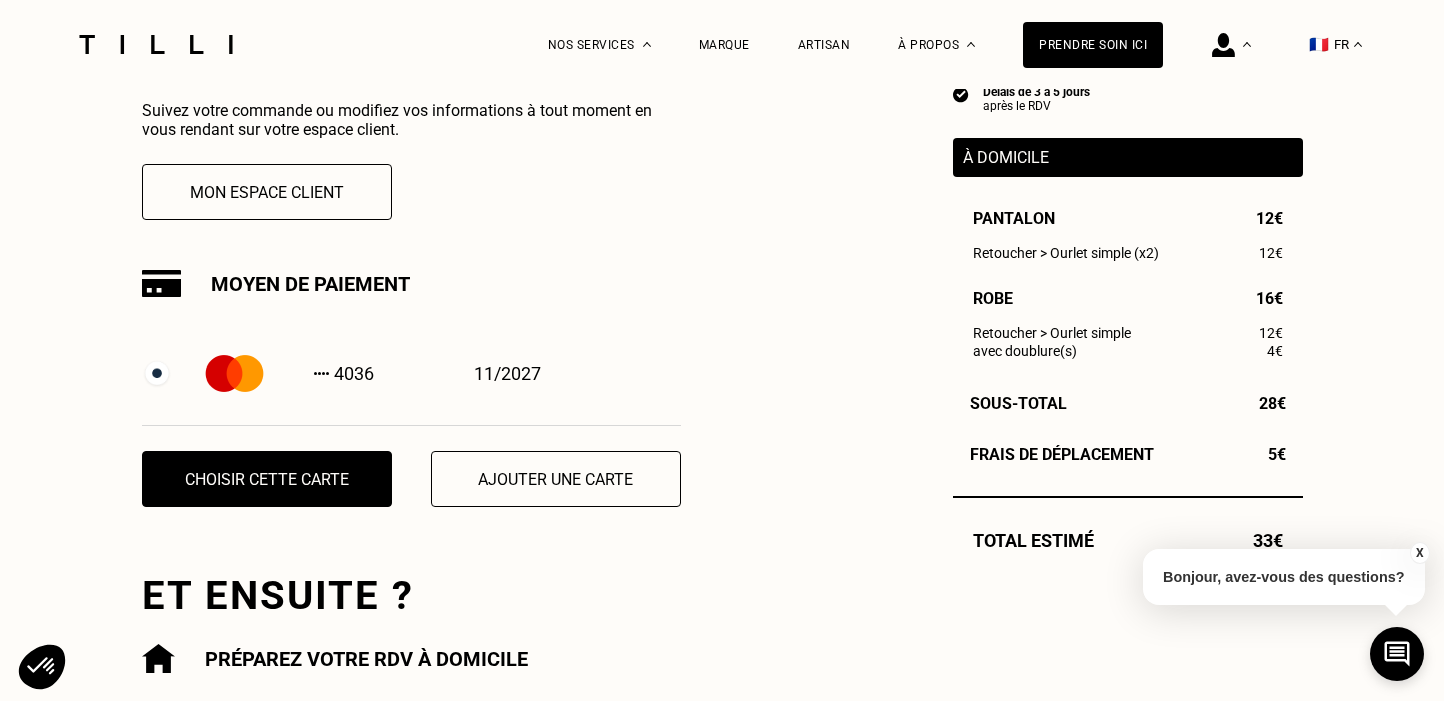 click on "4036" at bounding box center [289, 373] 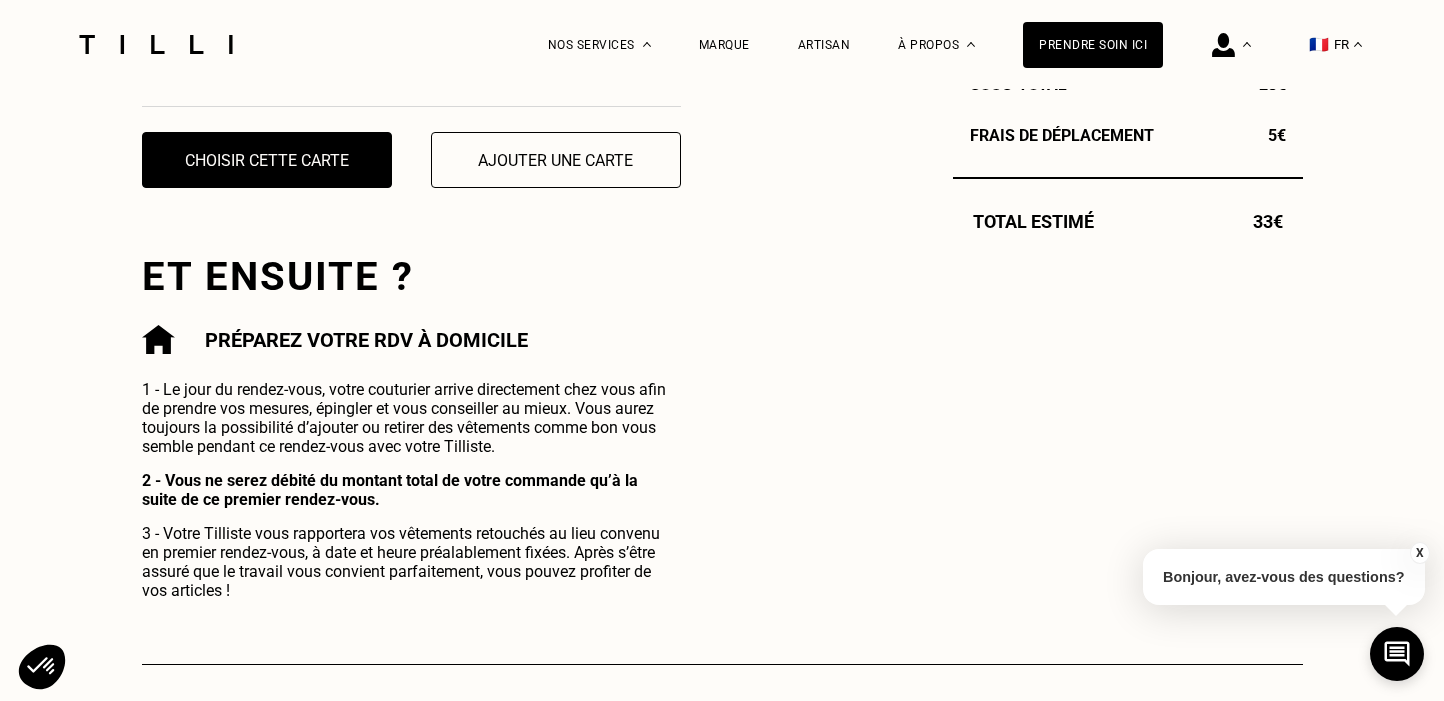 scroll, scrollTop: 817, scrollLeft: 0, axis: vertical 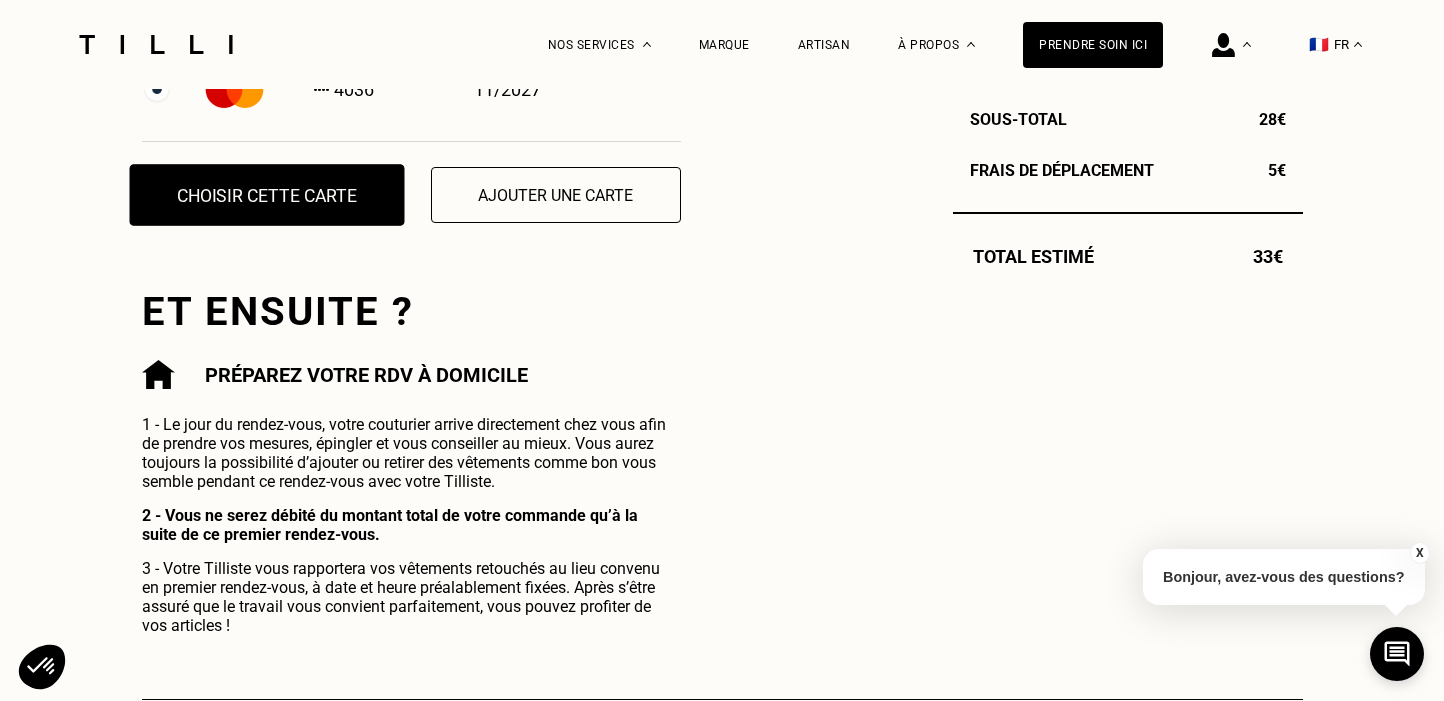 click on "Choisir cette carte" at bounding box center (266, 195) 